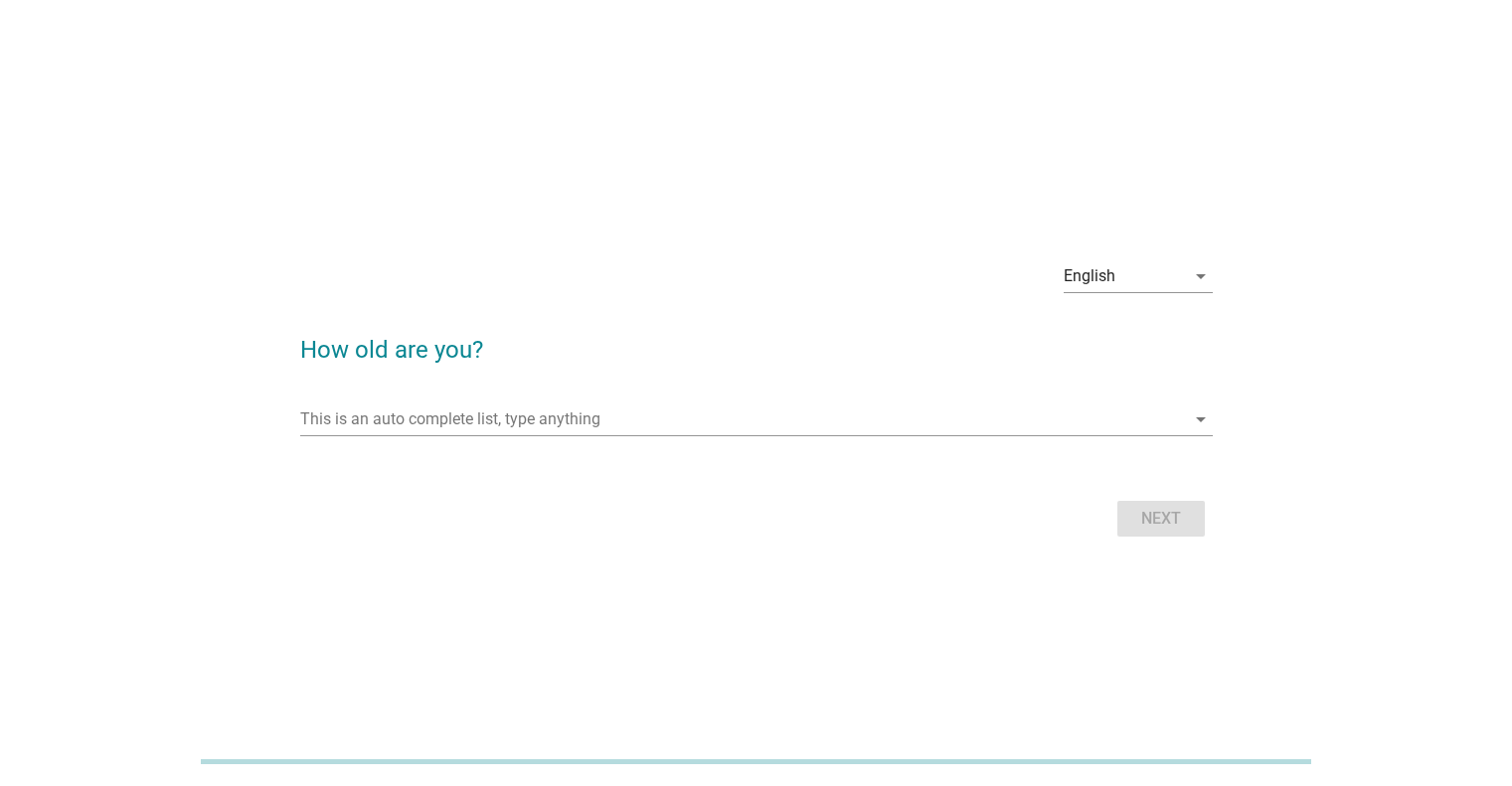 scroll, scrollTop: 0, scrollLeft: 0, axis: both 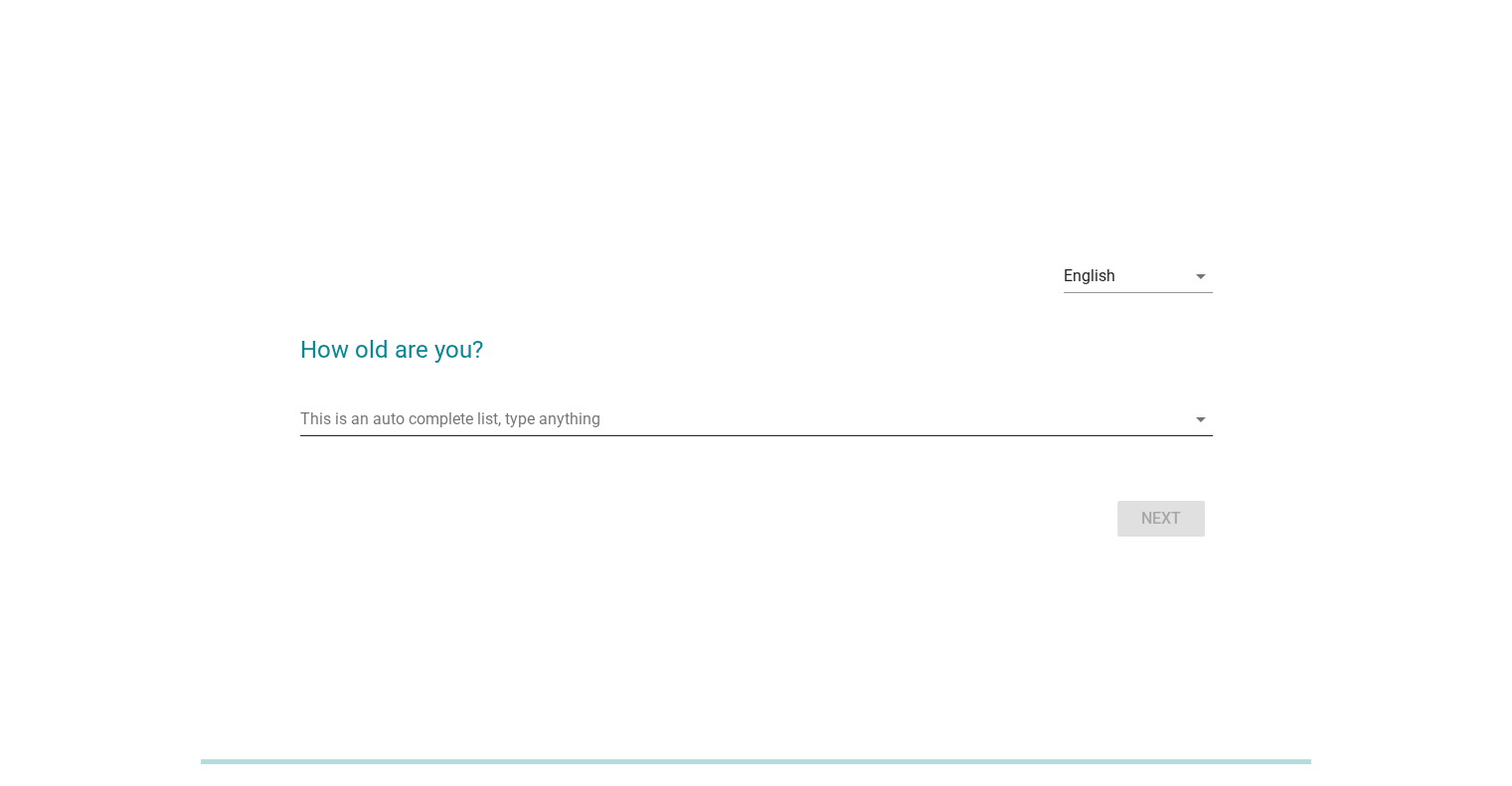 click on "This is an auto complete list, type anything arrow_drop_down" at bounding box center (756, 419) 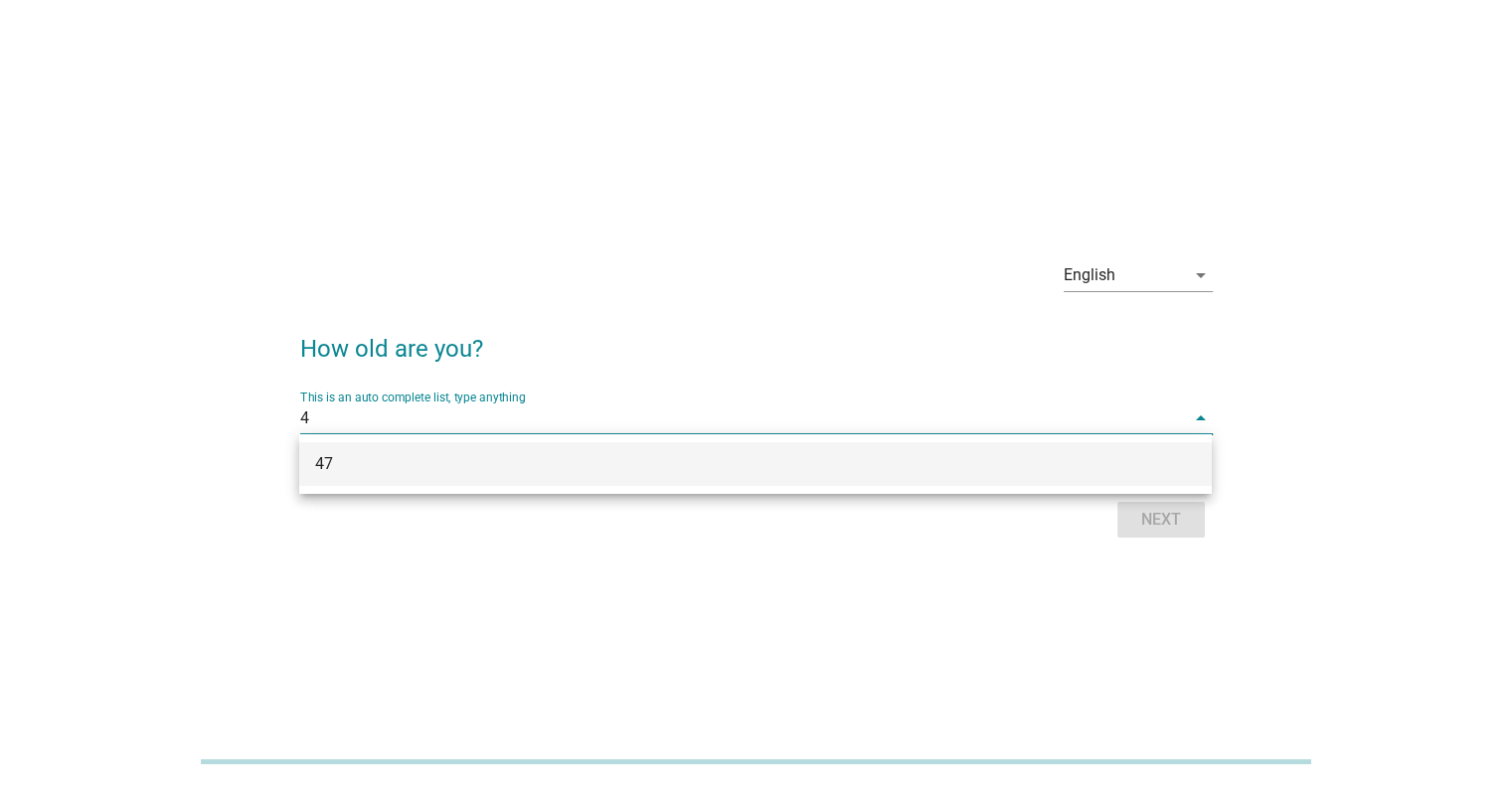 type on "47" 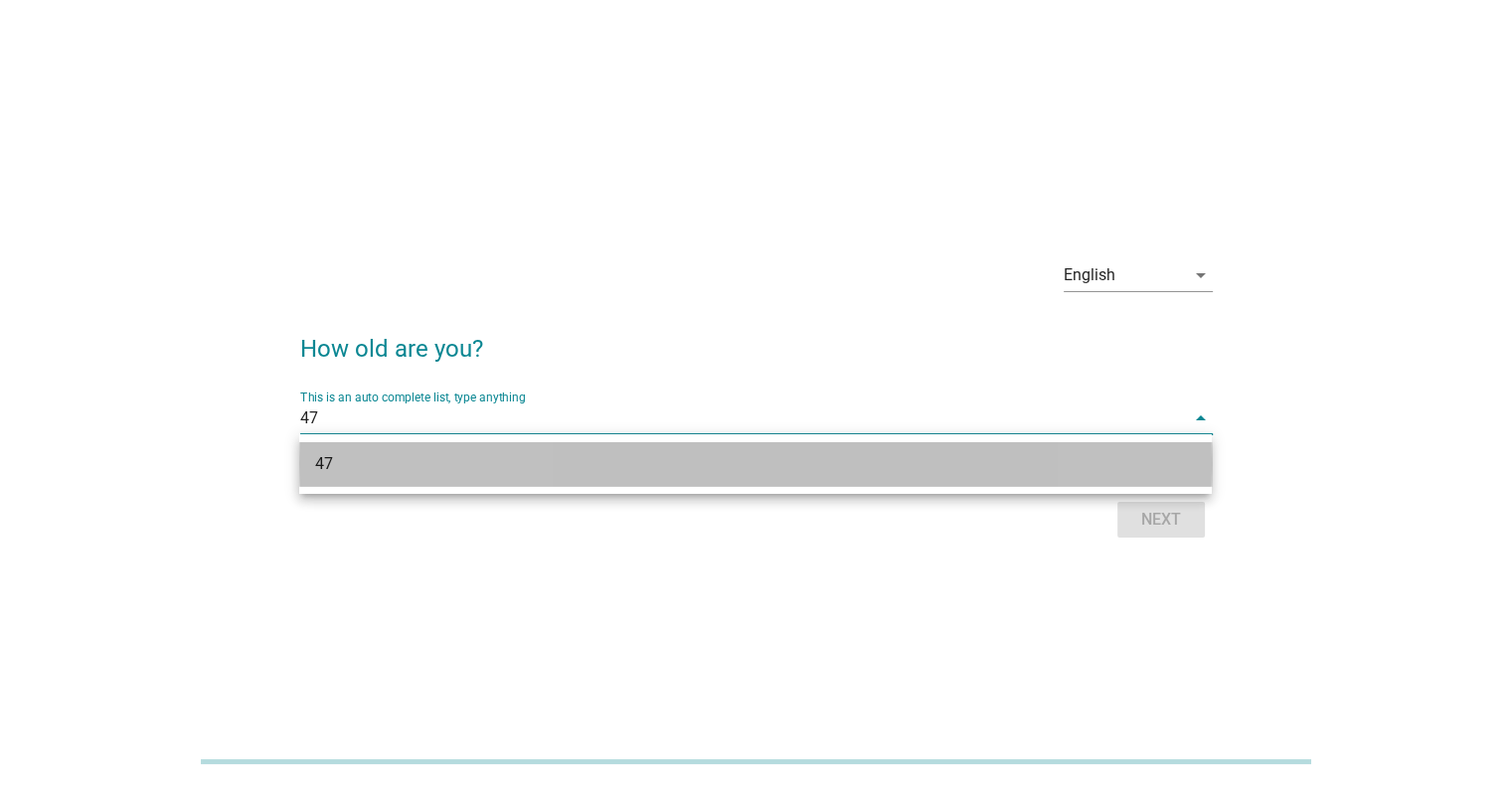 click on "47" at bounding box center [719, 464] 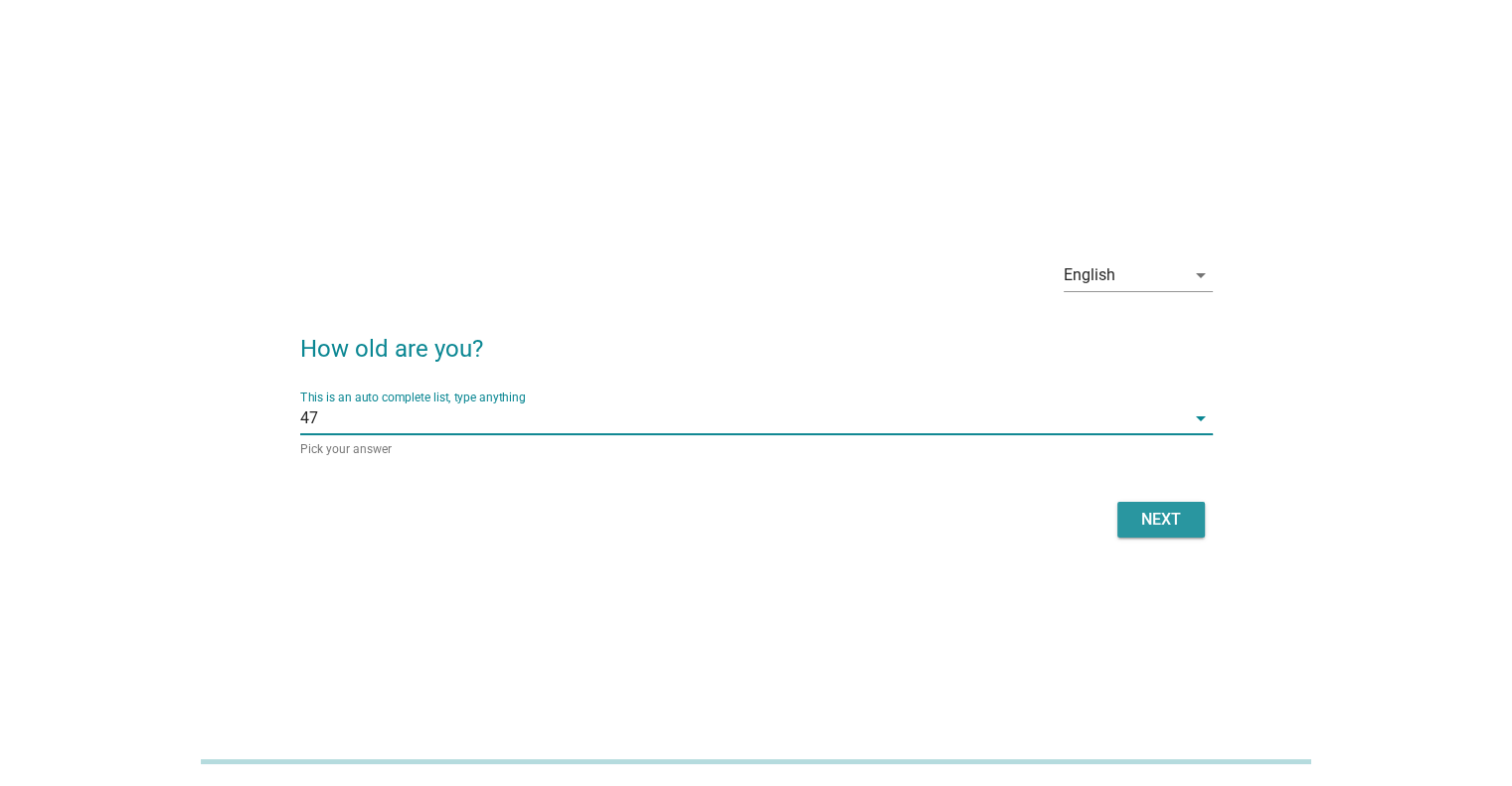 click on "Next" at bounding box center [1161, 520] 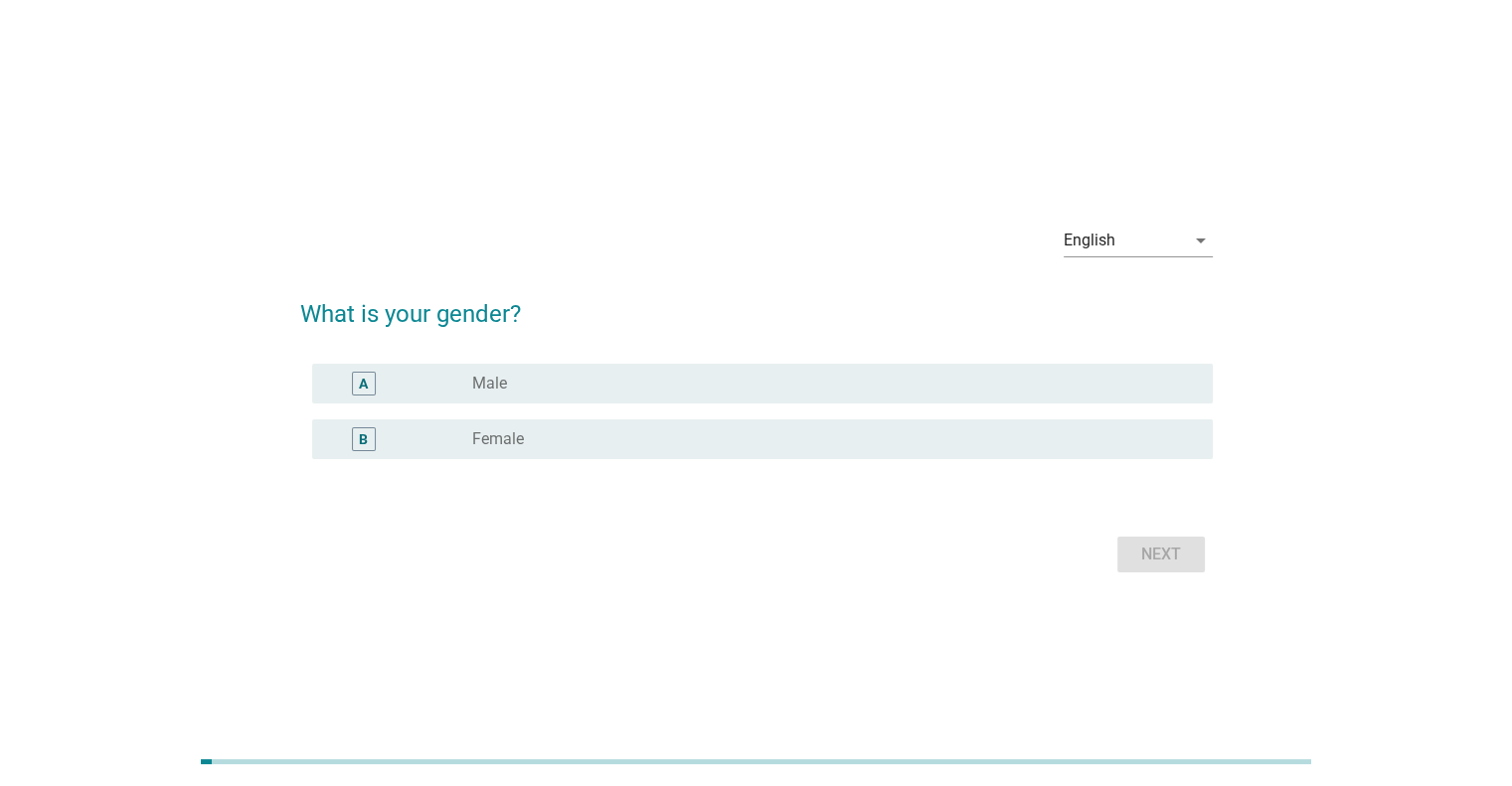 click on "B     radio_button_unchecked Female" at bounding box center (762, 439) 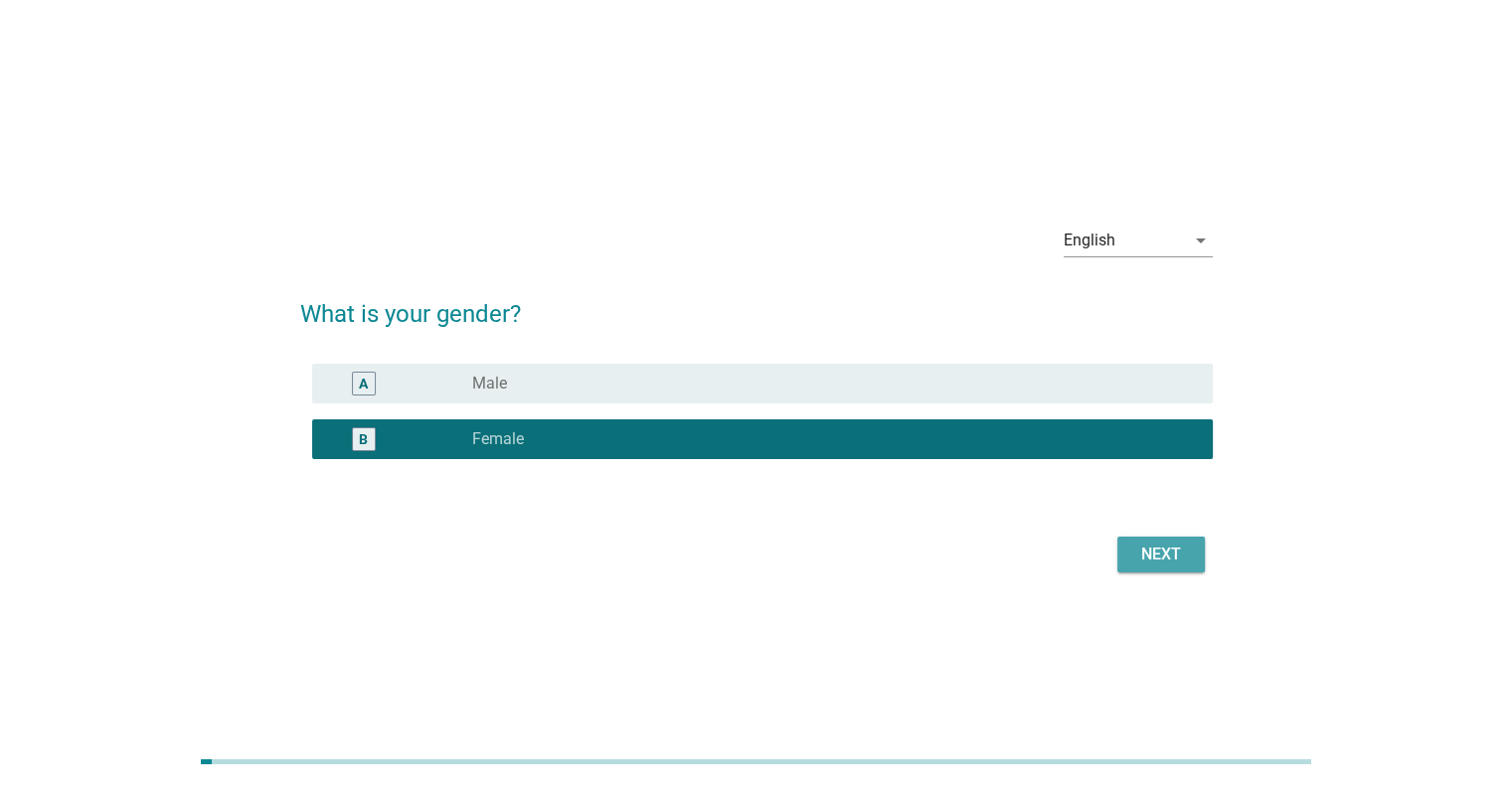 click on "Next" at bounding box center (1161, 554) 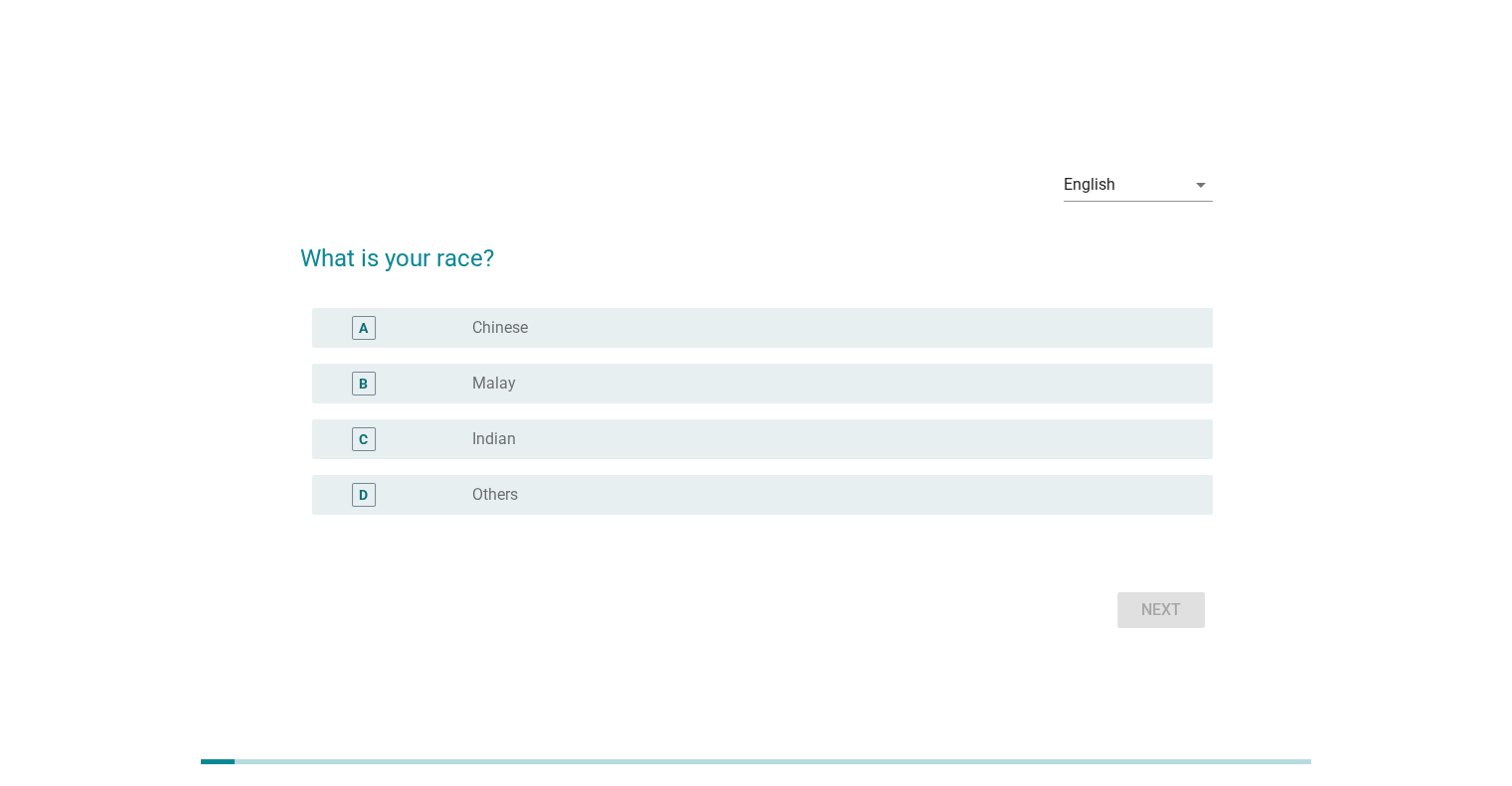 click on "radio_button_unchecked Chinese" at bounding box center (826, 328) 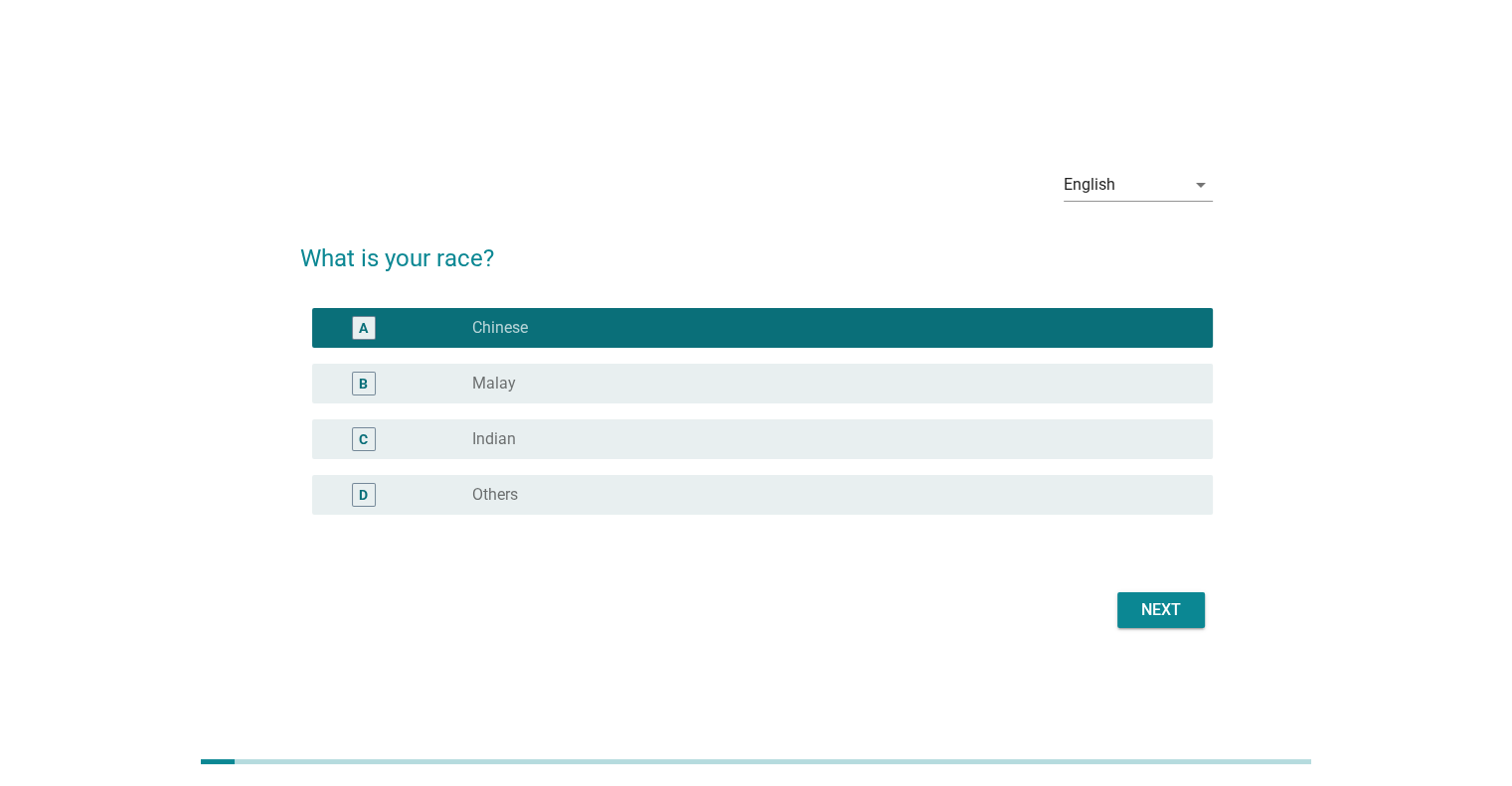 click on "Next" at bounding box center [1161, 610] 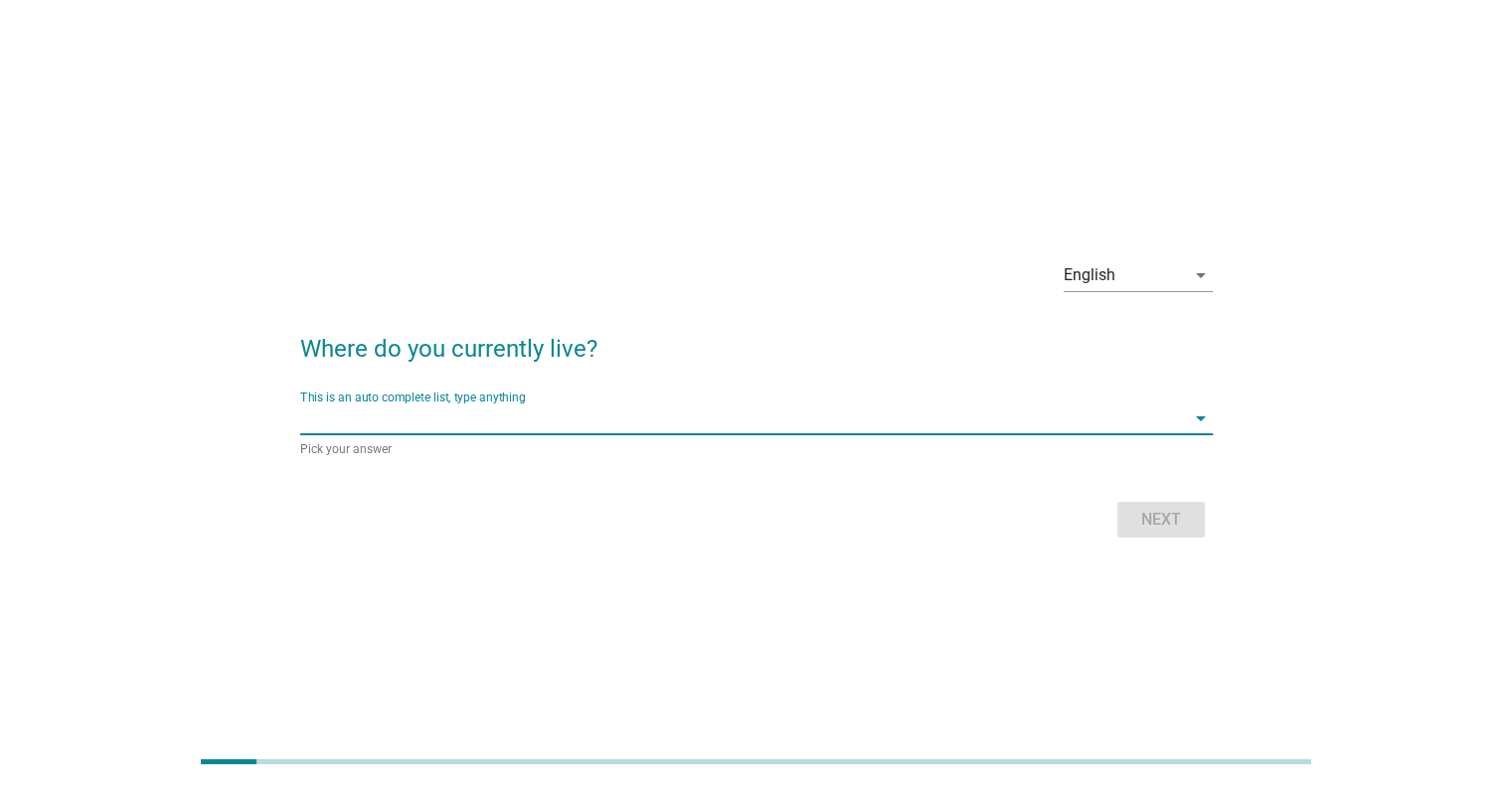 click at bounding box center [743, 418] 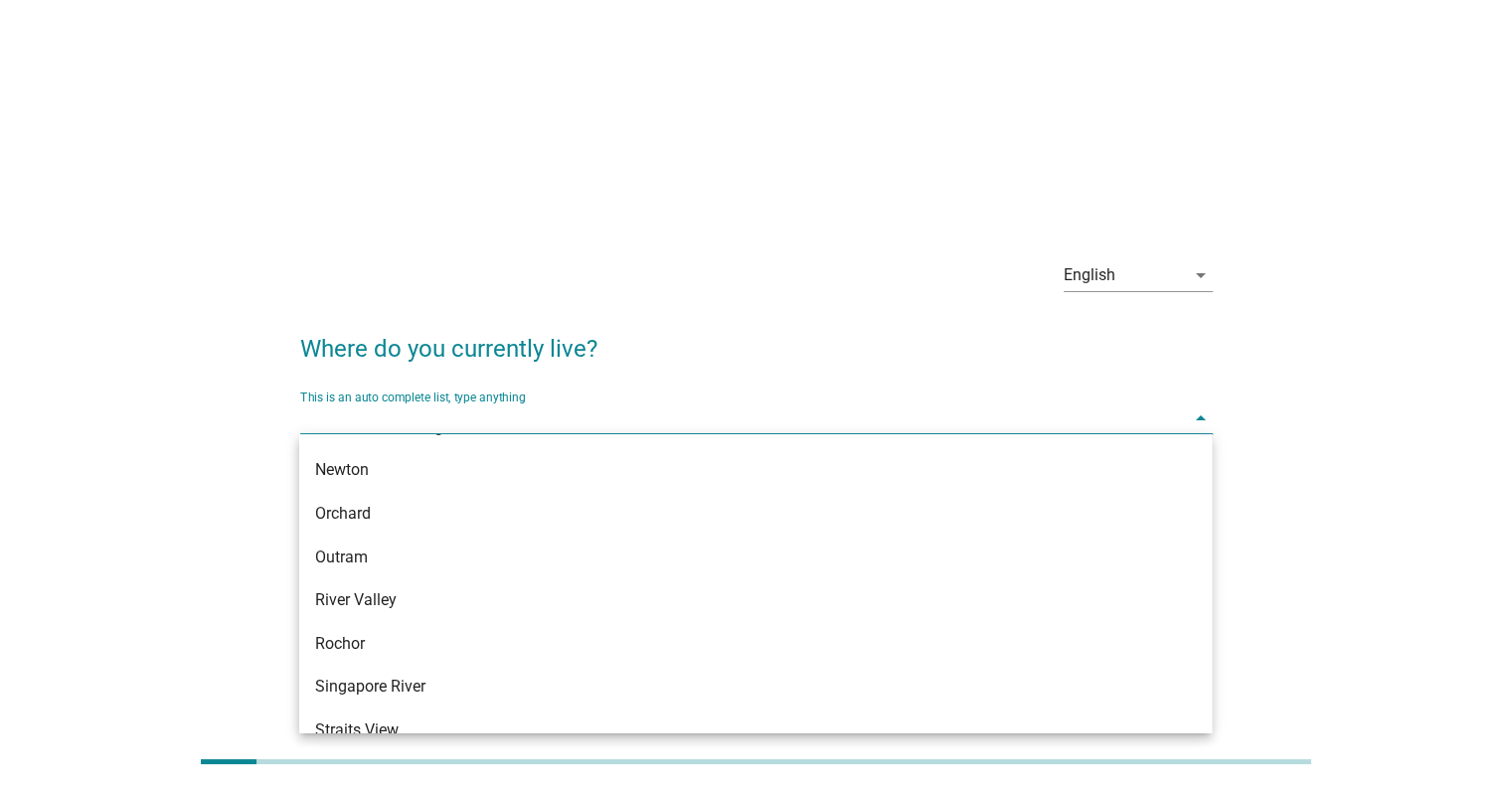 scroll, scrollTop: 795, scrollLeft: 0, axis: vertical 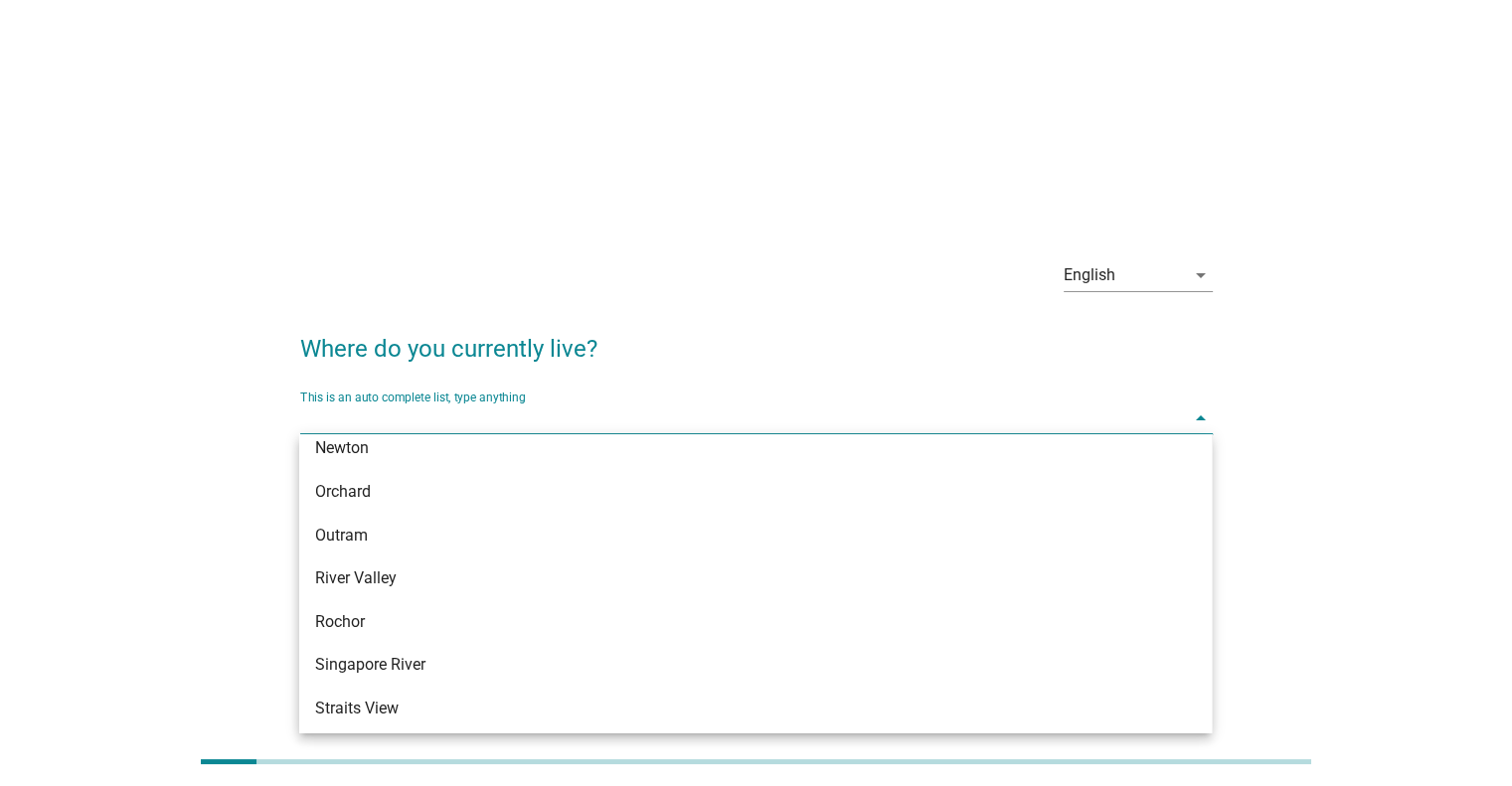 click on "Where do you currently live?" at bounding box center (756, 339) 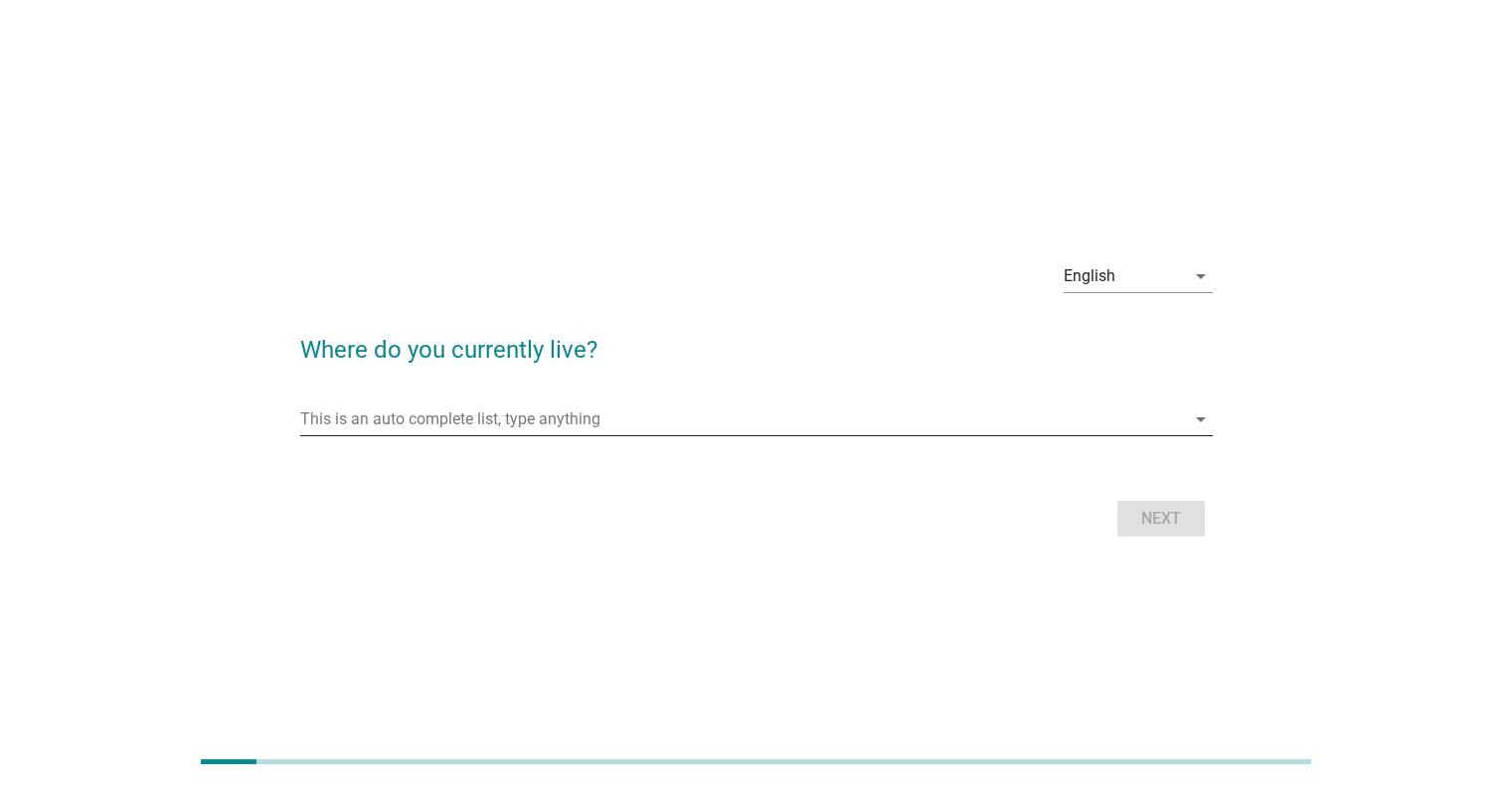 click at bounding box center (743, 419) 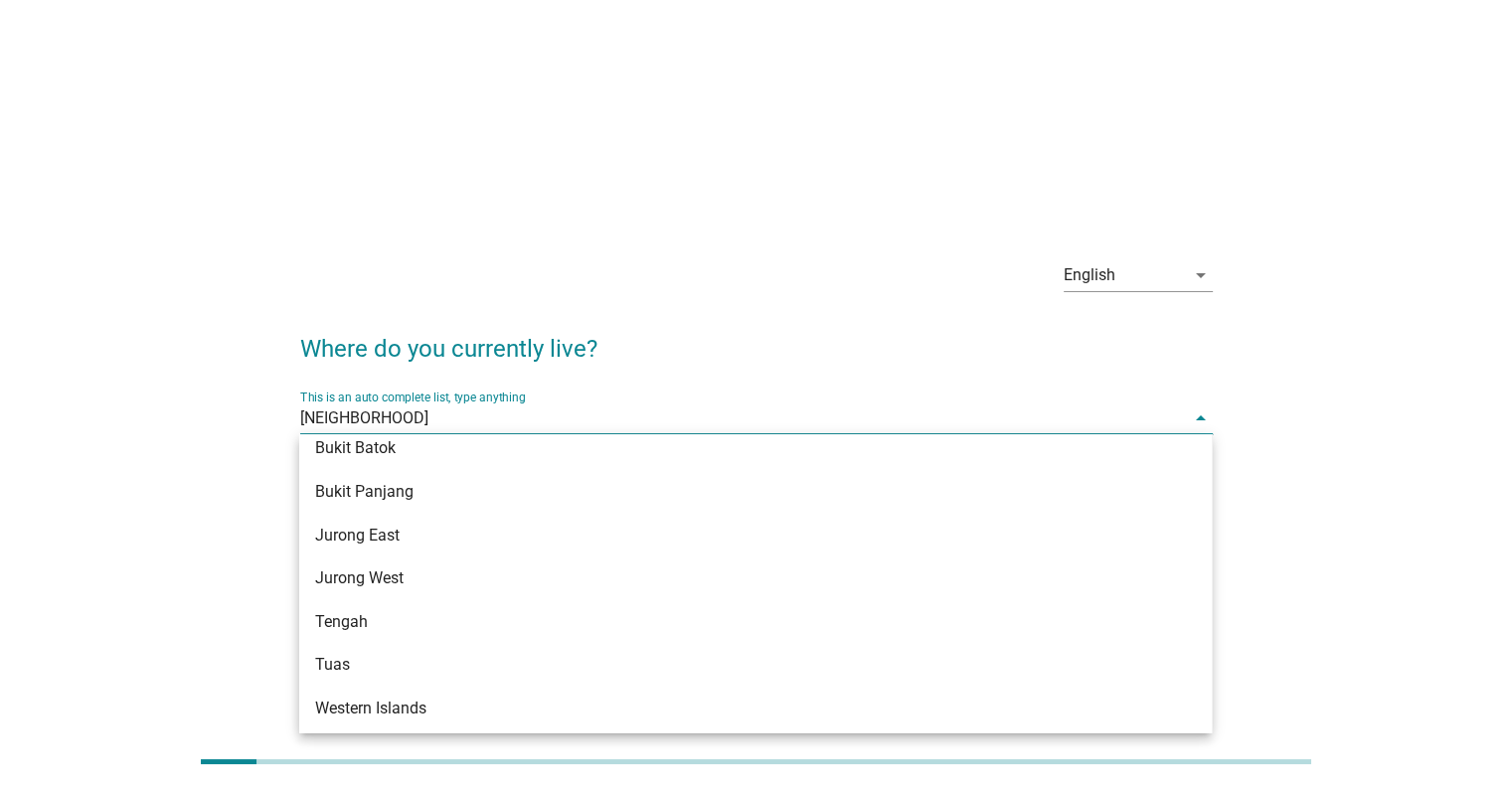 scroll, scrollTop: 0, scrollLeft: 0, axis: both 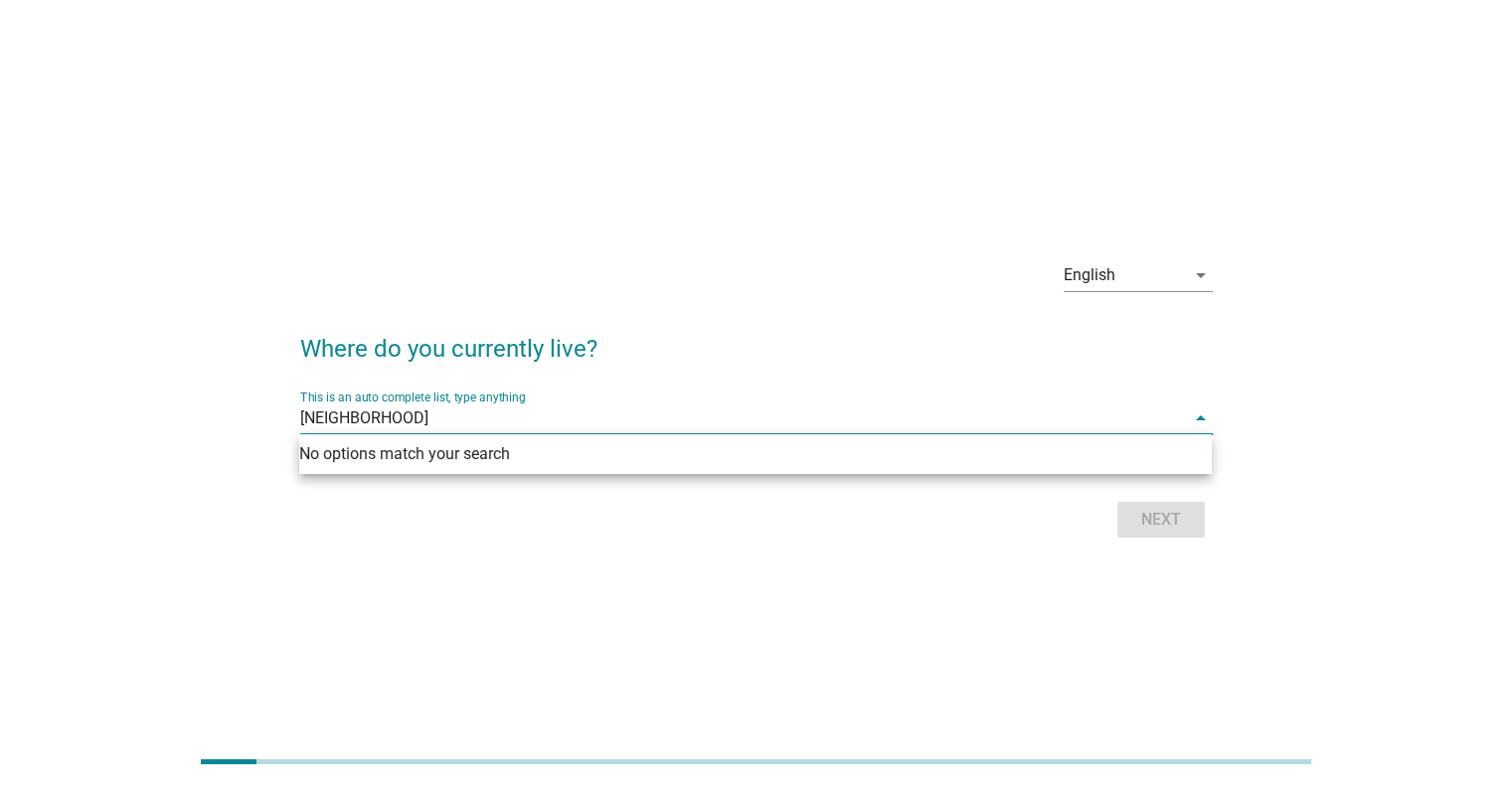 type on "[NEIGHBORHOOD]" 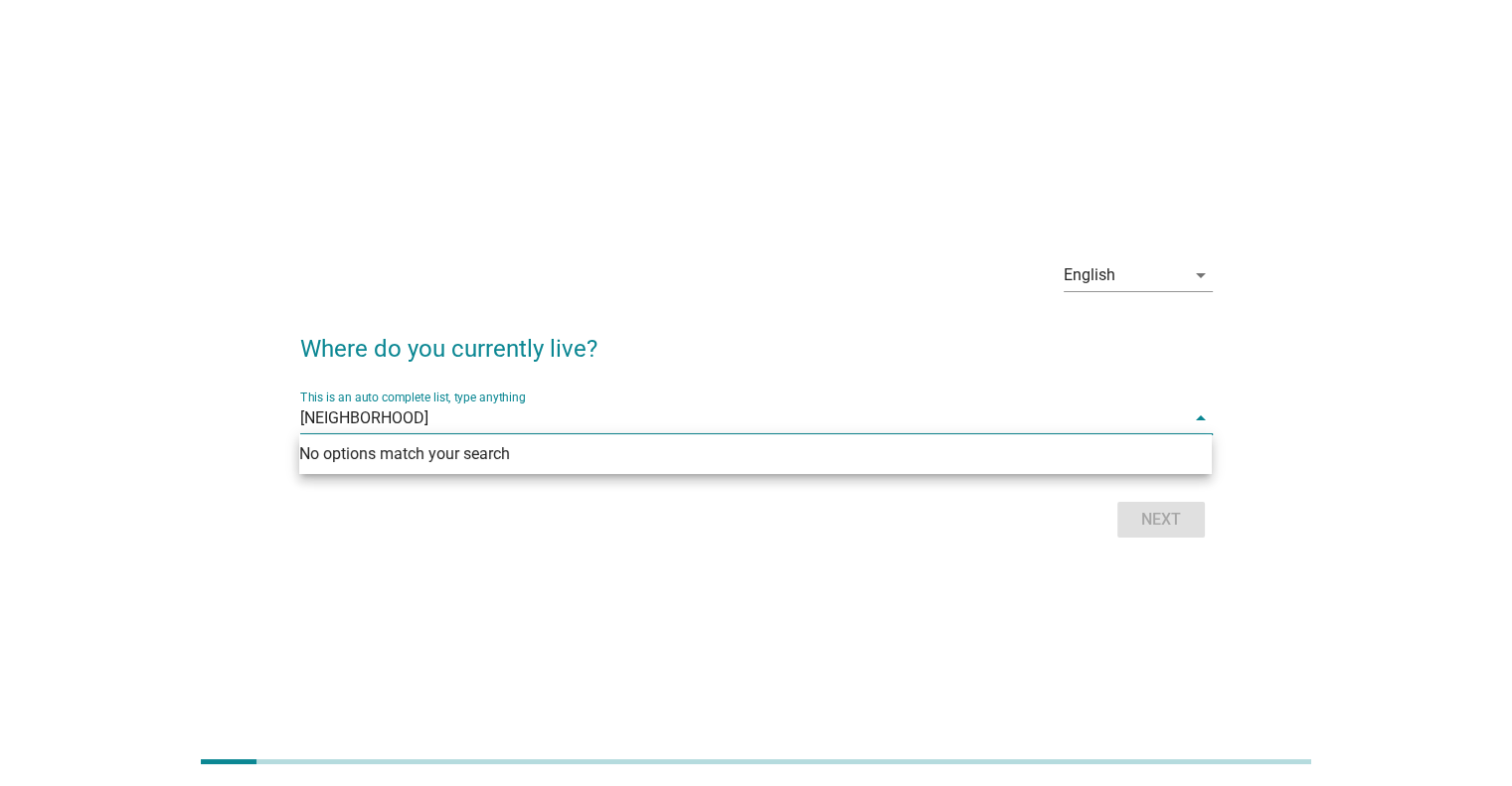 drag, startPoint x: 460, startPoint y: 423, endPoint x: 84, endPoint y: 389, distance: 377.5341 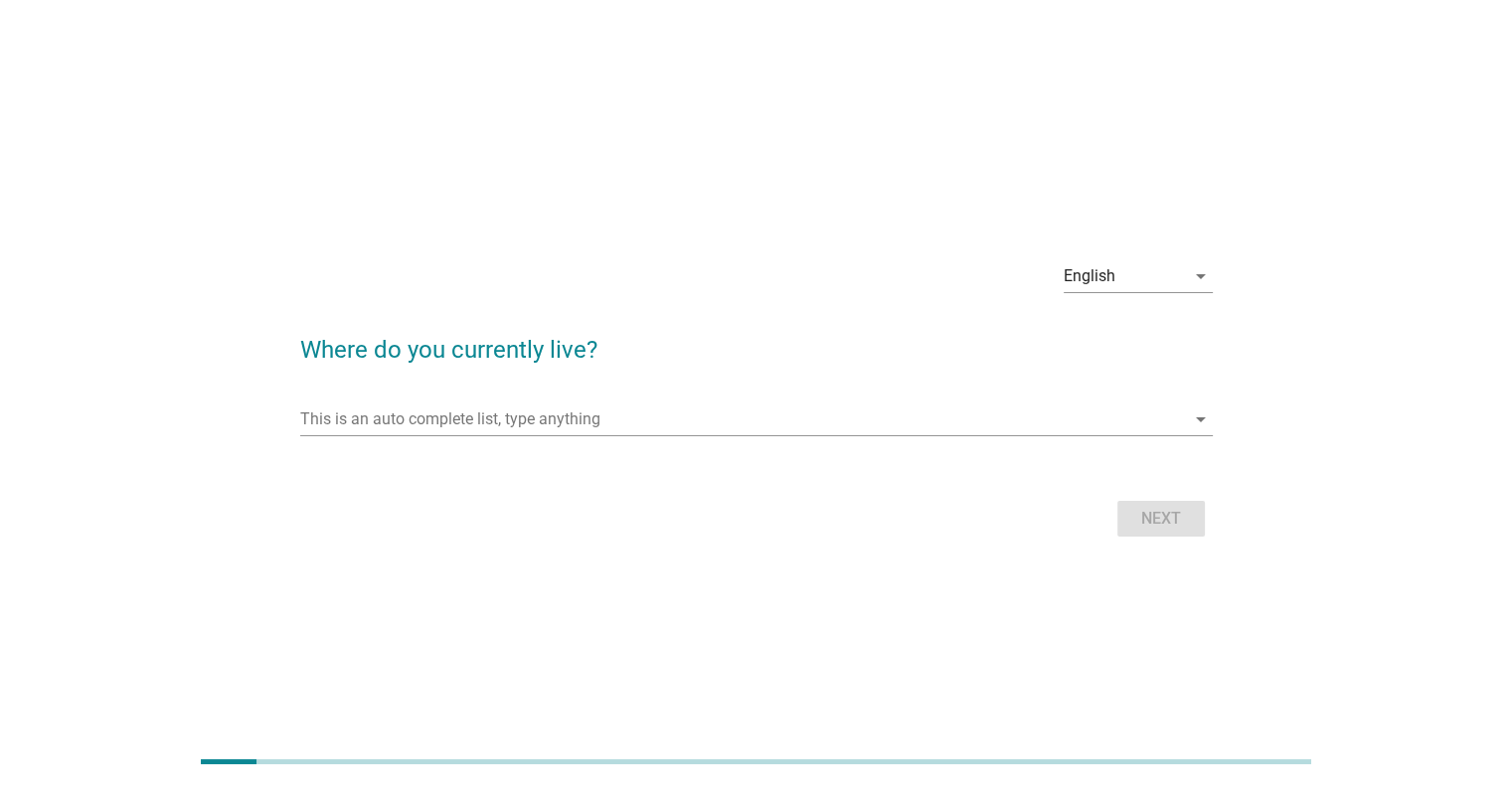 click on "This is an auto complete list, type anything arrow_drop_down" at bounding box center [756, 423] 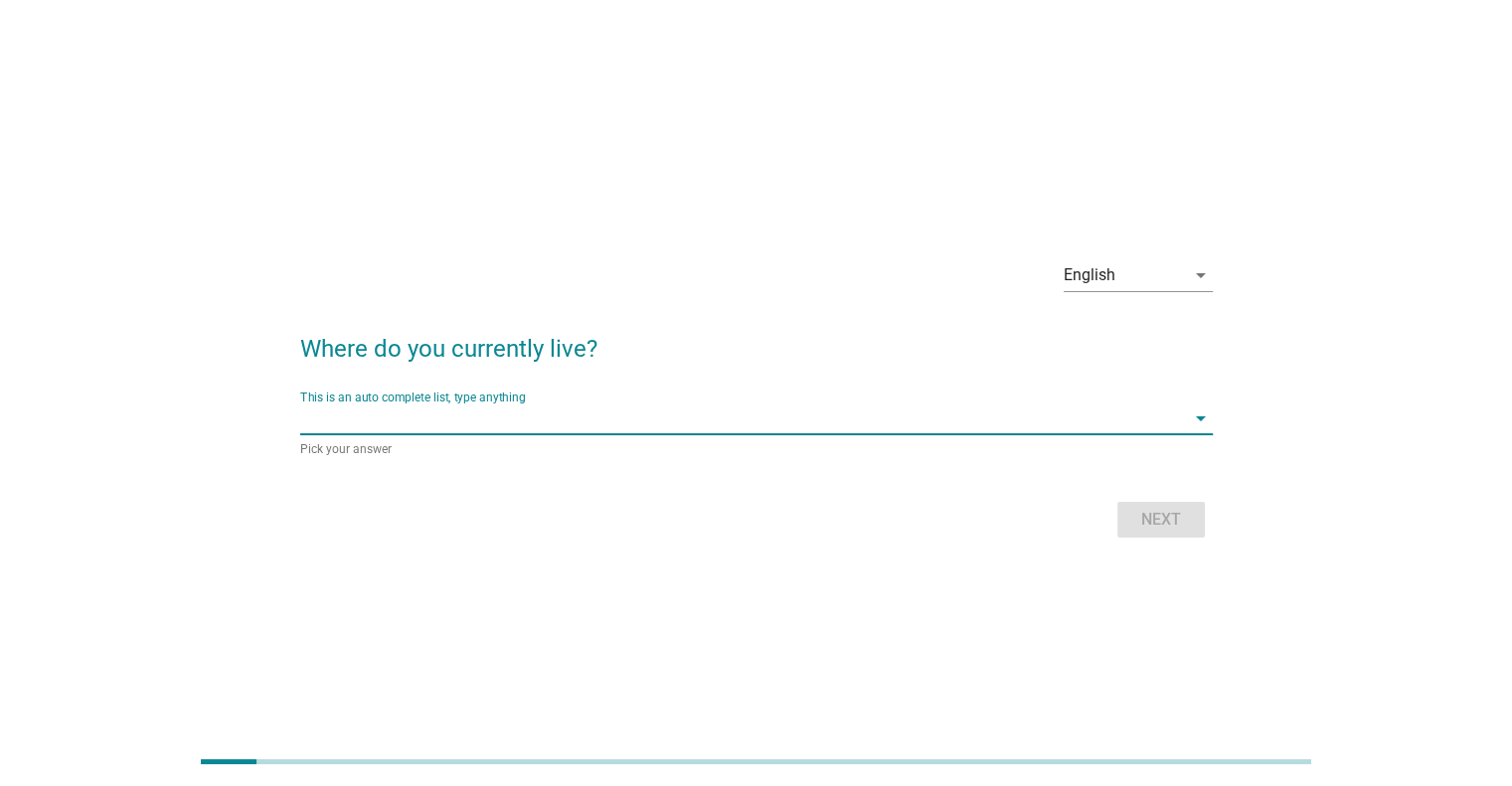click at bounding box center (743, 418) 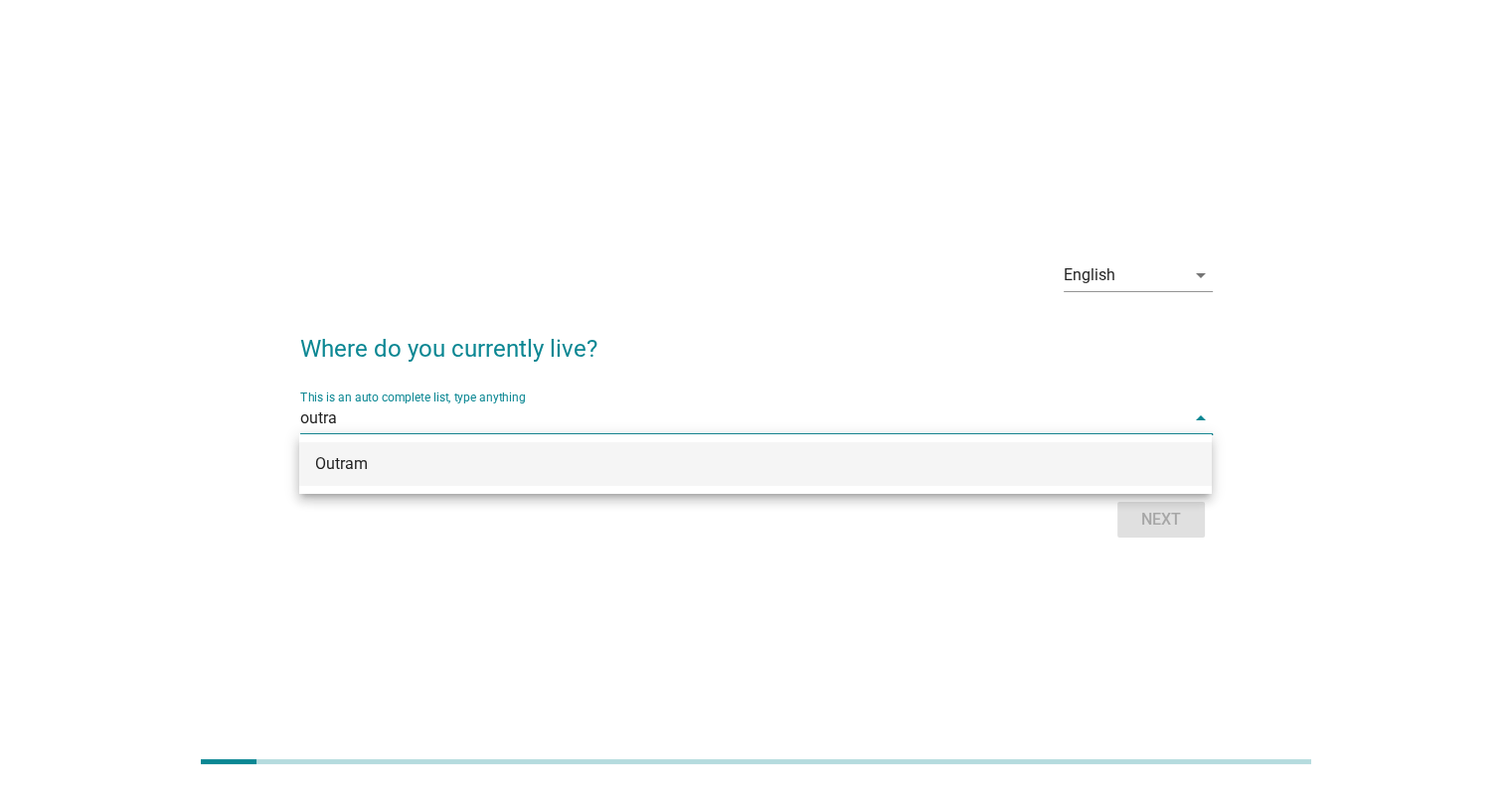 type on "[NEIGHBORHOOD]" 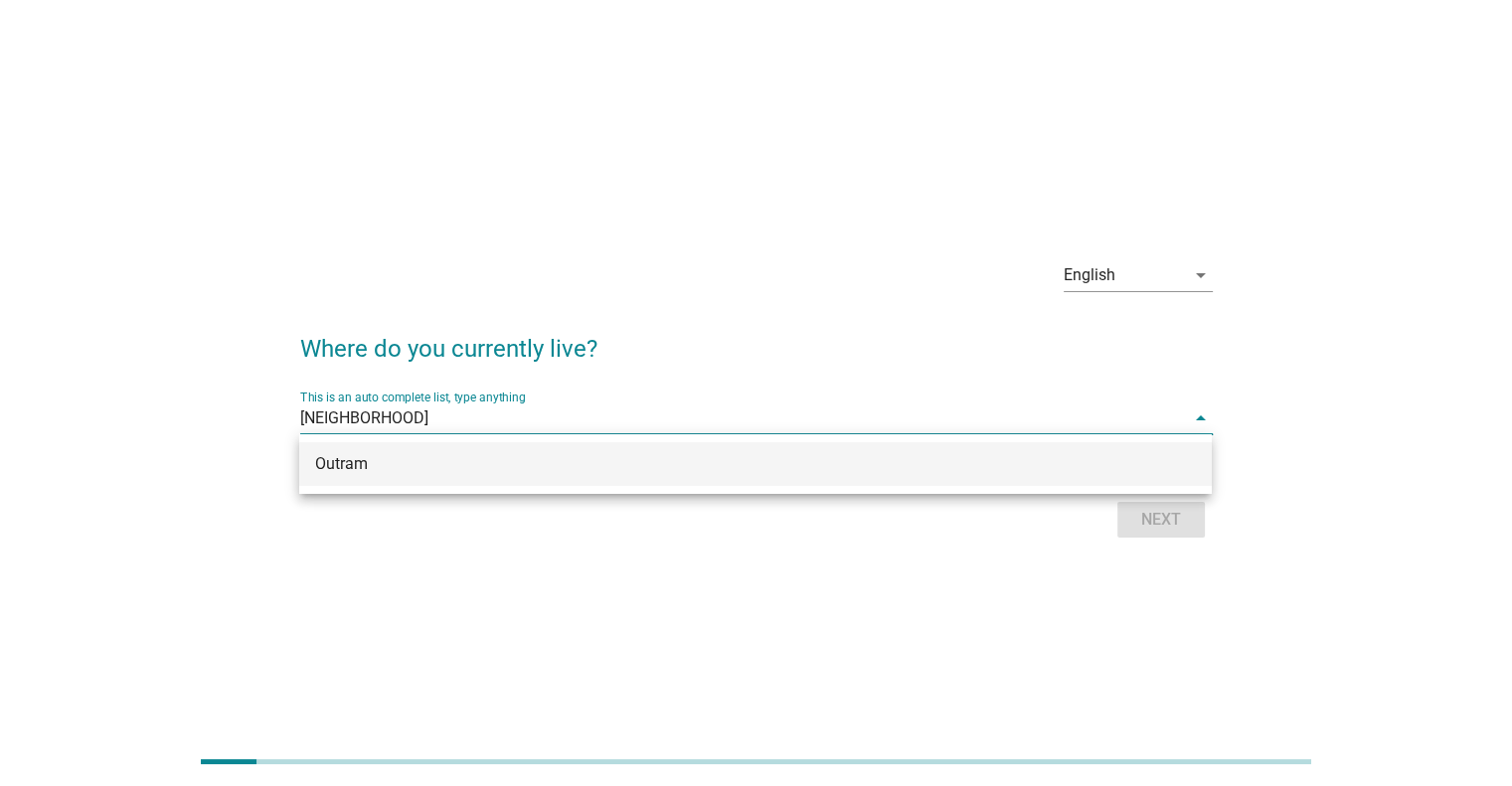 type 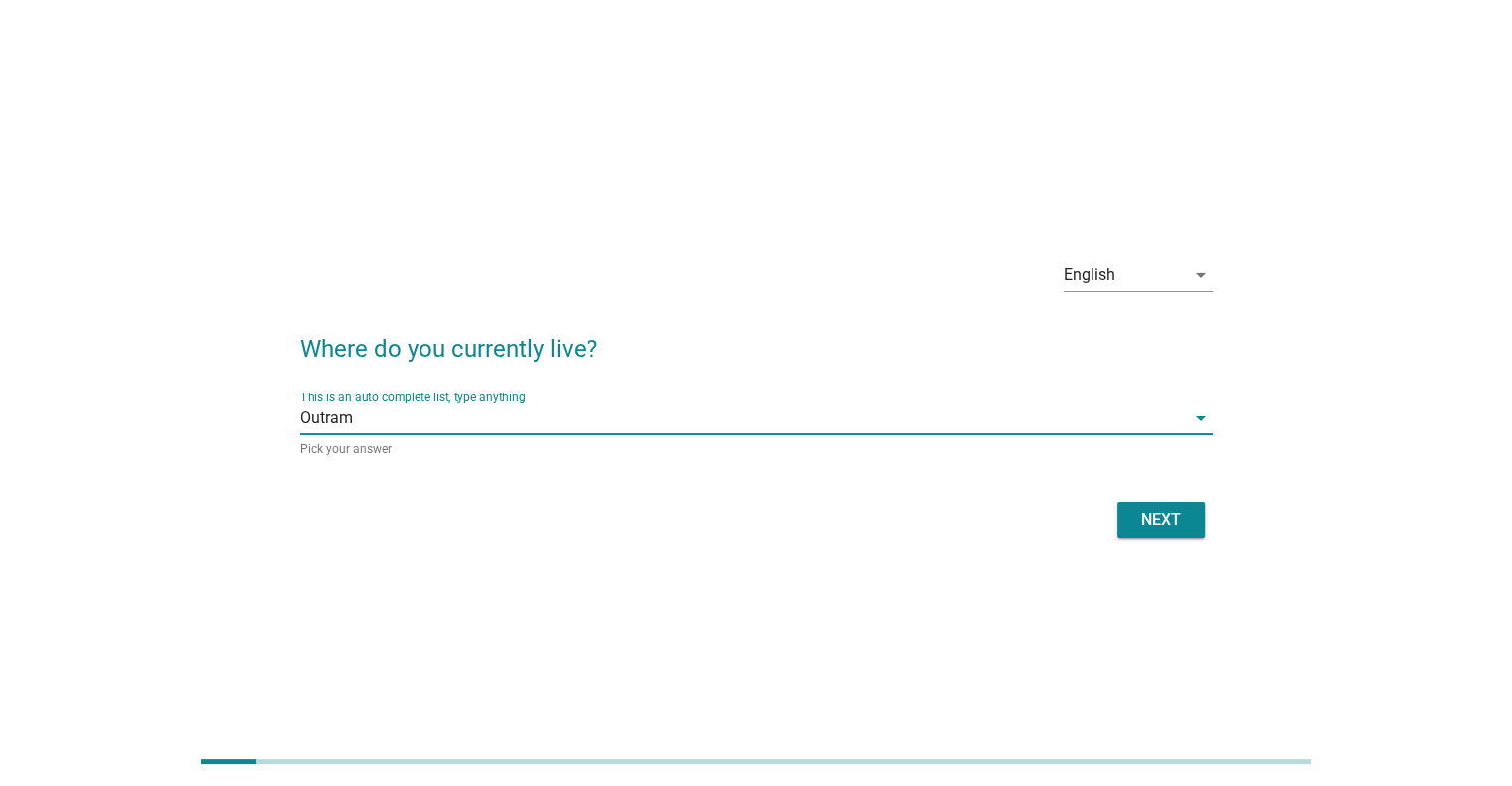 click on "Next" at bounding box center (1161, 520) 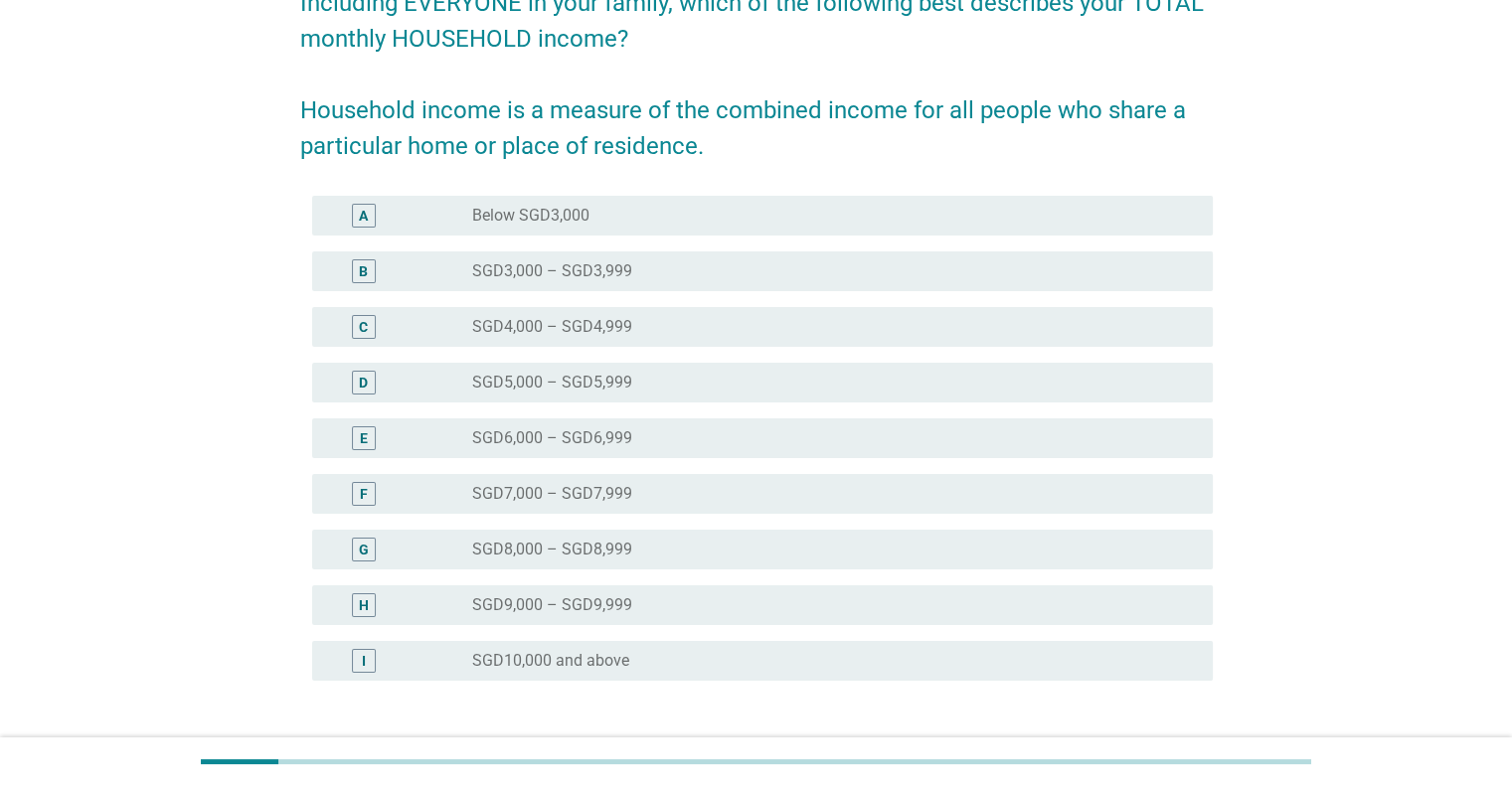 scroll, scrollTop: 199, scrollLeft: 0, axis: vertical 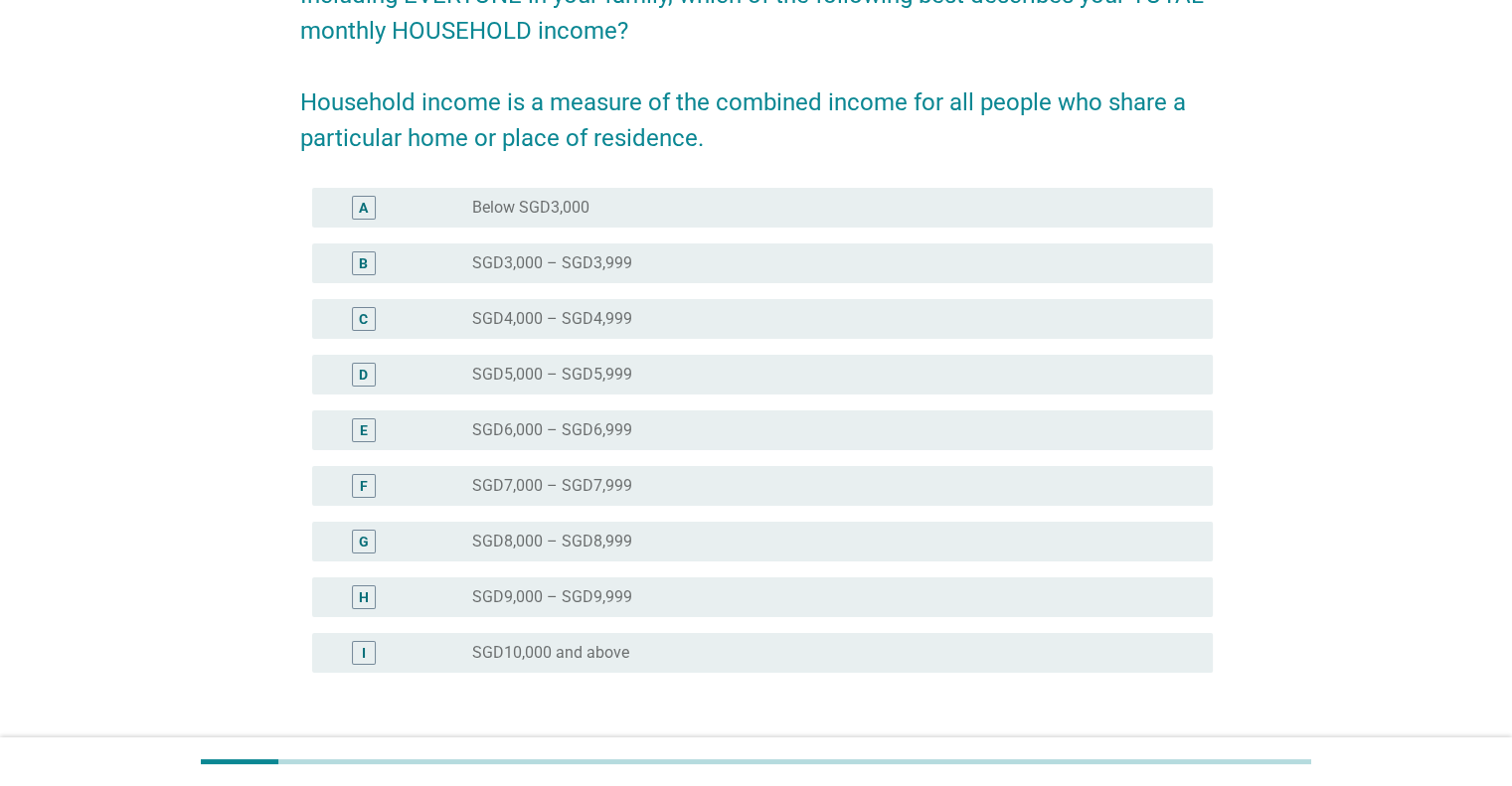 click on "I" at bounding box center [401, 653] 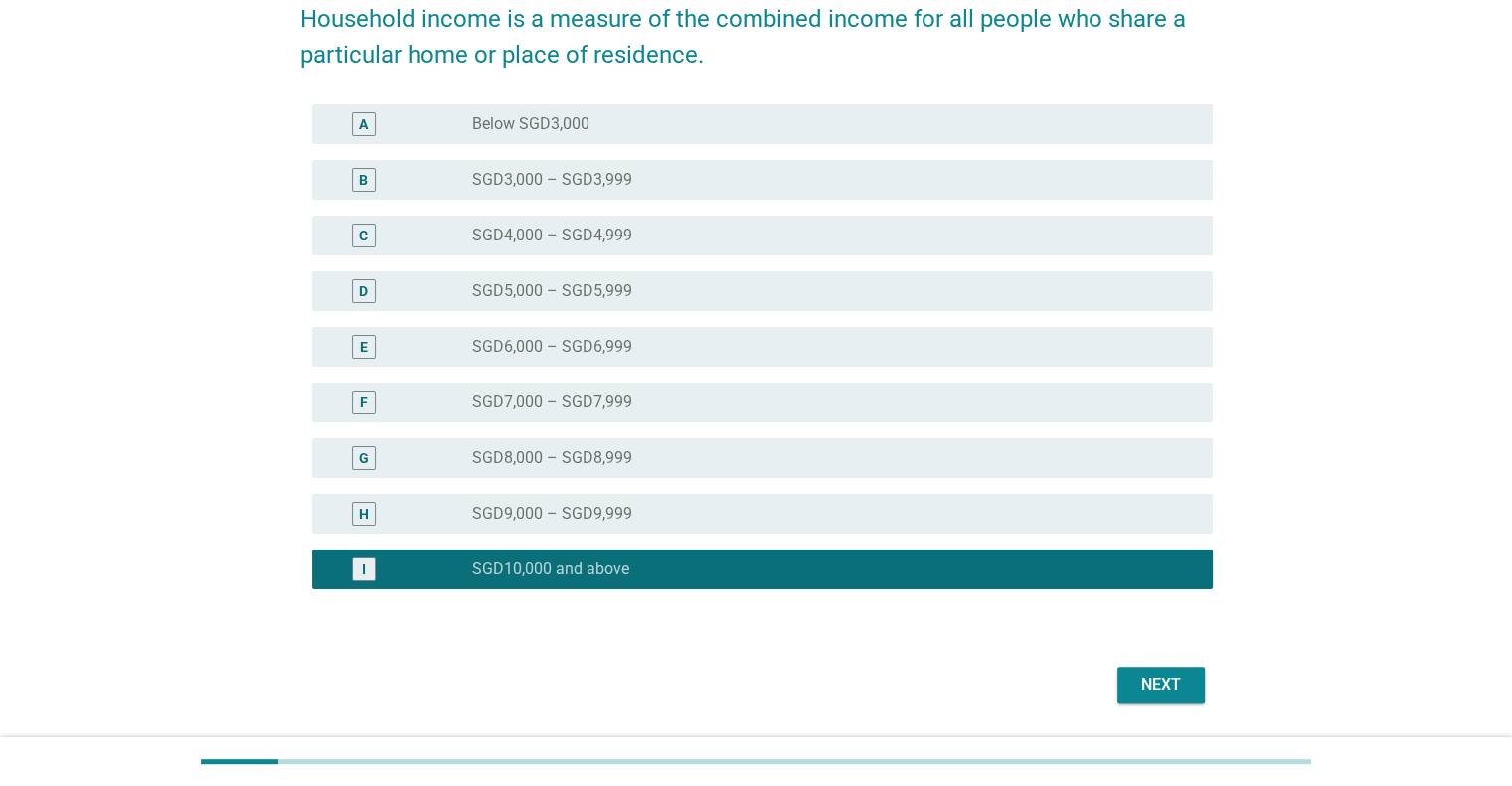 scroll, scrollTop: 341, scrollLeft: 0, axis: vertical 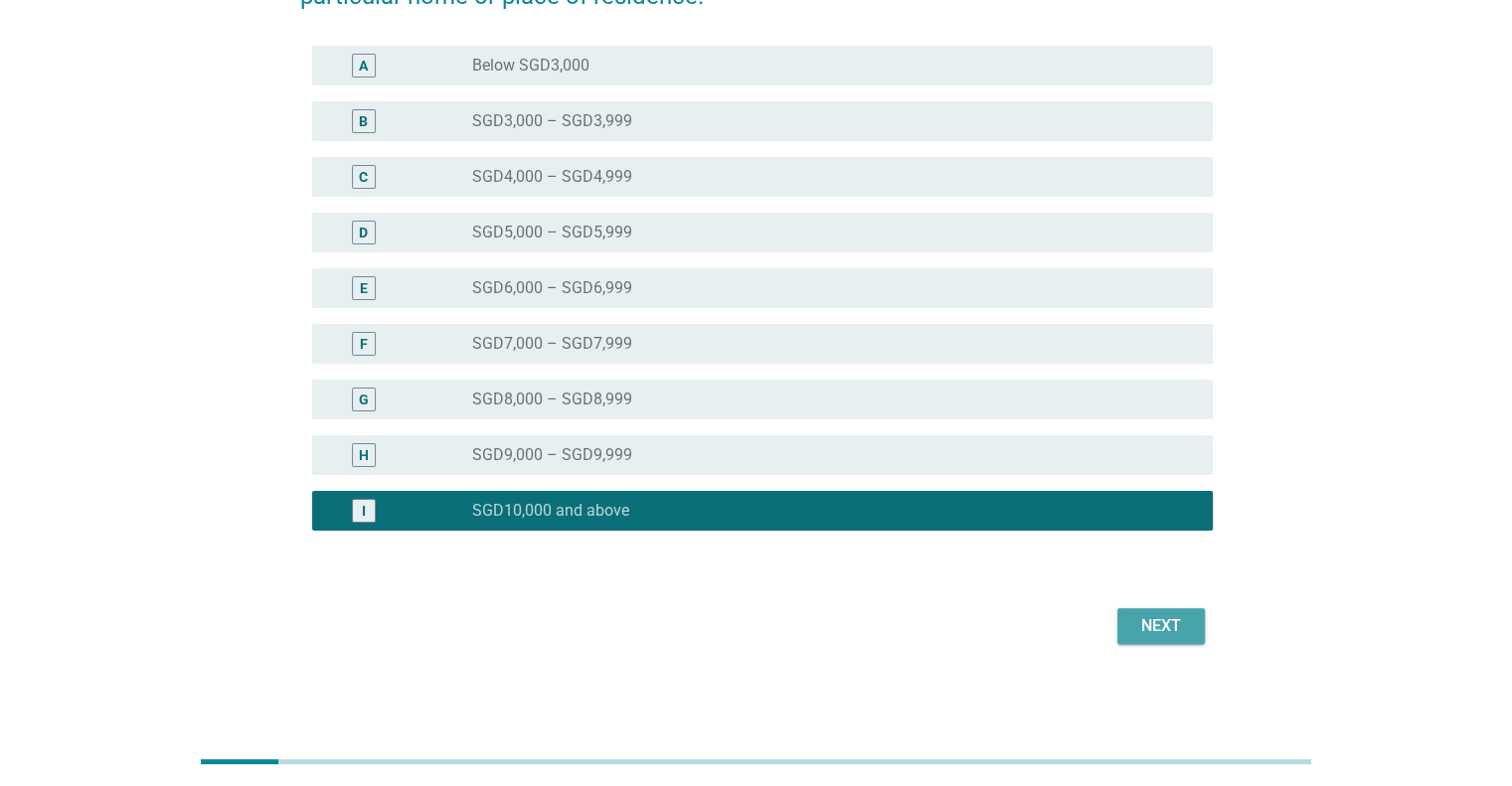 click on "Next" at bounding box center [1161, 626] 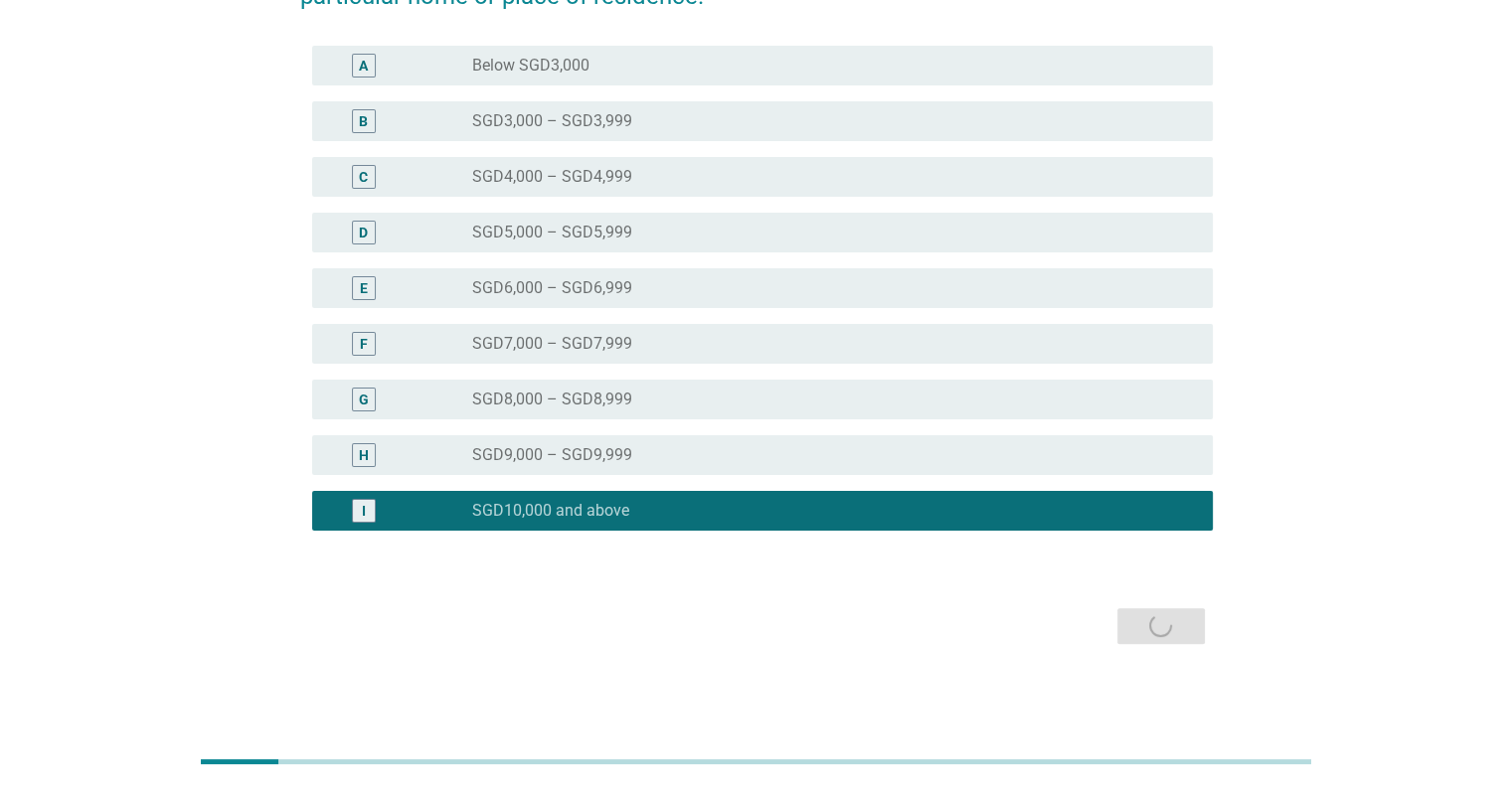 scroll, scrollTop: 0, scrollLeft: 0, axis: both 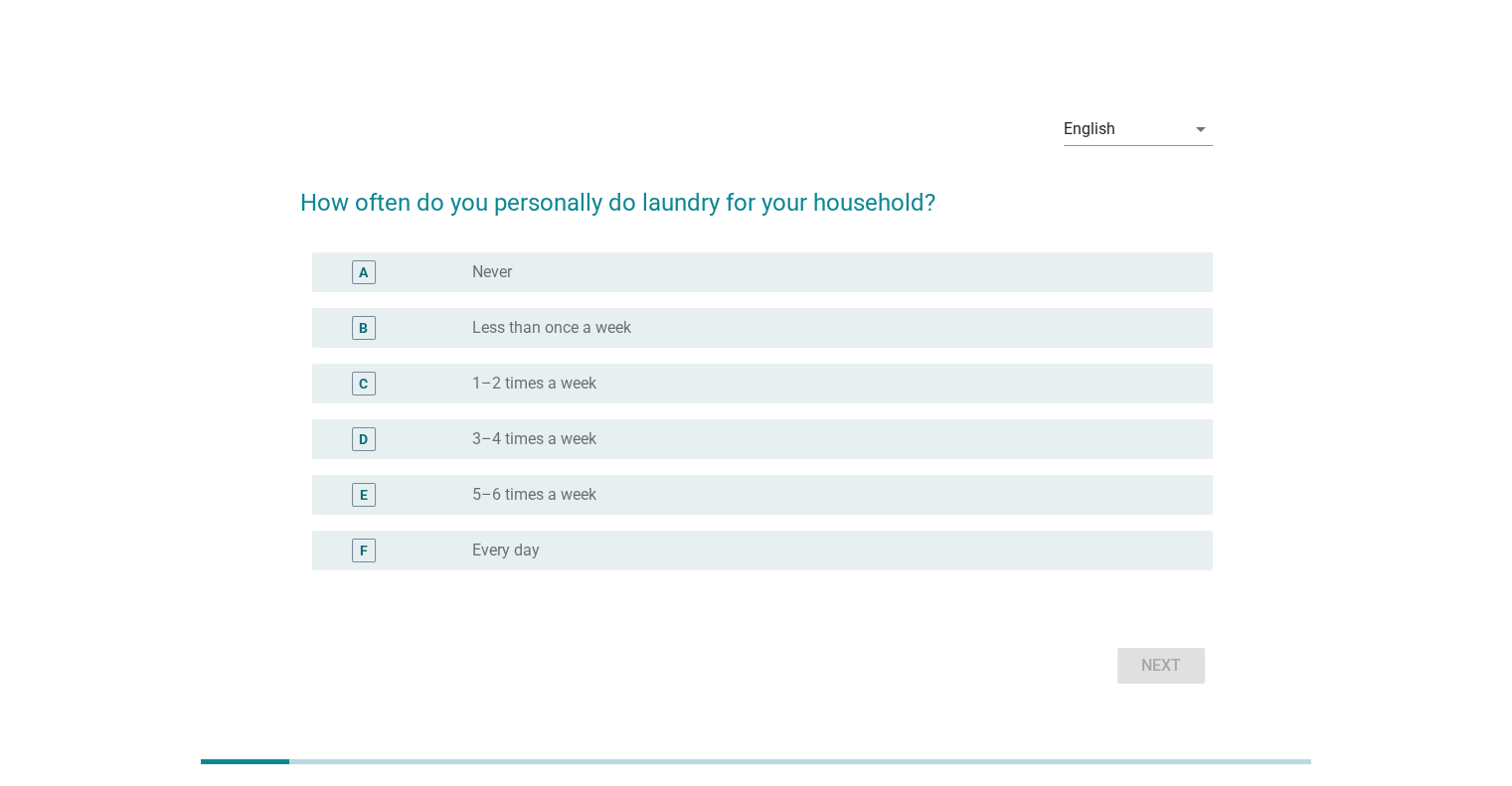 click on "radio_button_unchecked 5–6 times a week" at bounding box center [826, 495] 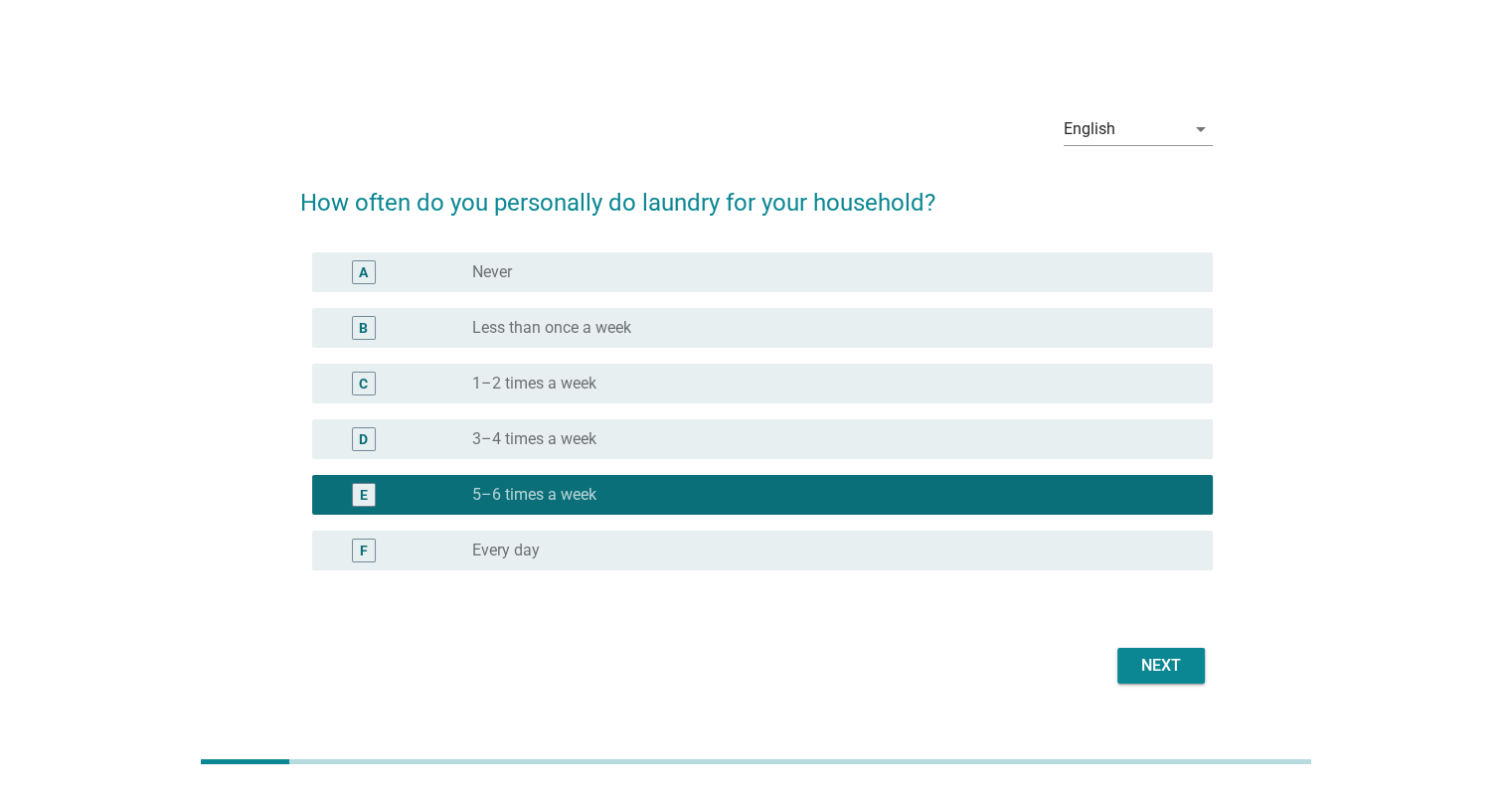 click on "Next" at bounding box center (1161, 666) 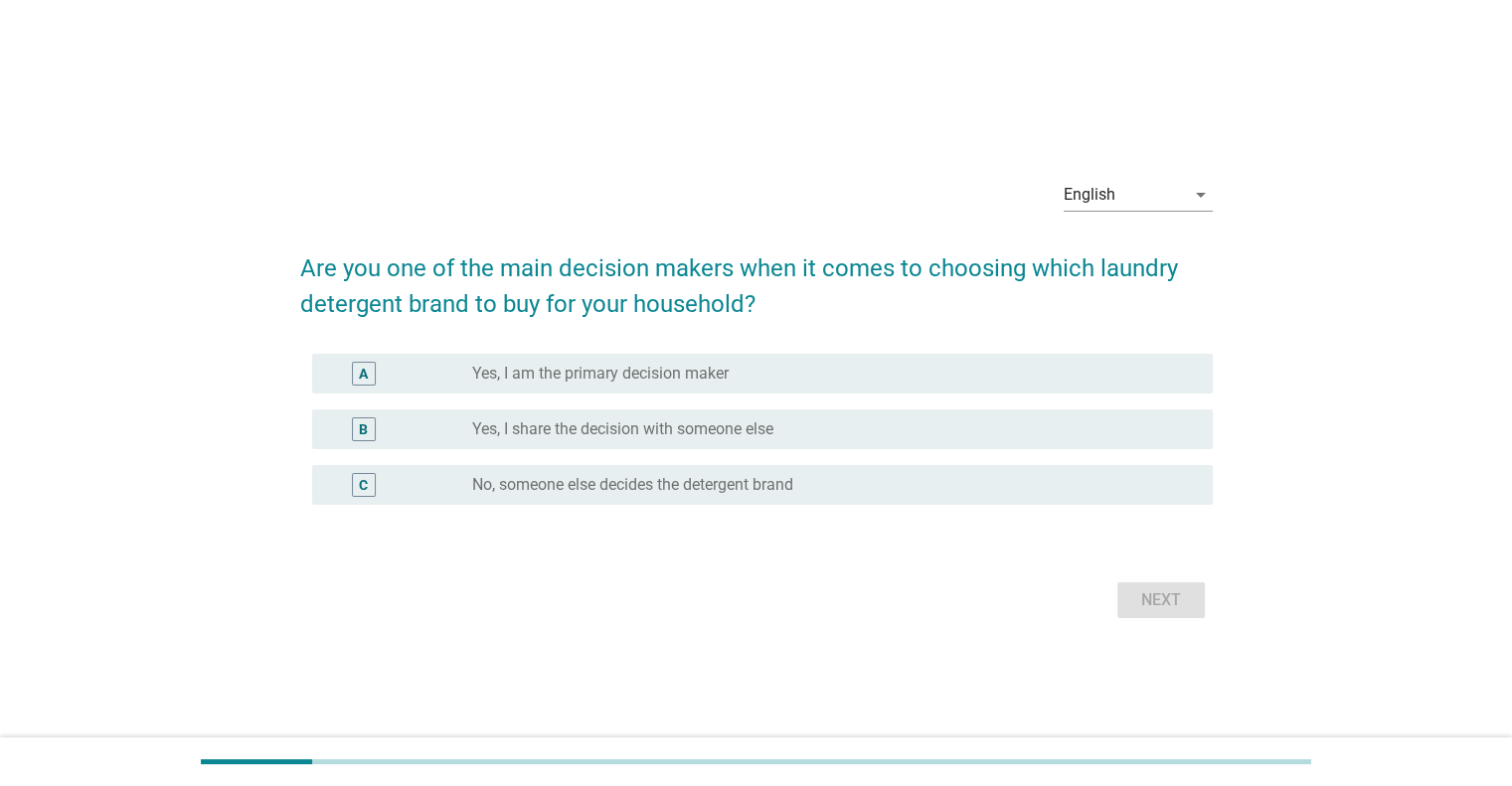 click on "Yes, I share the decision with someone else" at bounding box center (622, 429) 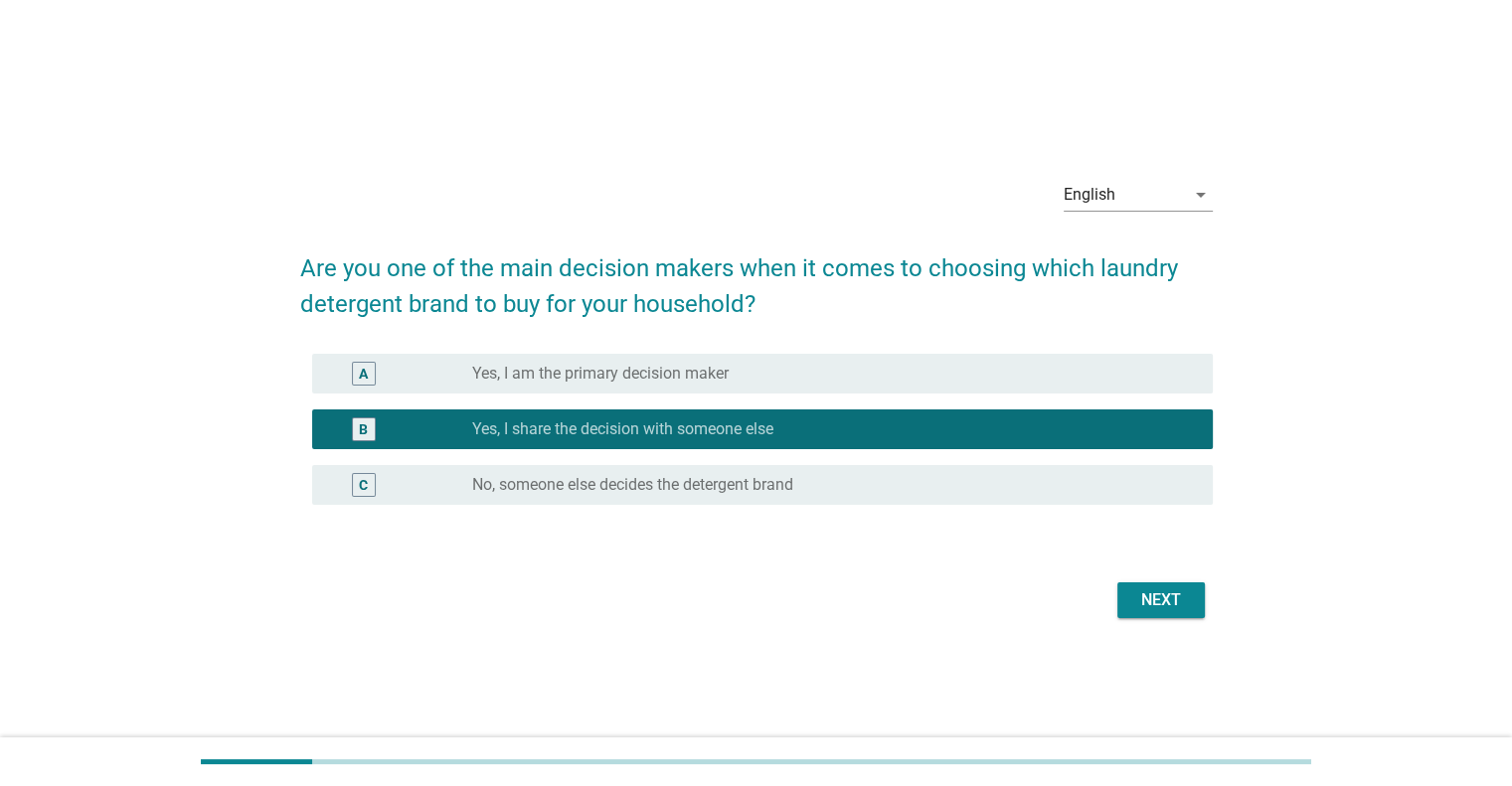 click on "Next" at bounding box center [1161, 600] 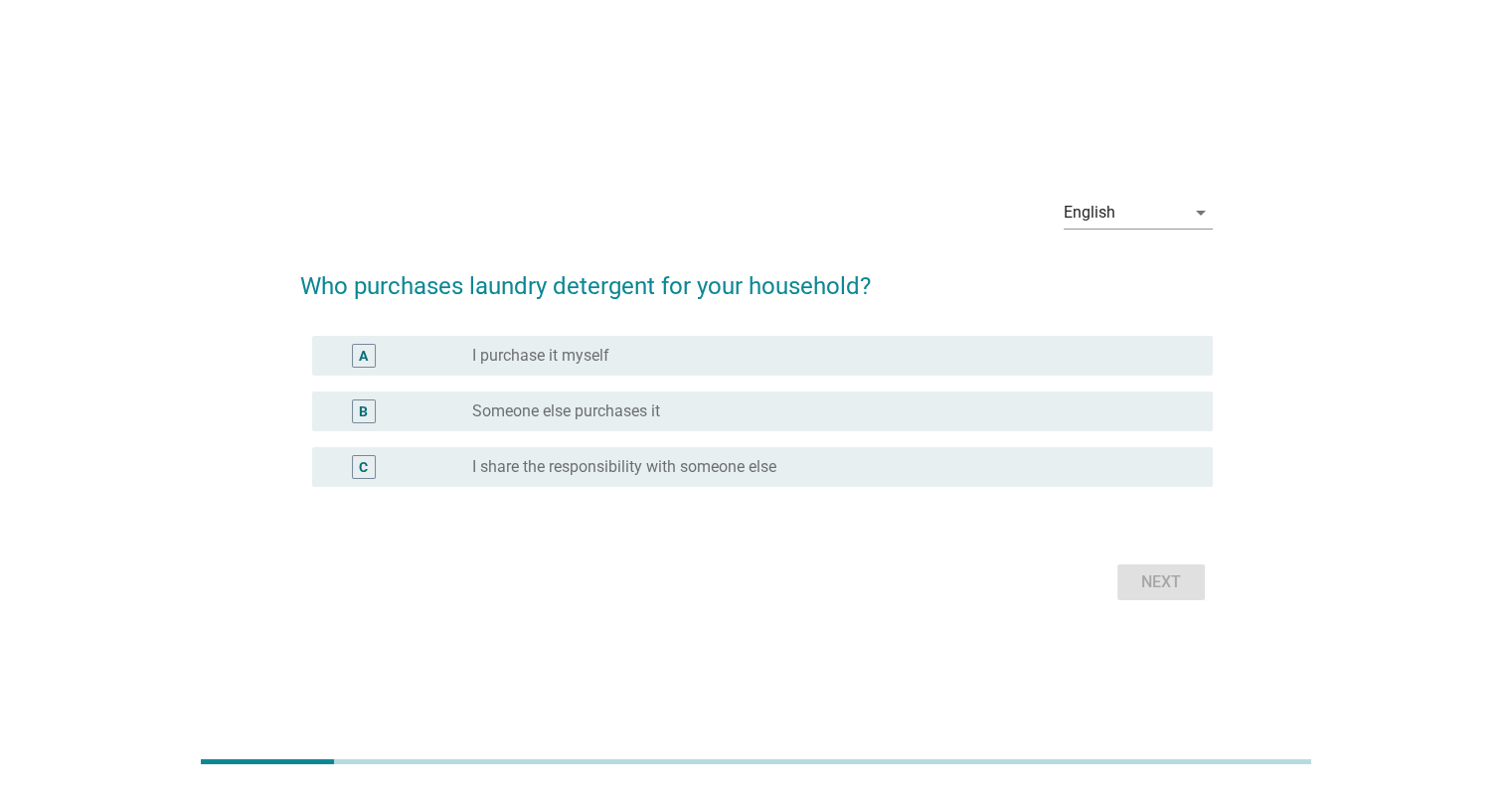 drag, startPoint x: 582, startPoint y: 484, endPoint x: 581, endPoint y: 473, distance: 11.045361 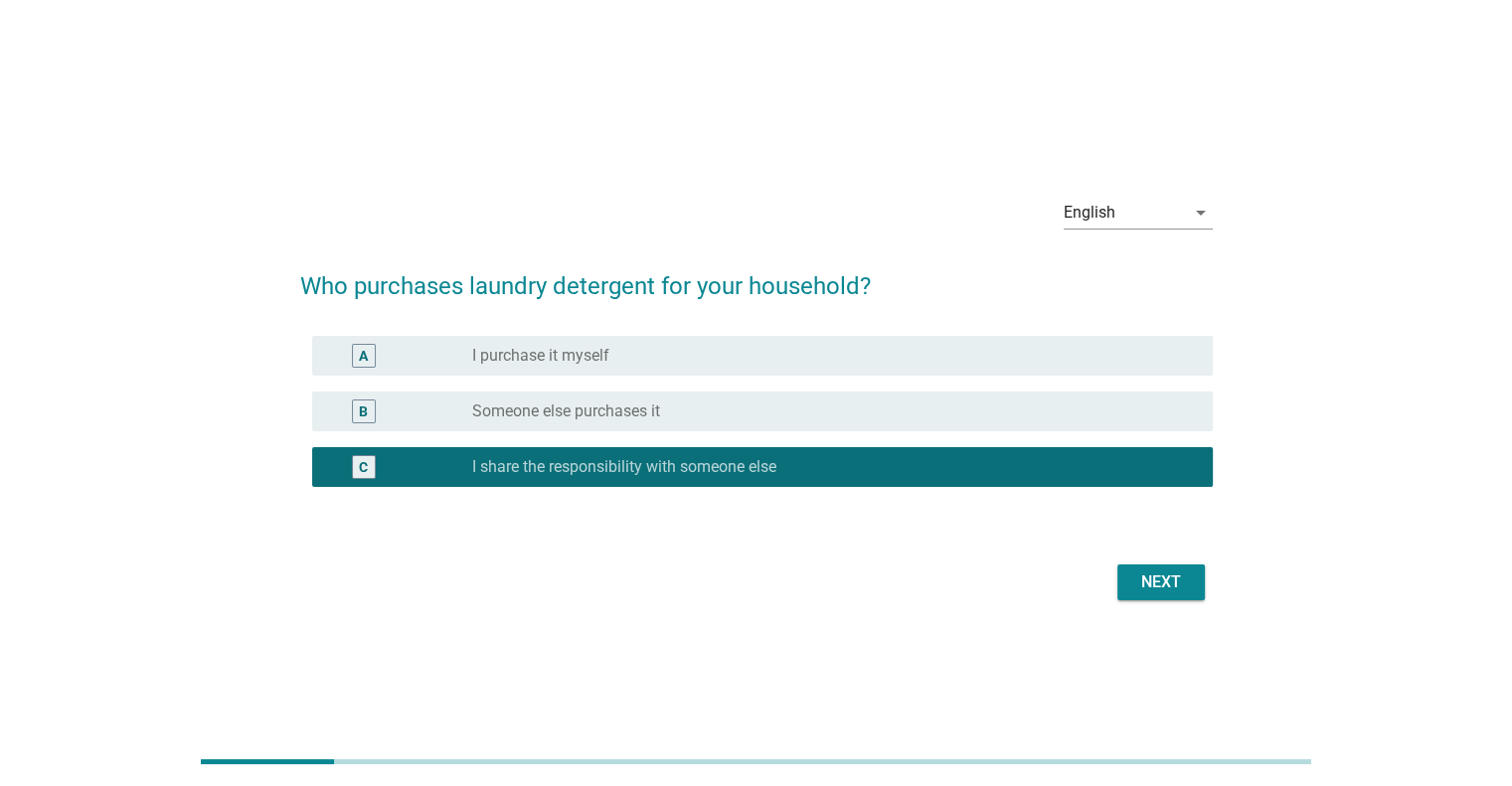 click on "Next" at bounding box center (1161, 582) 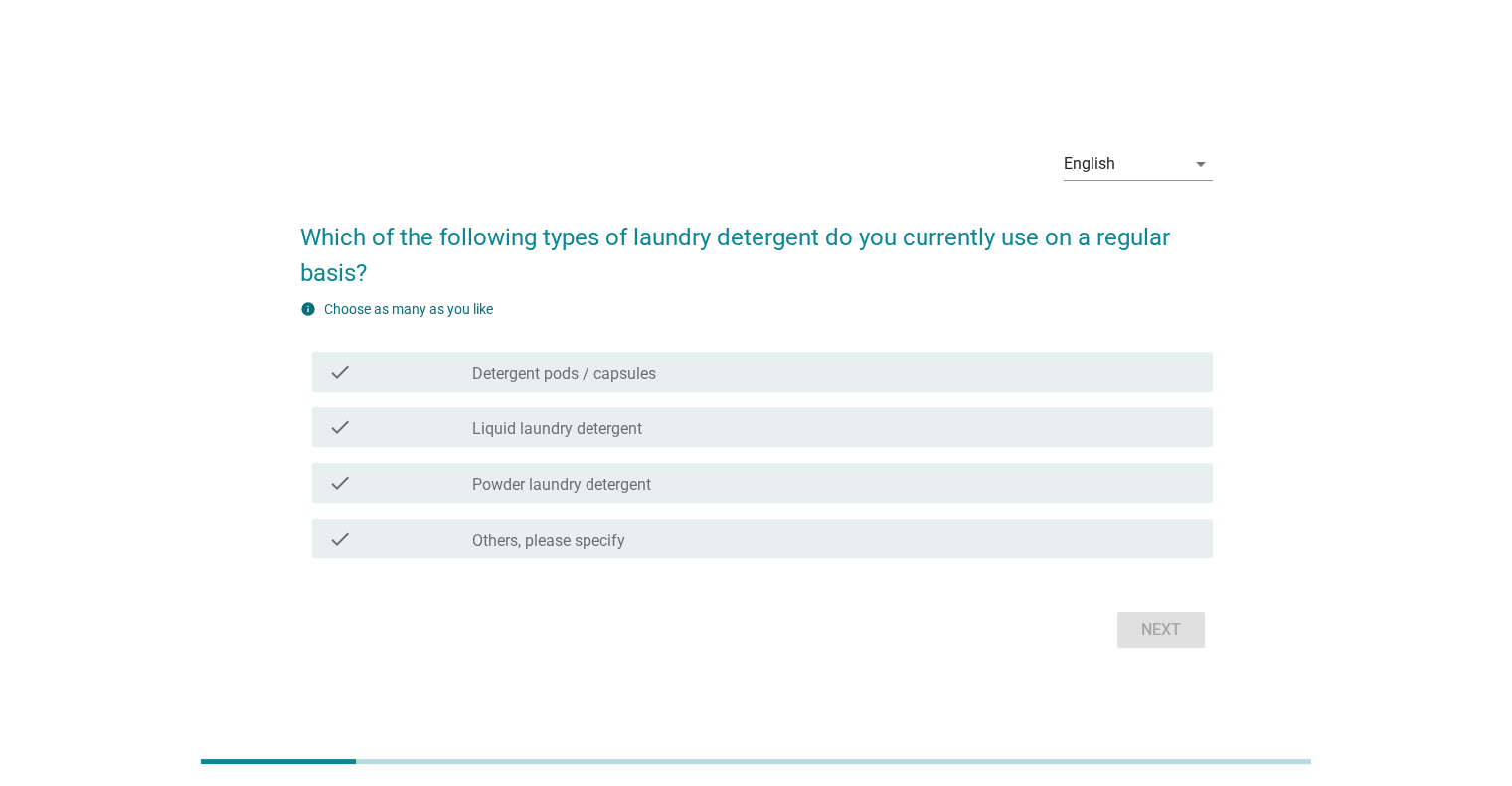 click on "Detergent pods / capsules" at bounding box center (564, 374) 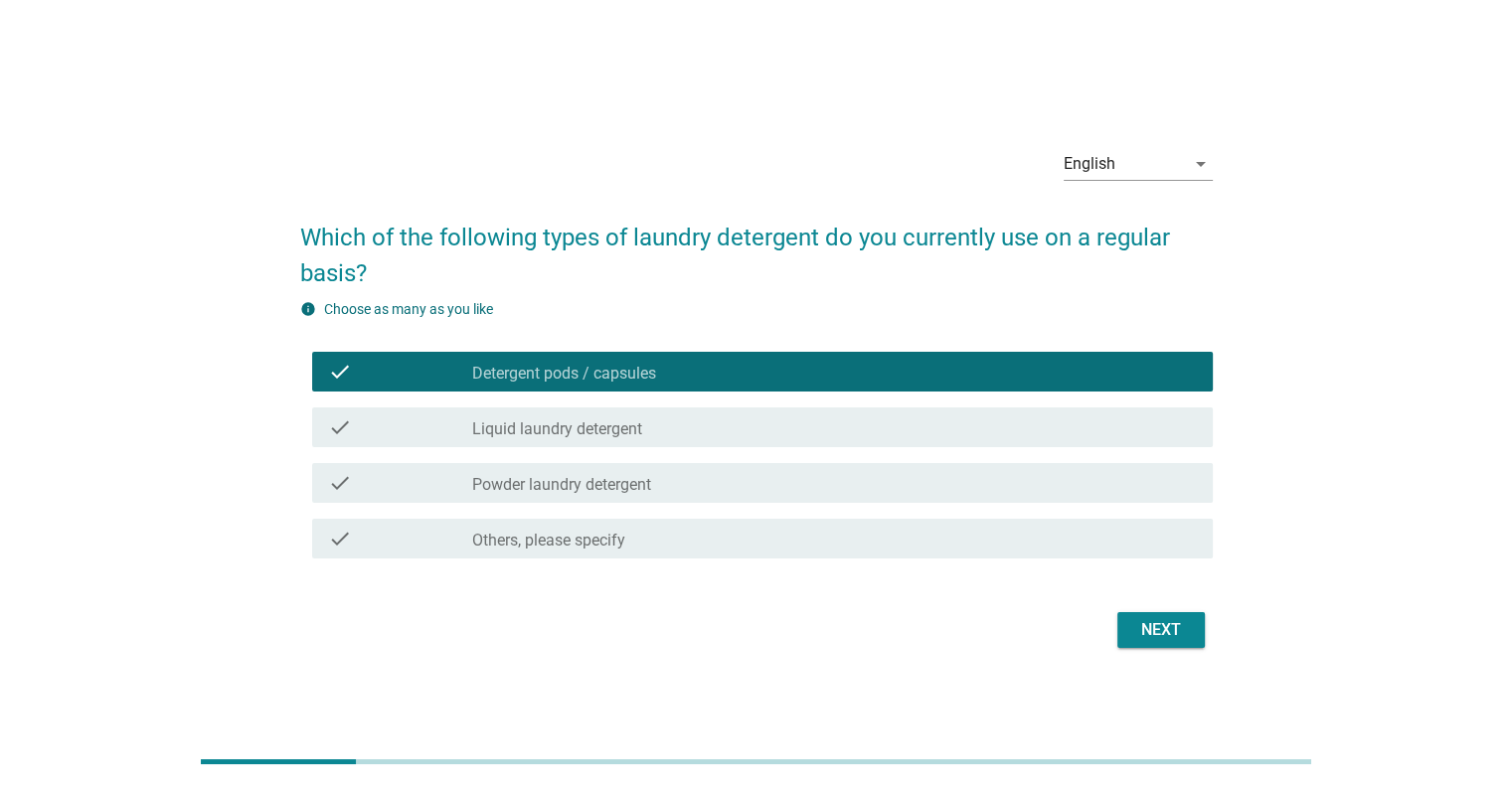 click on "Liquid laundry detergent" at bounding box center [557, 429] 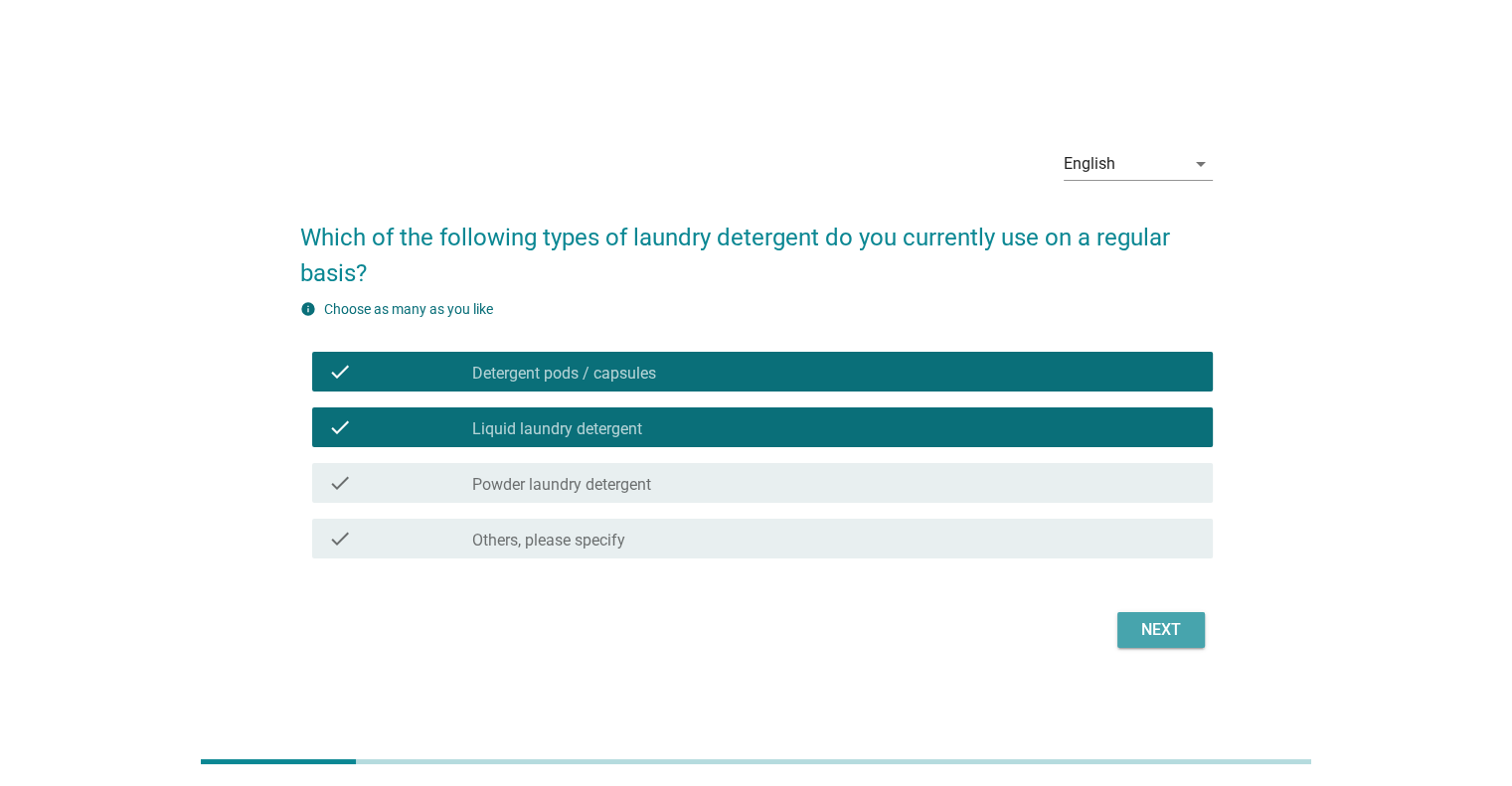click on "Next" at bounding box center [1161, 630] 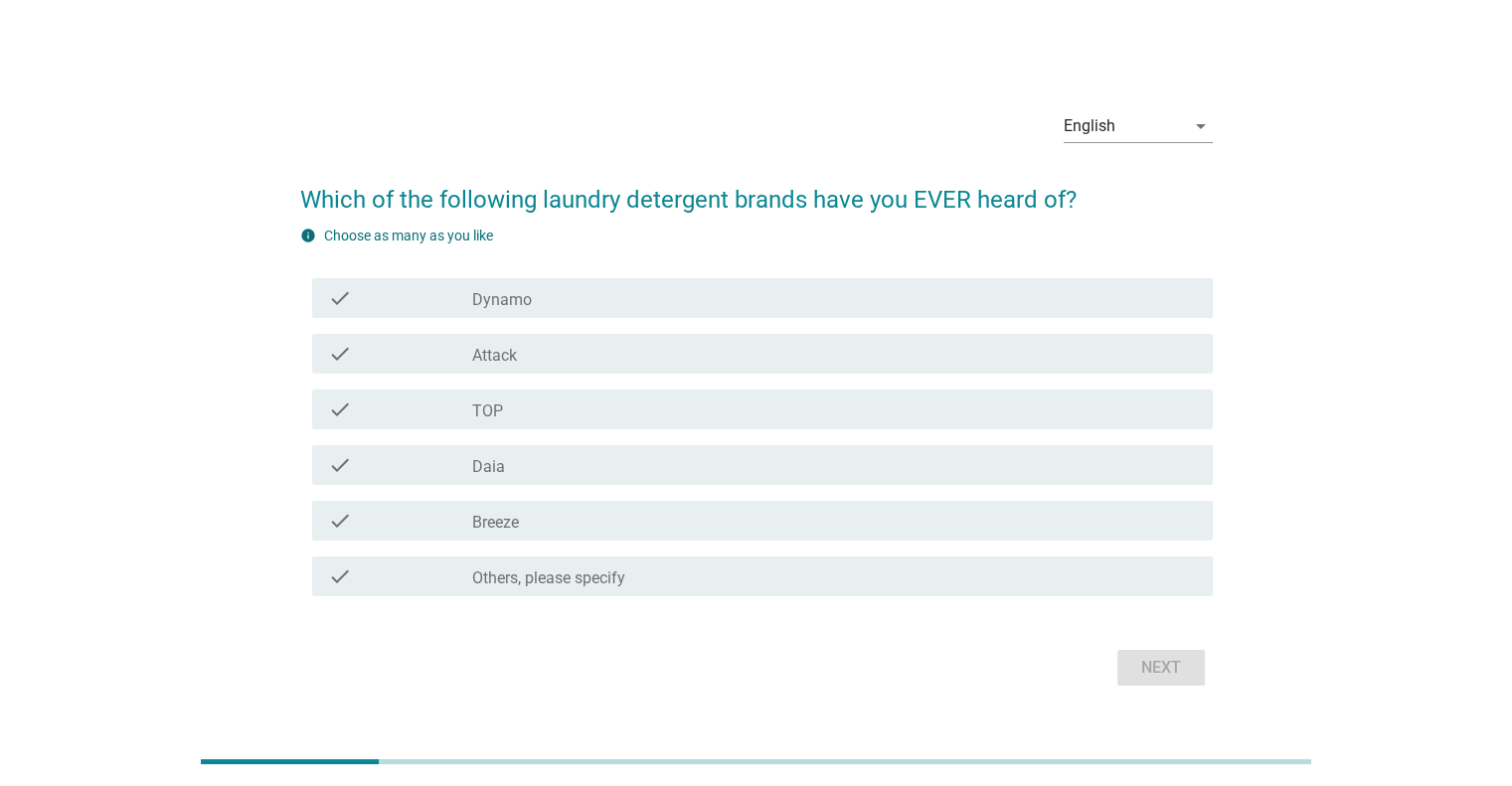 click on "check_box_outline_blank Dynamo" at bounding box center [834, 298] 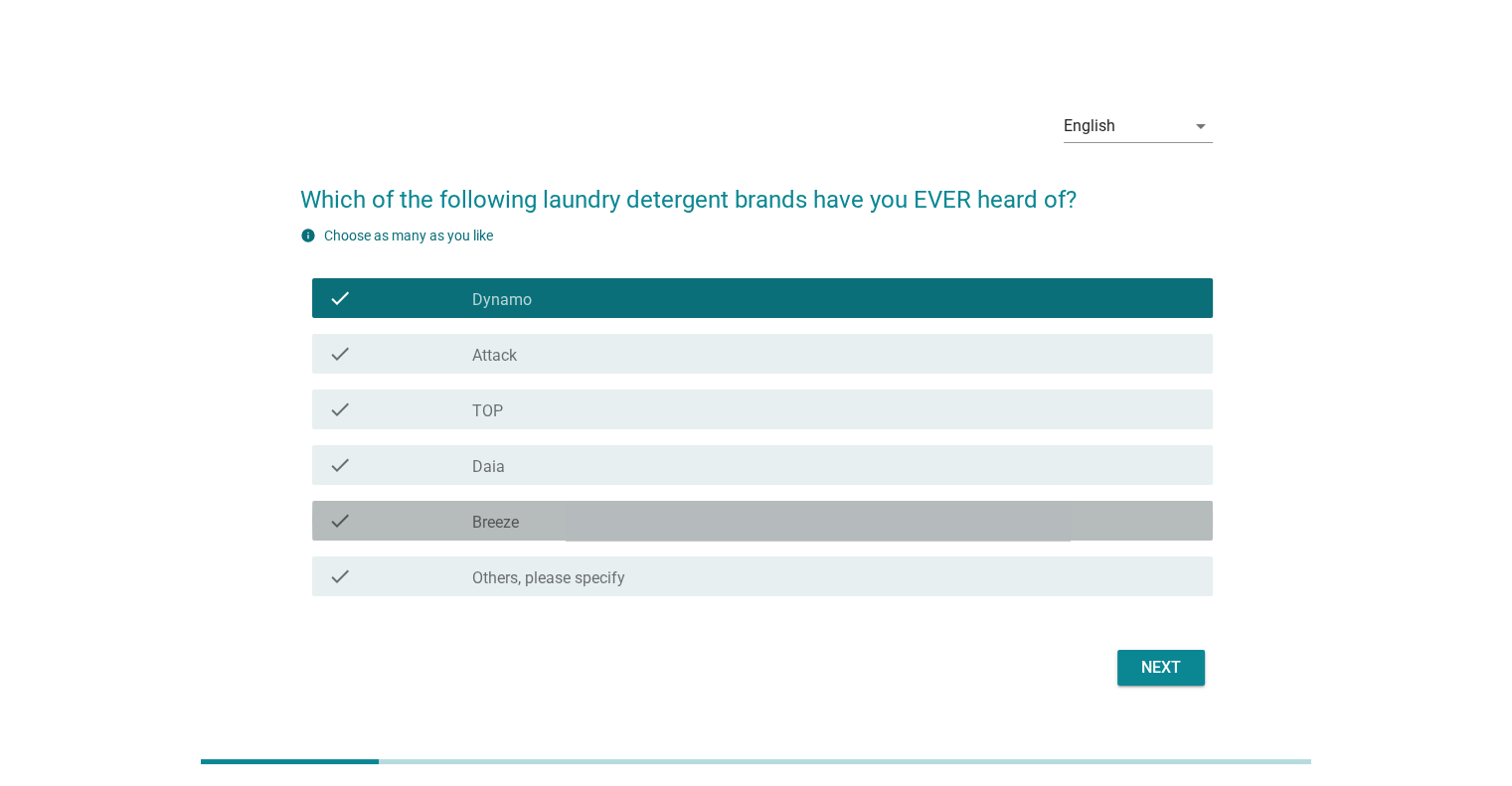 click on "check_box_outline_blank Breeze" at bounding box center [834, 521] 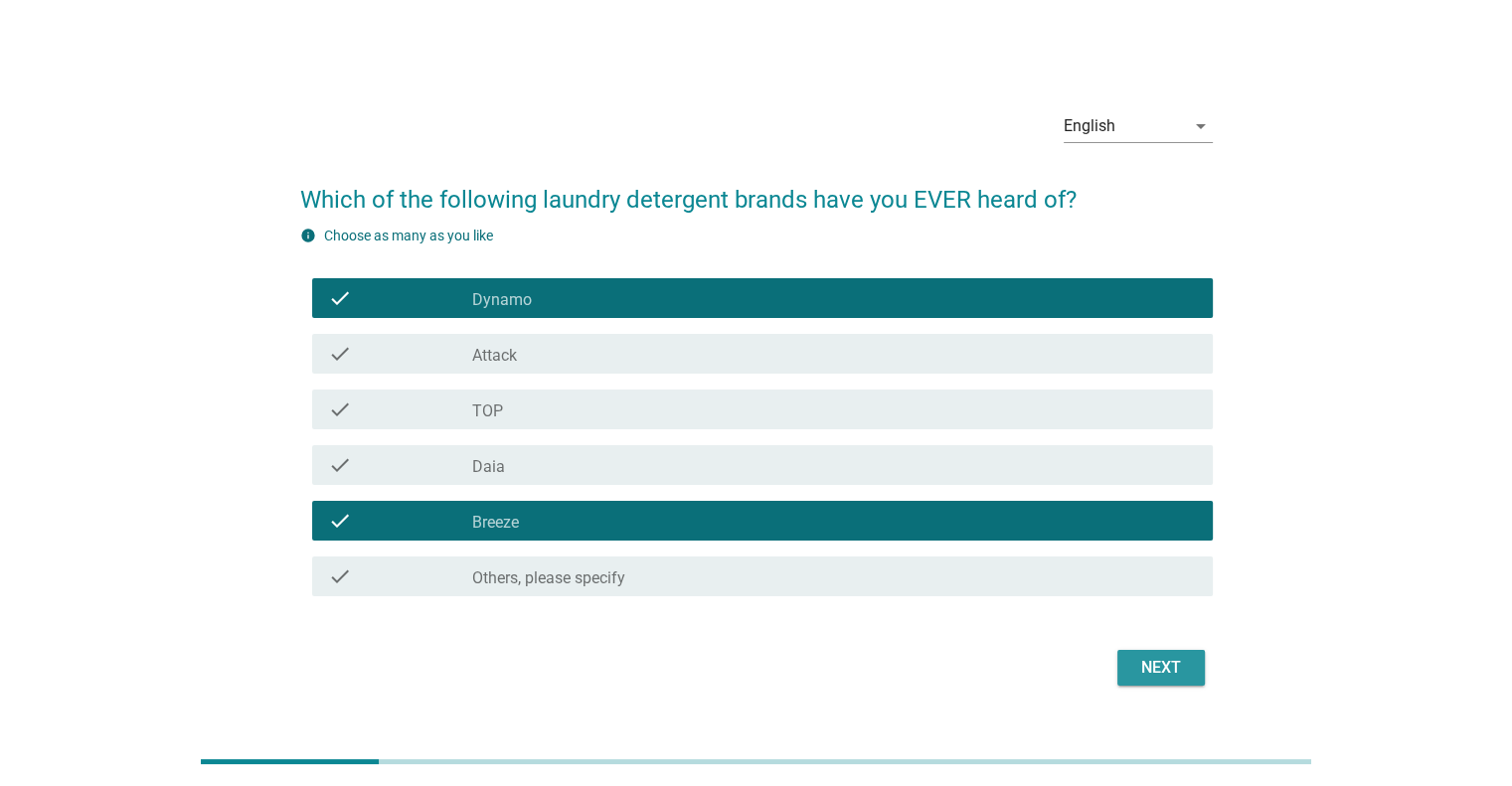 click on "Next" at bounding box center [1161, 668] 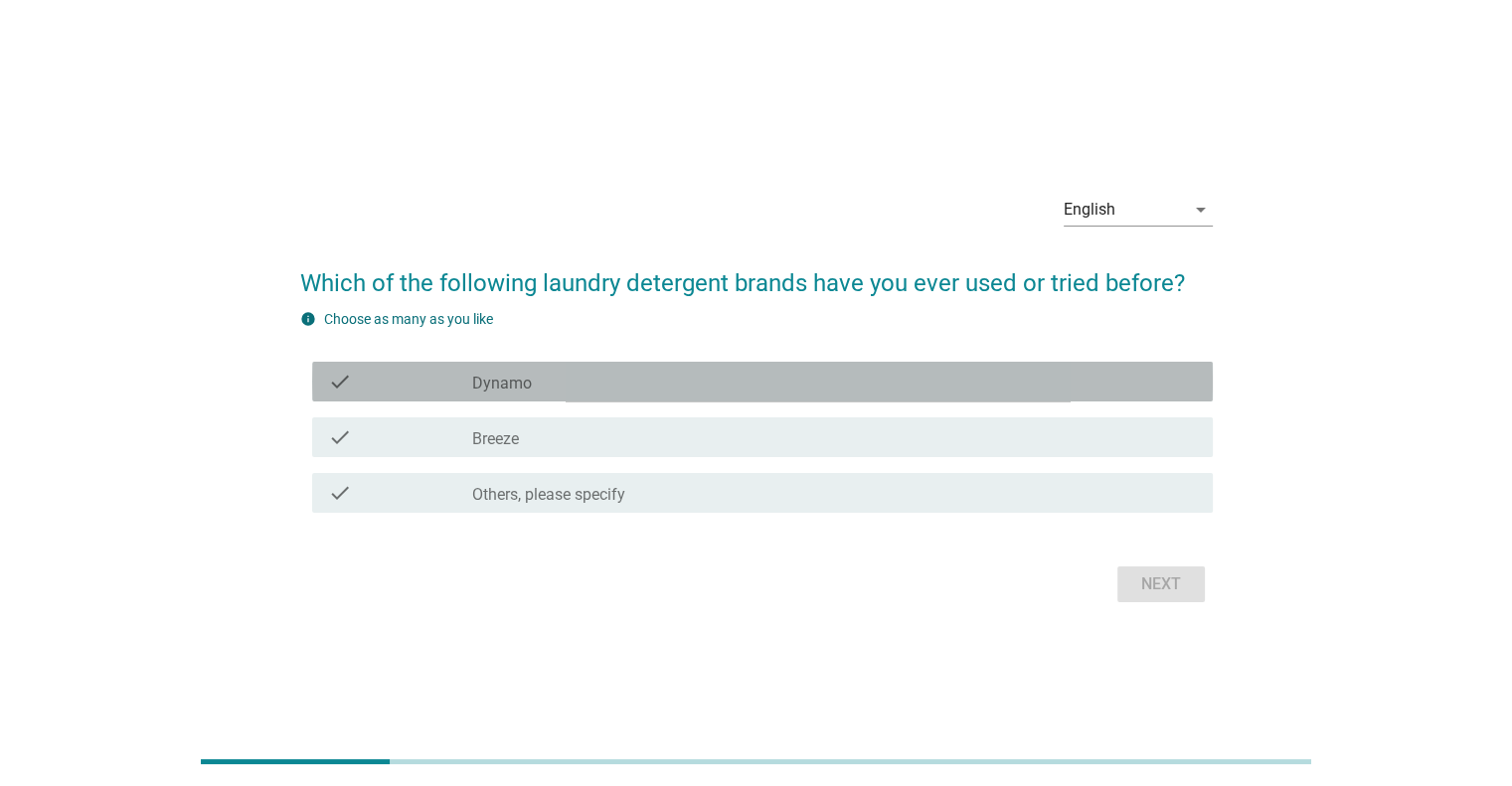 click on "check_box_outline_blank Dynamo" at bounding box center (834, 382) 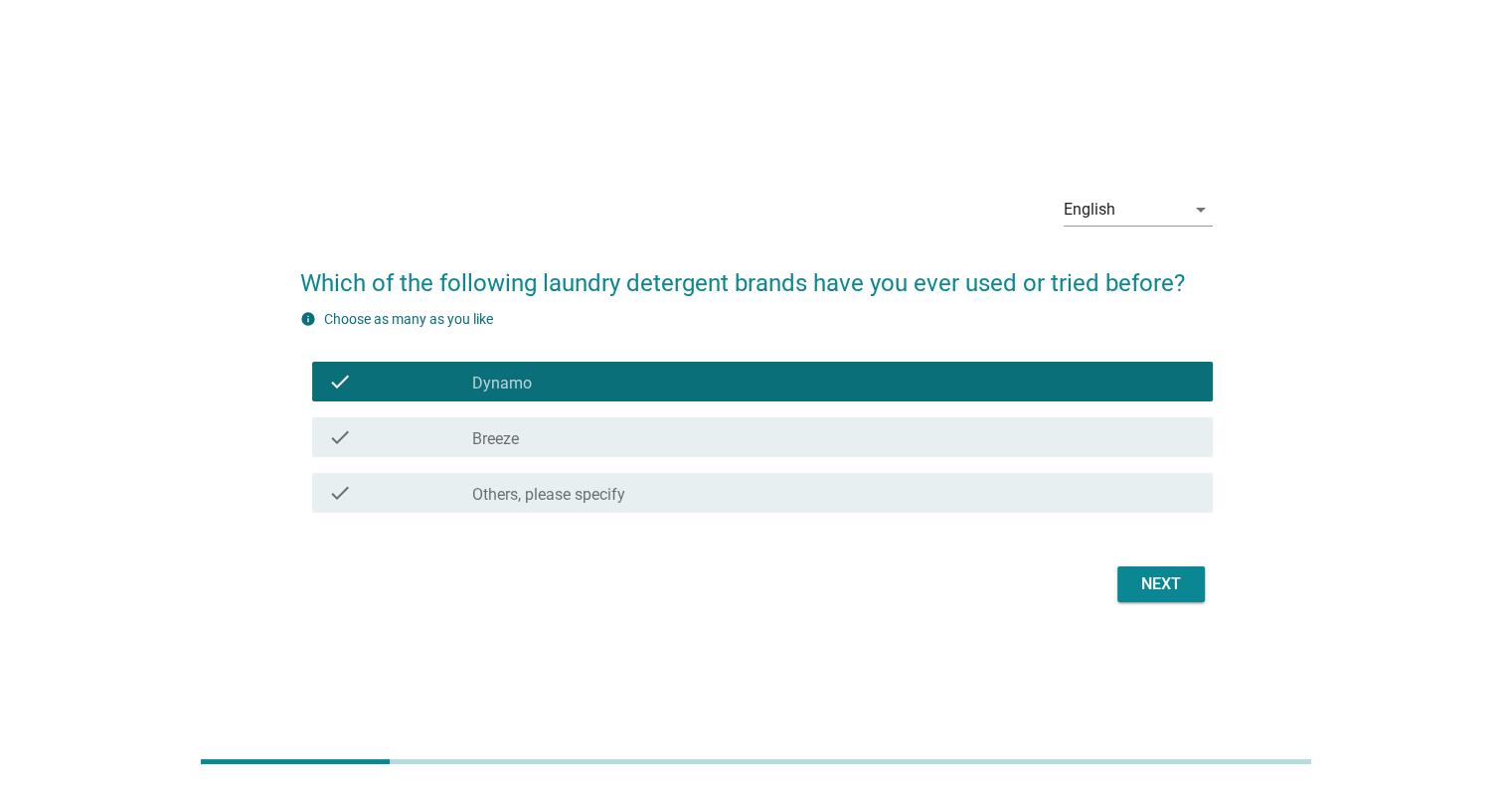 click on "check_box_outline_blank Breeze" at bounding box center (834, 437) 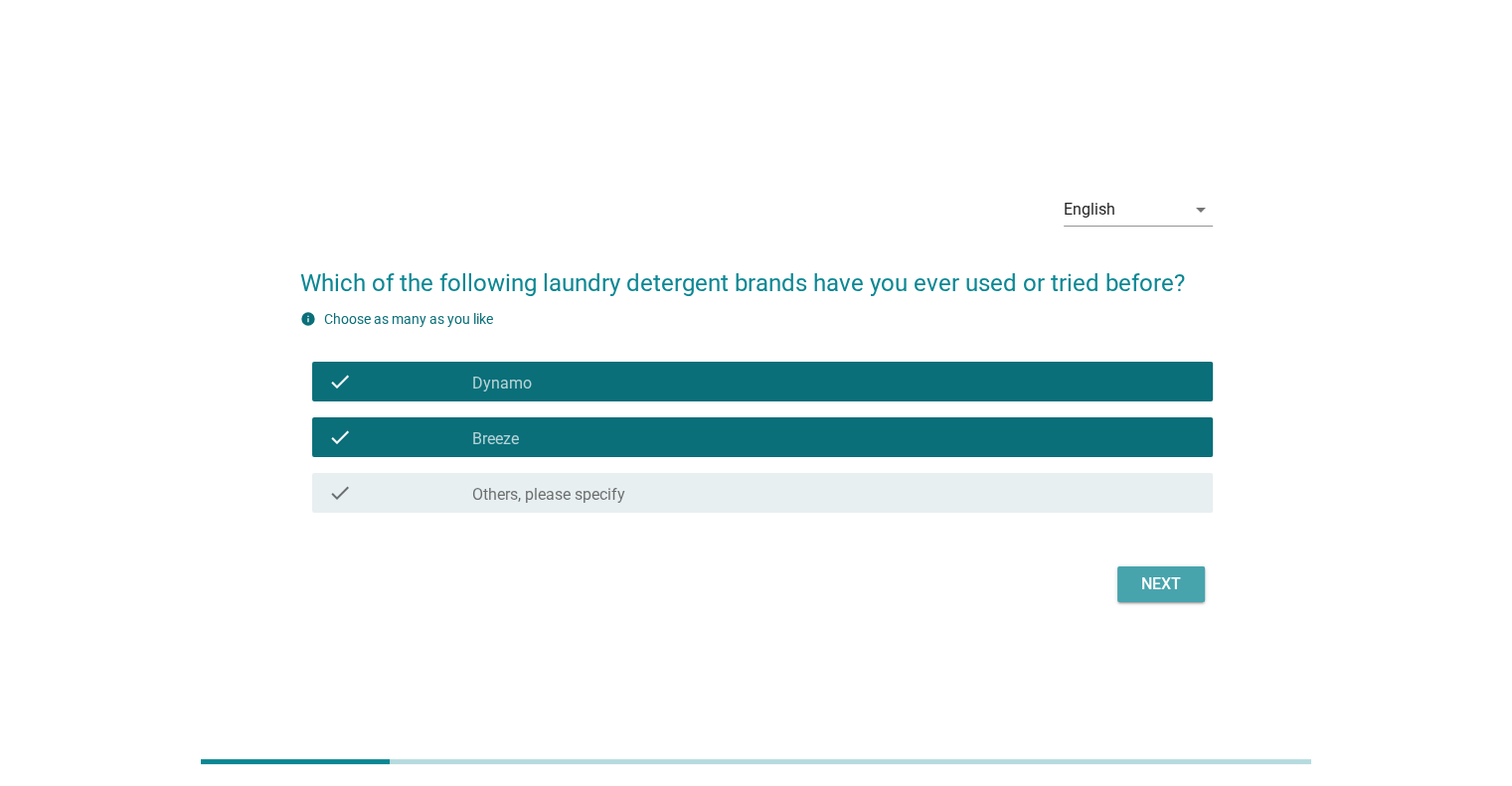 click on "Next" at bounding box center [1161, 584] 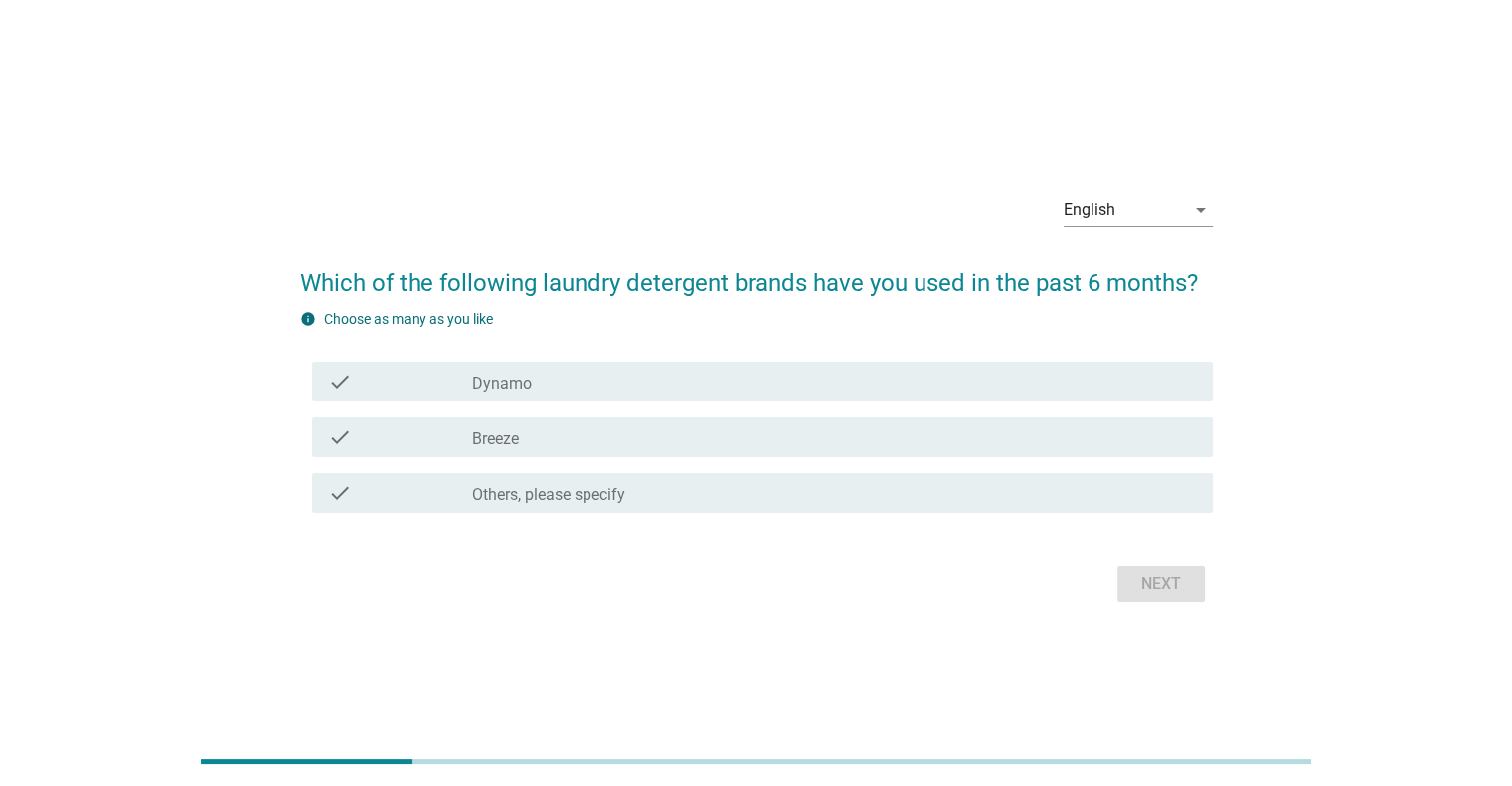 click on "check_box_outline_blank Dynamo" at bounding box center (834, 382) 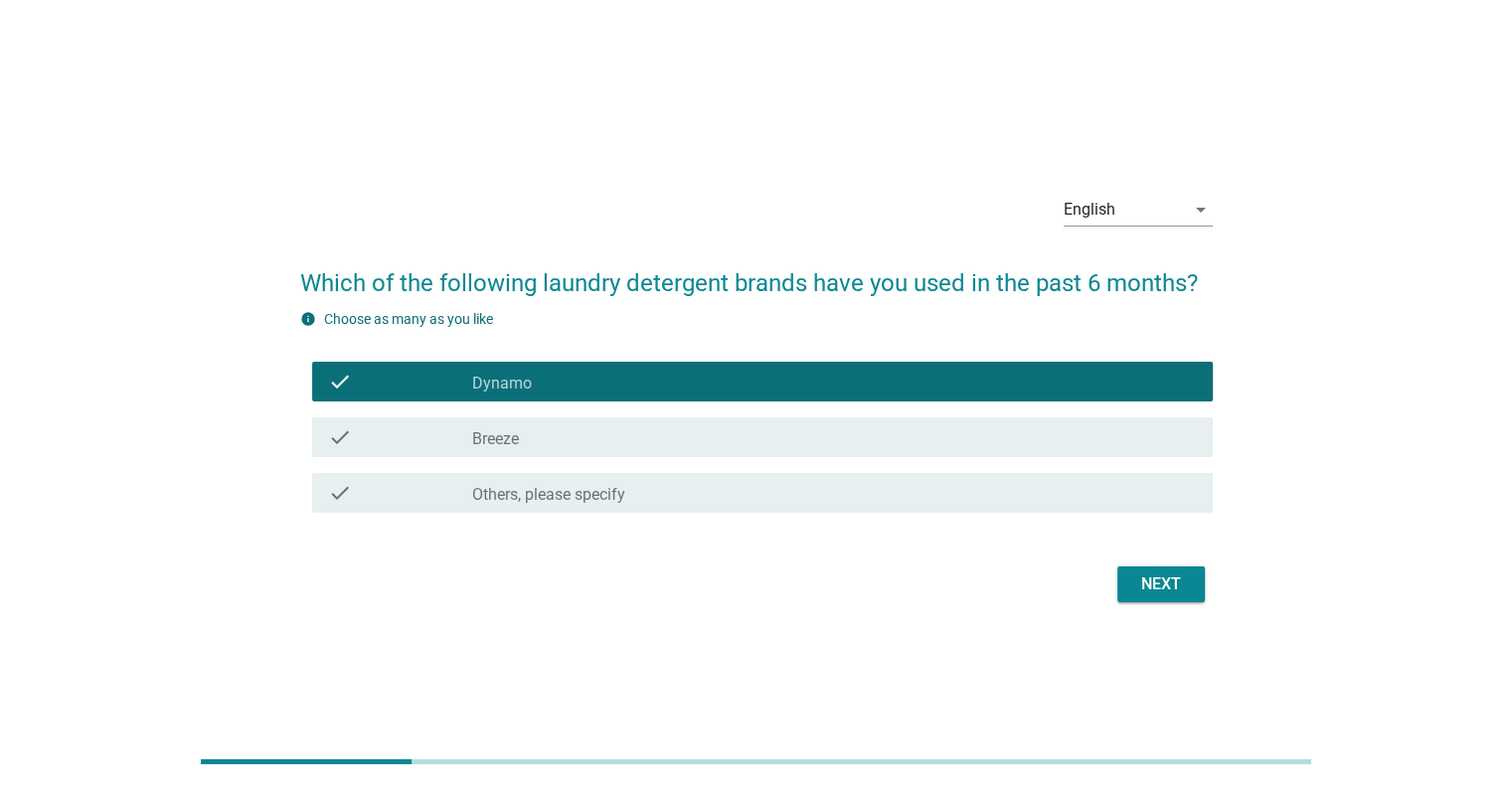 click on "check     check_box_outline_blank Breeze" at bounding box center (762, 437) 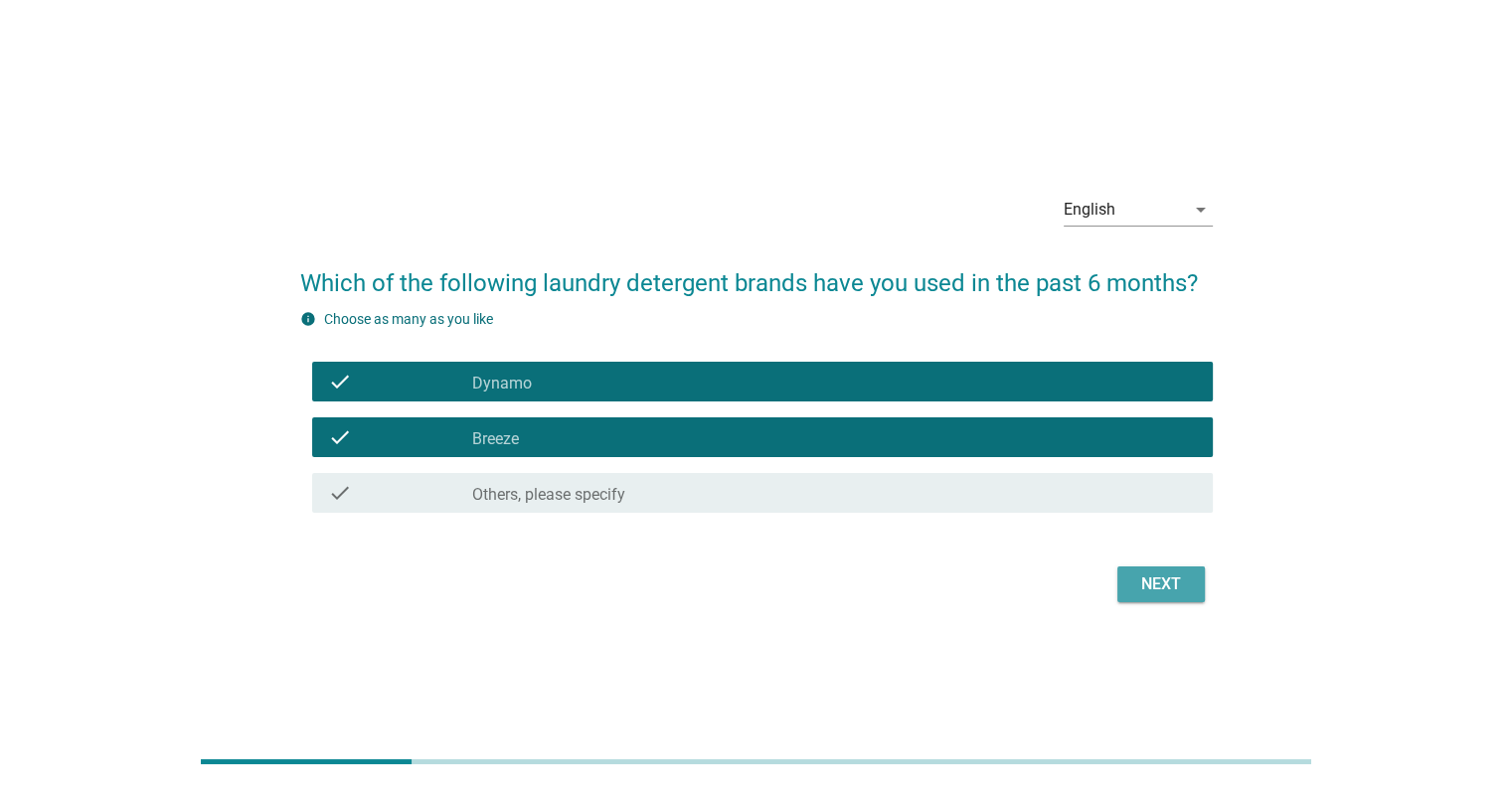 click on "Next" at bounding box center (1161, 584) 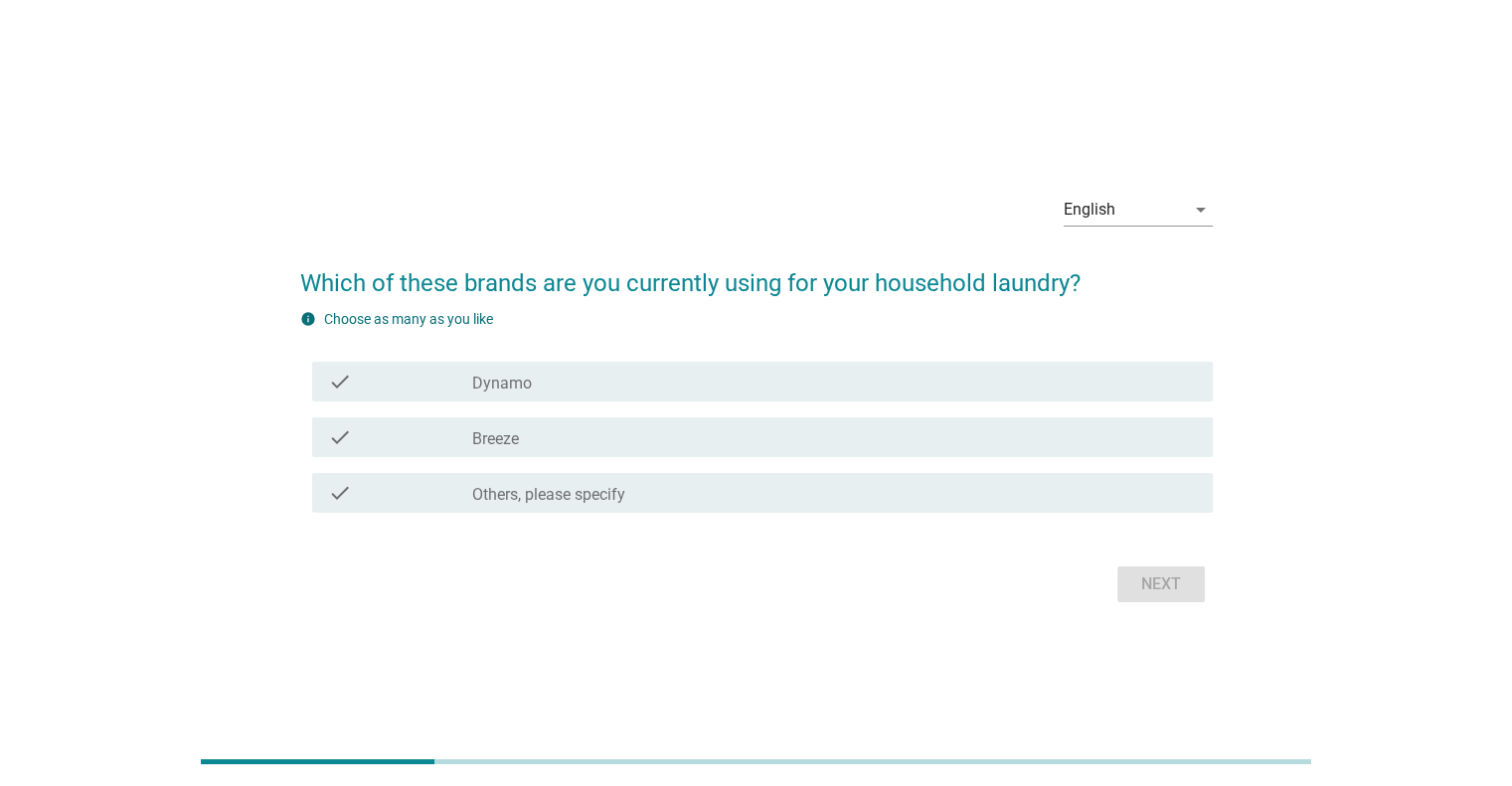 click on "check_box_outline_blank Dynamo" at bounding box center [834, 382] 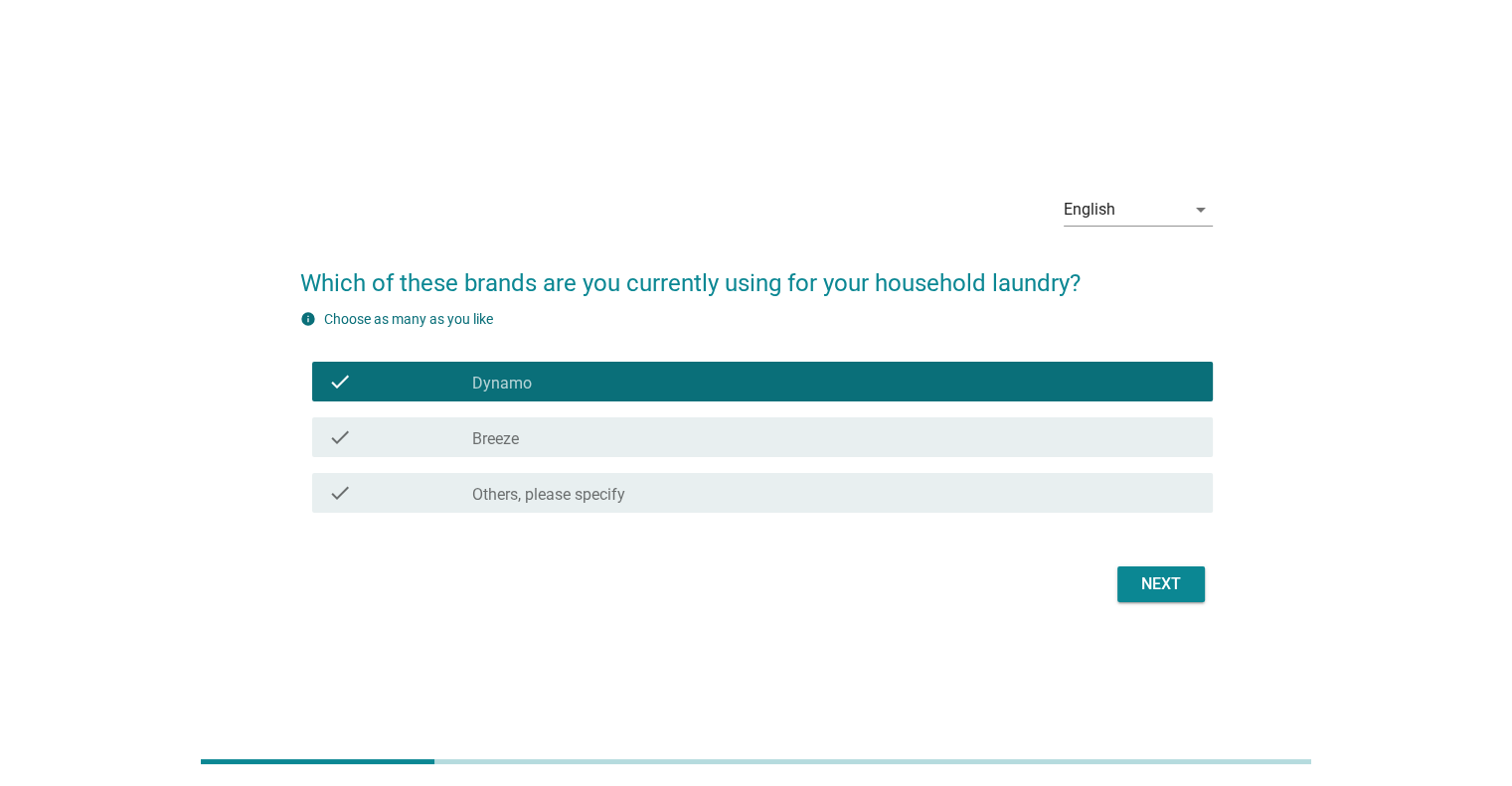 click on "Next" at bounding box center [1161, 584] 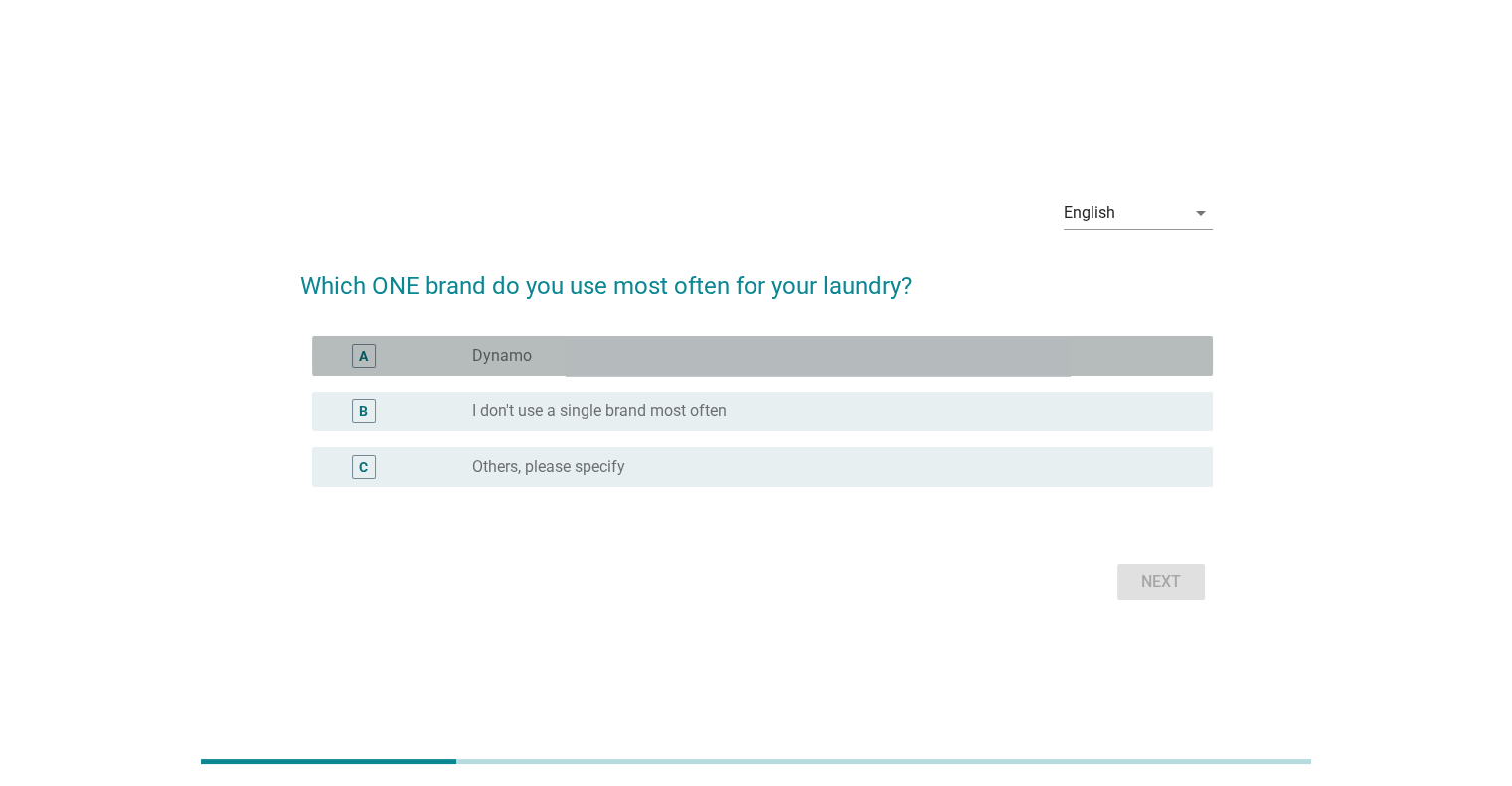 click on "radio_button_unchecked Dynamo" at bounding box center (826, 356) 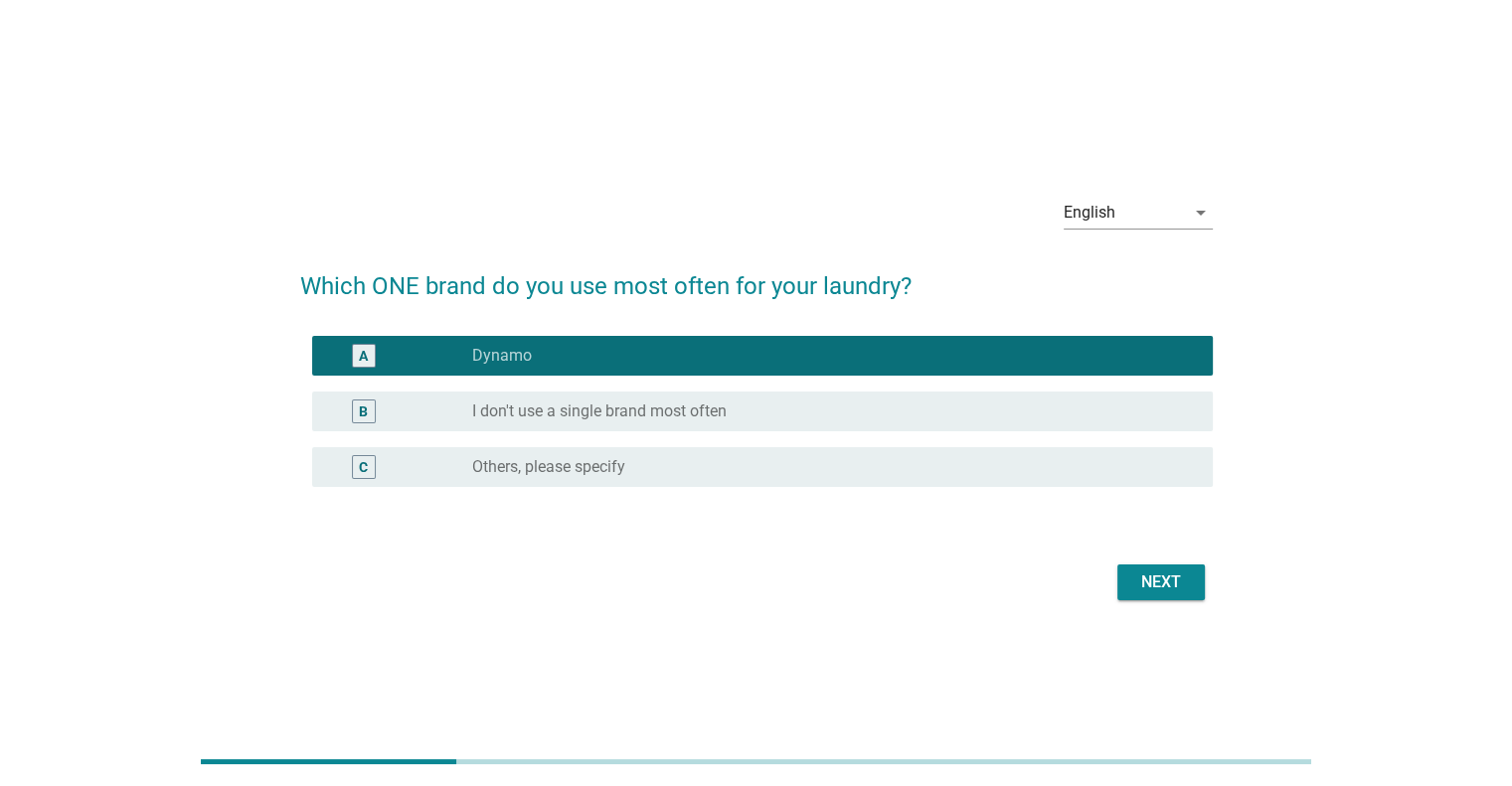 click on "Next" at bounding box center (1161, 582) 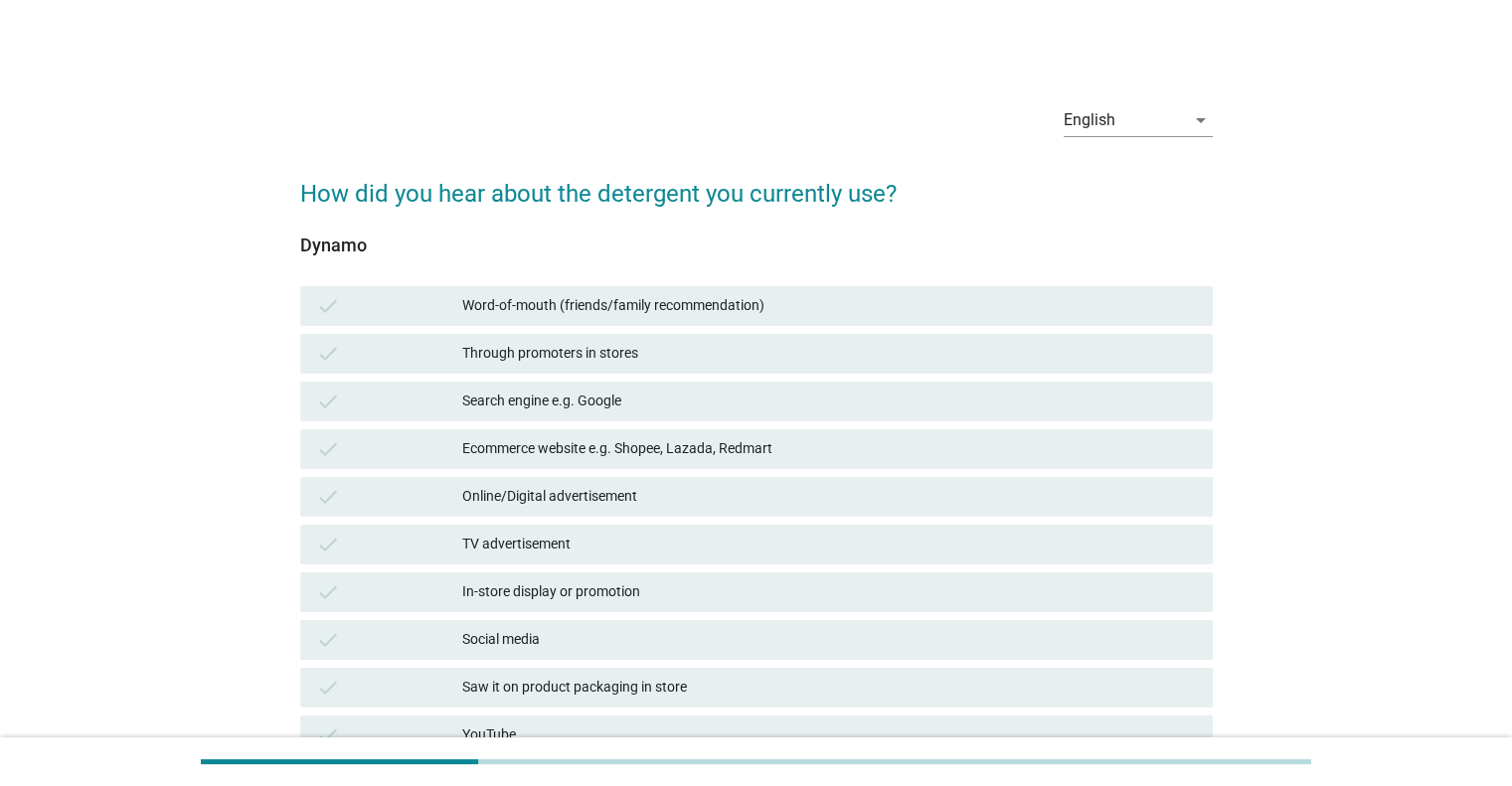 click on "Word-of-mouth (friends/family recommendation)" at bounding box center [829, 306] 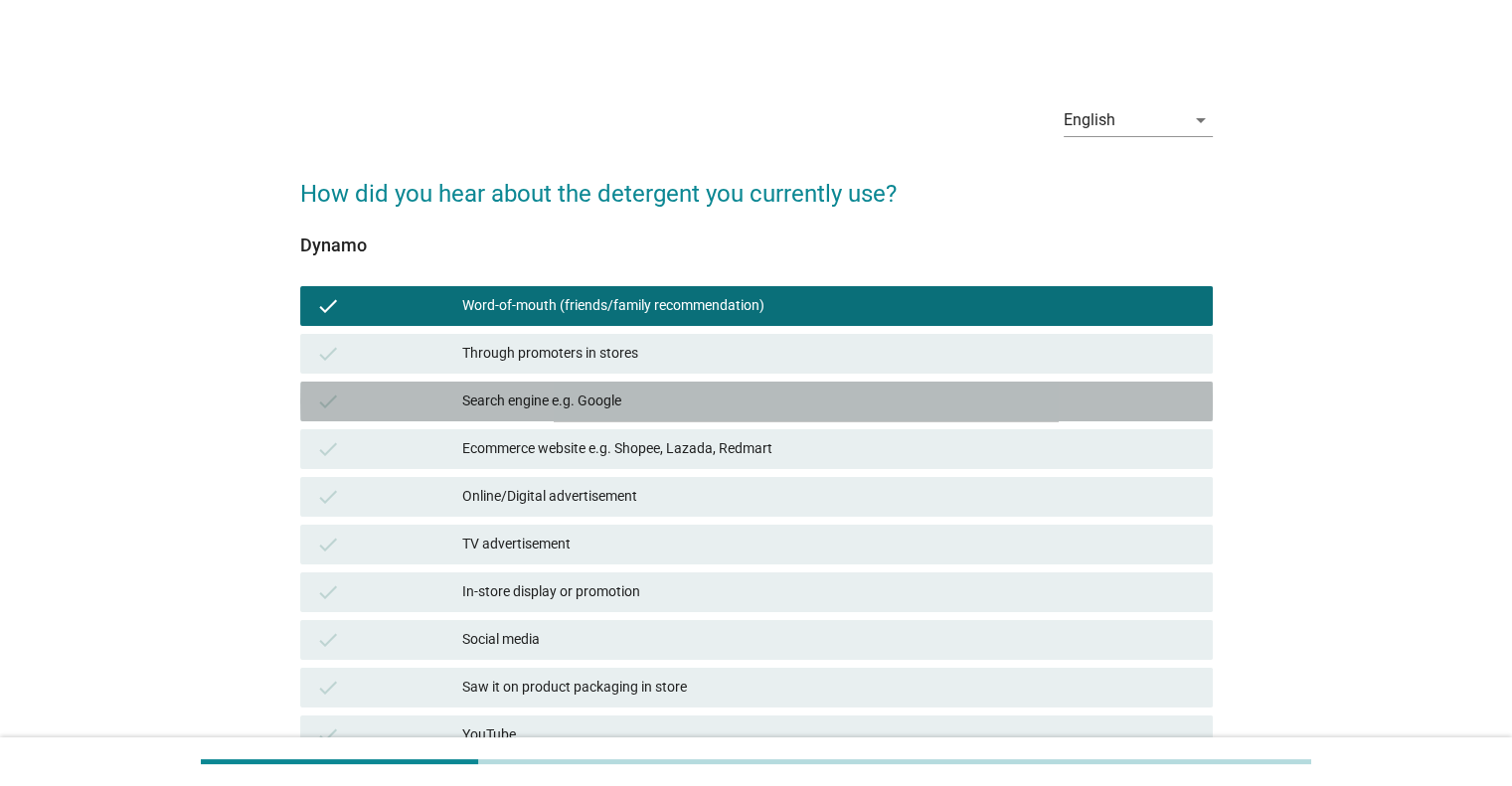 click on "Search engine e.g. Google" at bounding box center [829, 401] 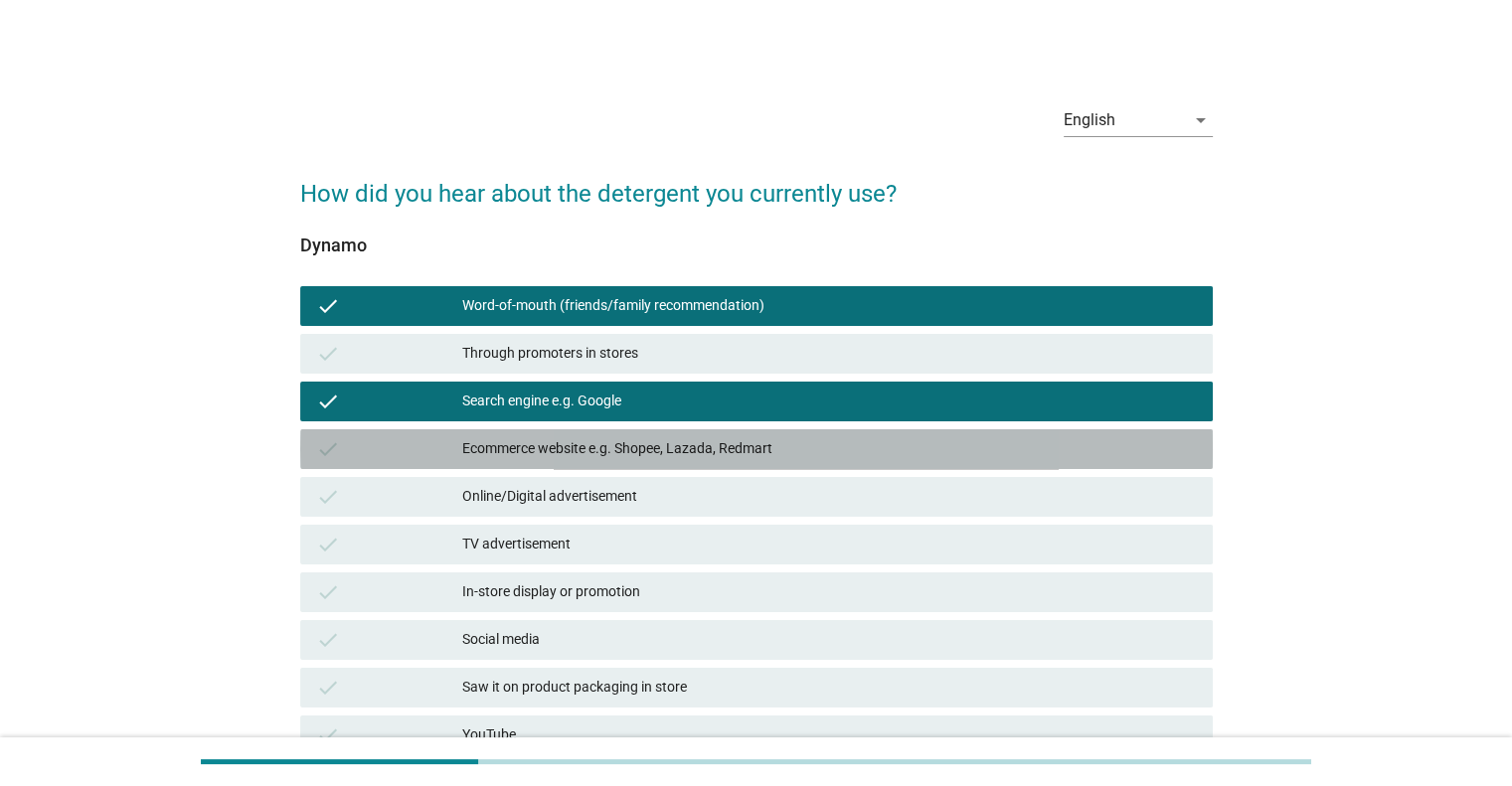 click on "Ecommerce website e.g. Shopee, Lazada, Redmart" at bounding box center [829, 449] 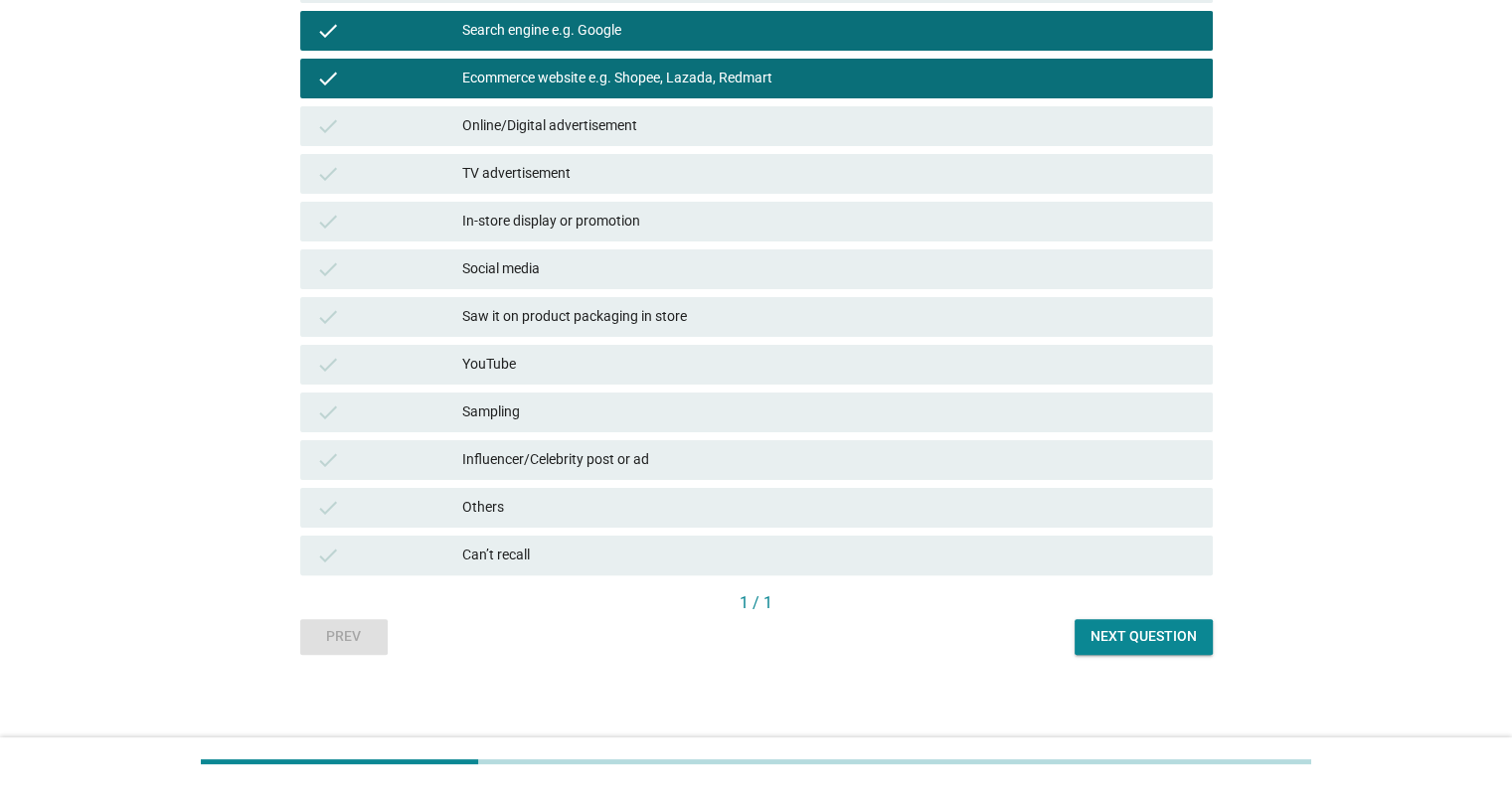 scroll, scrollTop: 375, scrollLeft: 0, axis: vertical 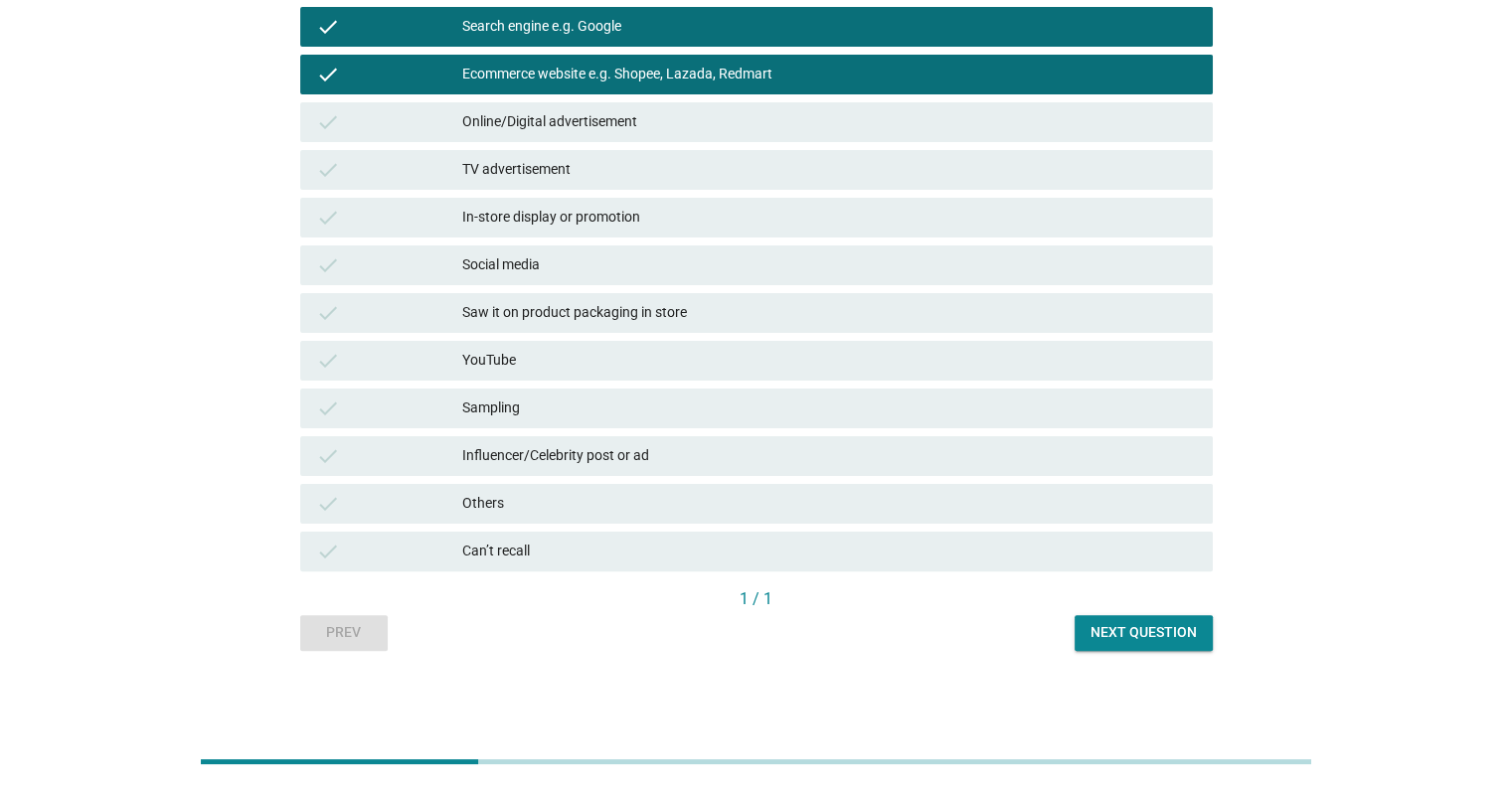 click on "Next question" at bounding box center [1143, 633] 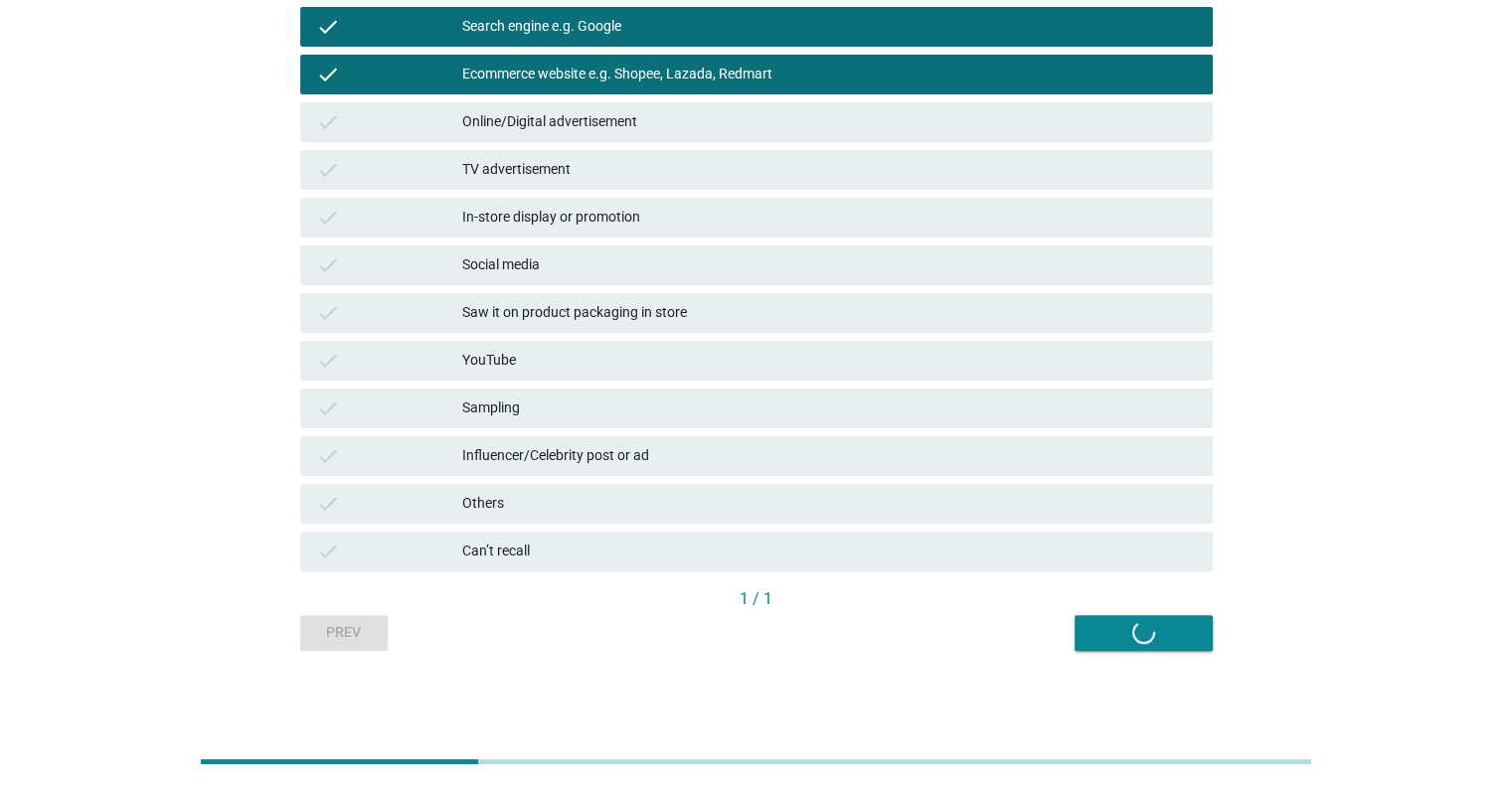 scroll, scrollTop: 0, scrollLeft: 0, axis: both 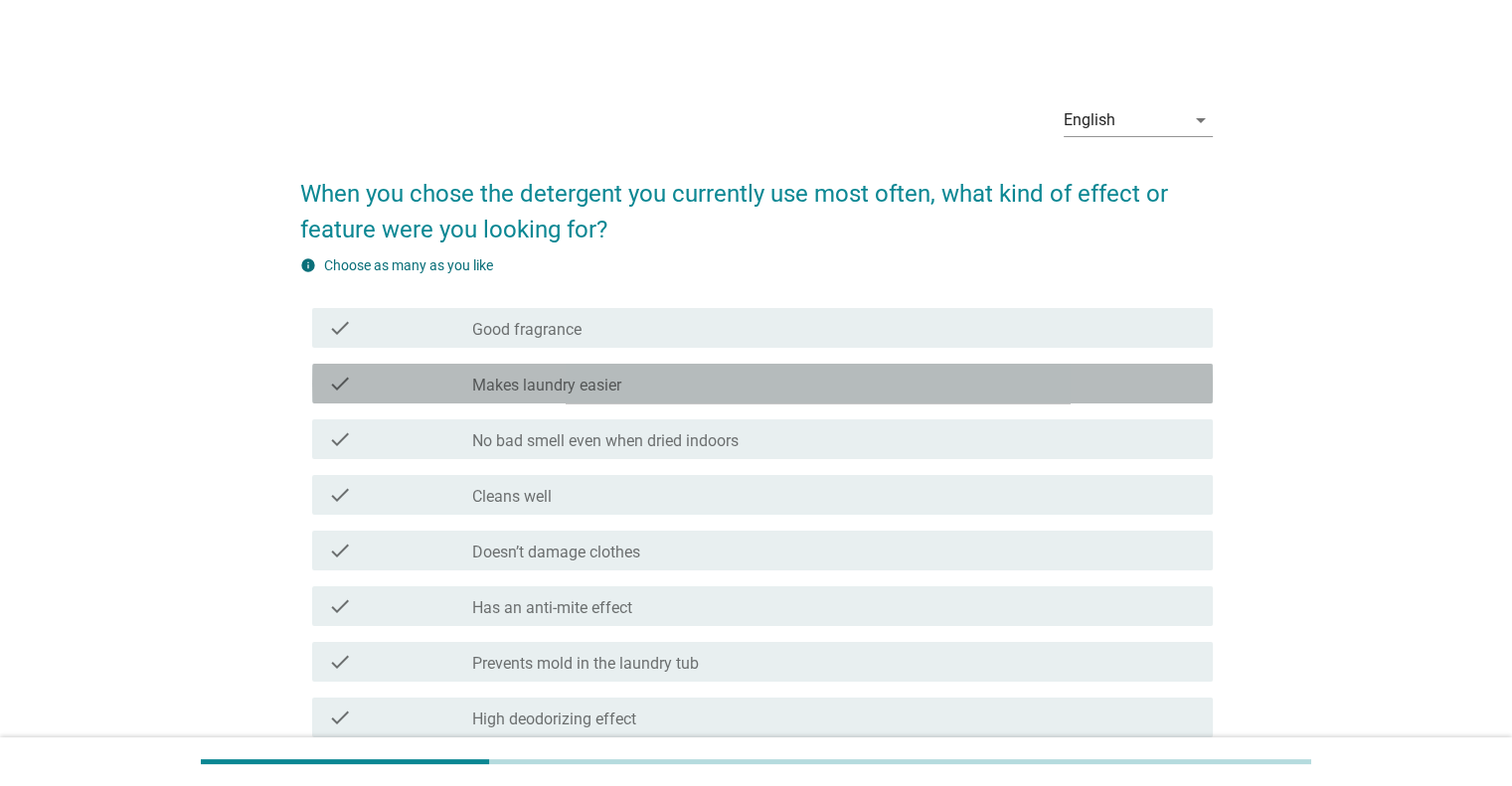 click on "check_box_outline_blank Makes laundry easier" at bounding box center [834, 384] 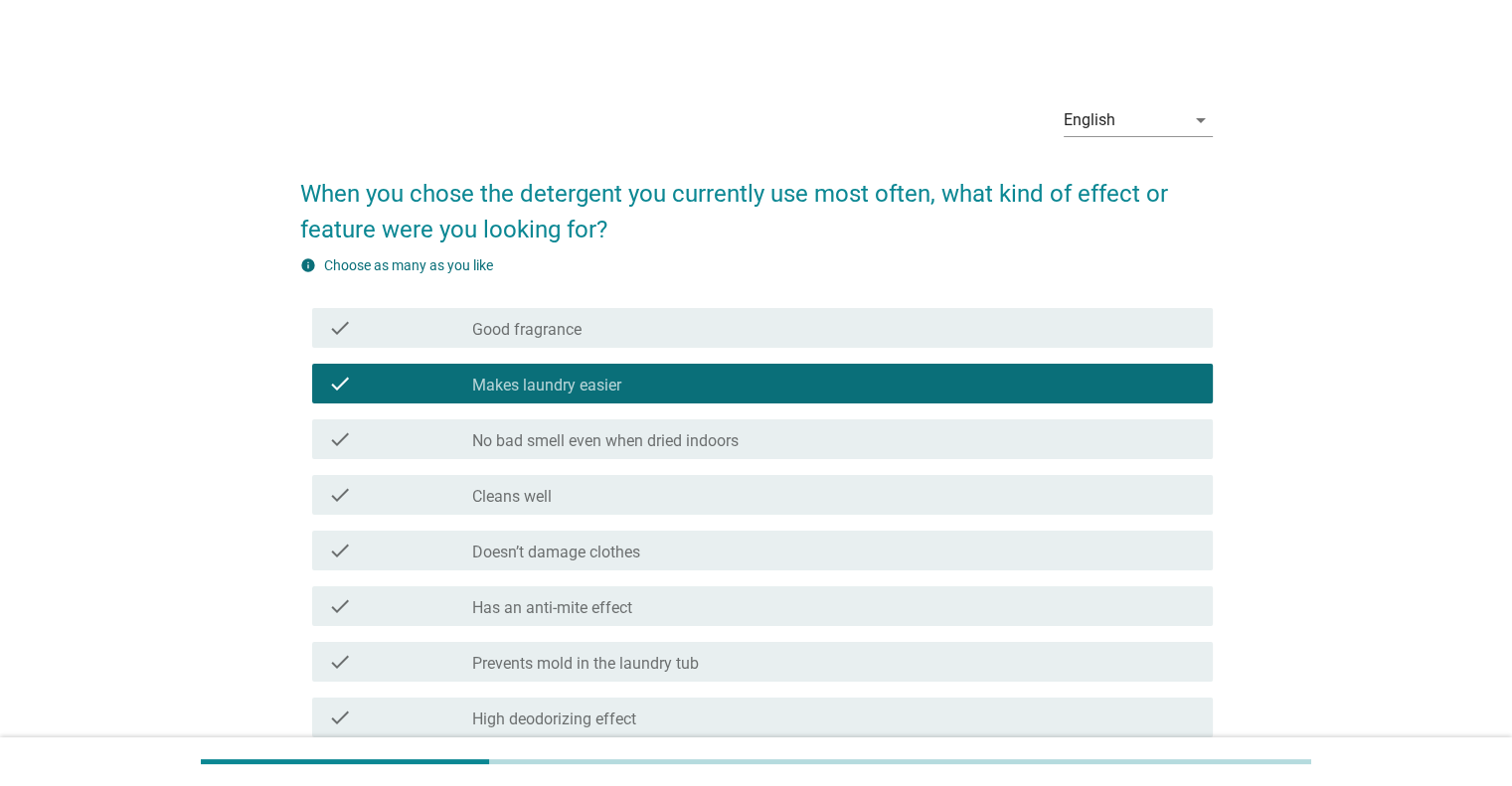 scroll, scrollTop: 99, scrollLeft: 0, axis: vertical 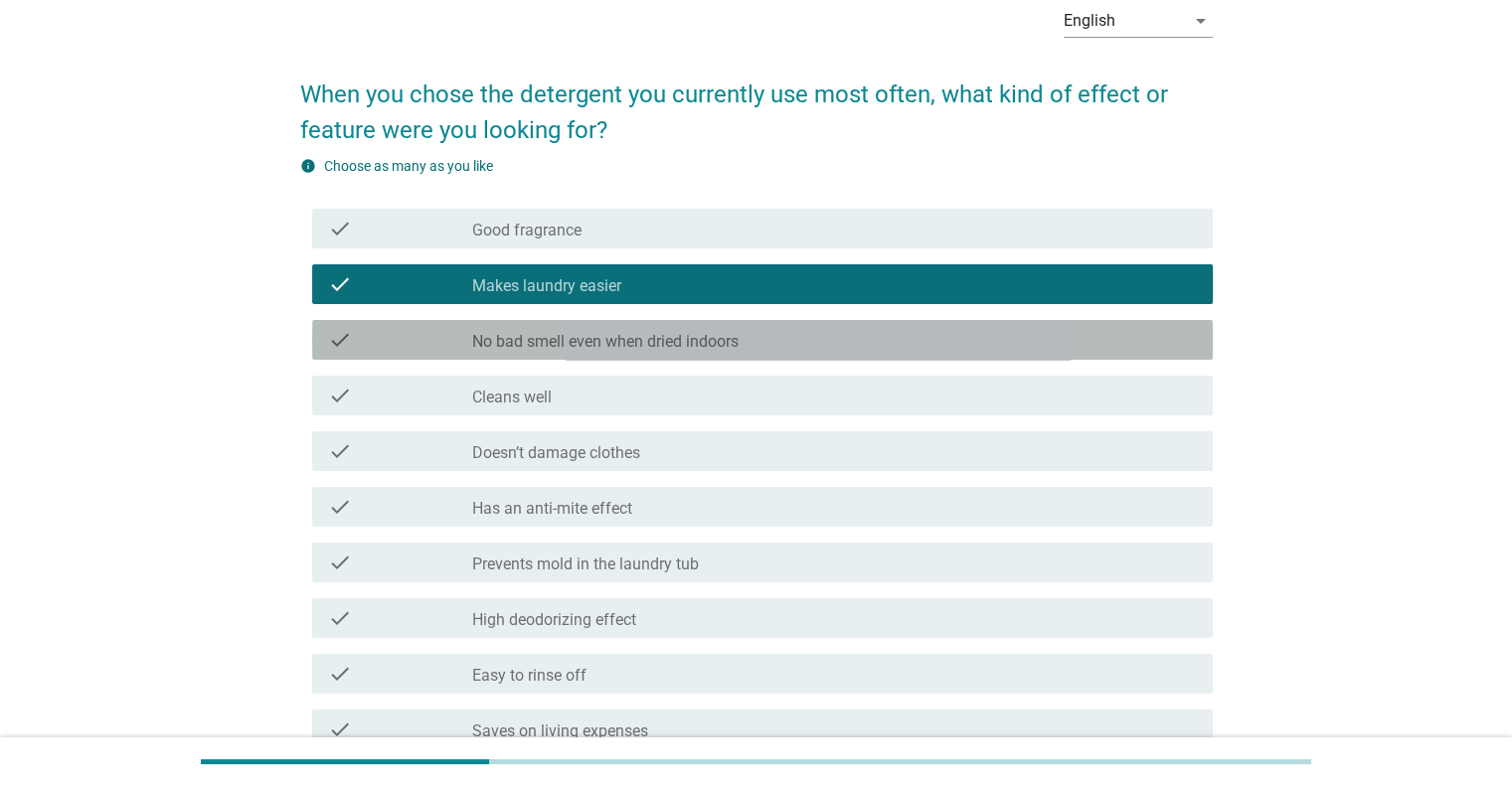 click on "No bad smell even when dried indoors" at bounding box center [605, 342] 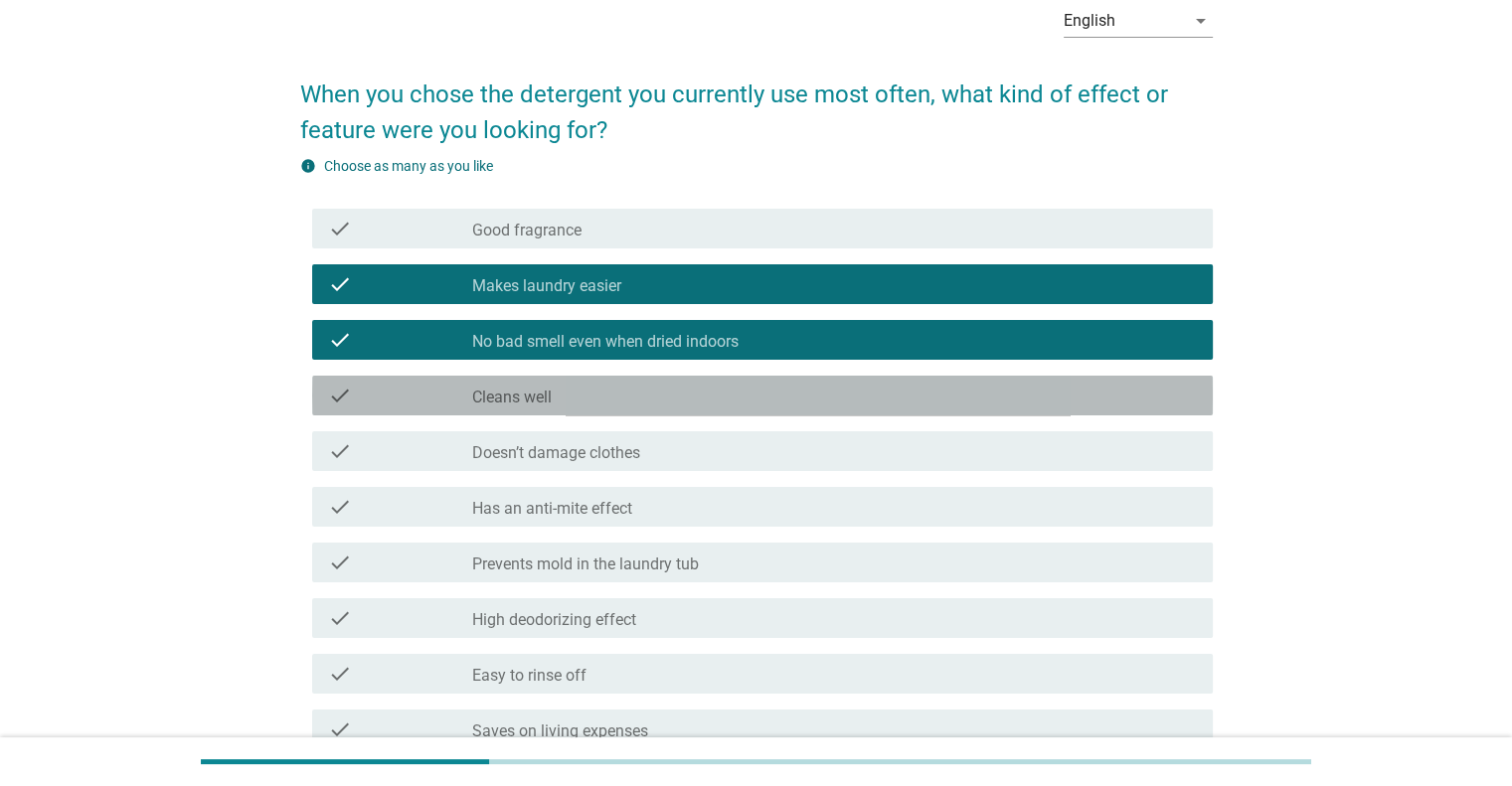 click on "check_box_outline_blank Cleans well" at bounding box center (834, 395) 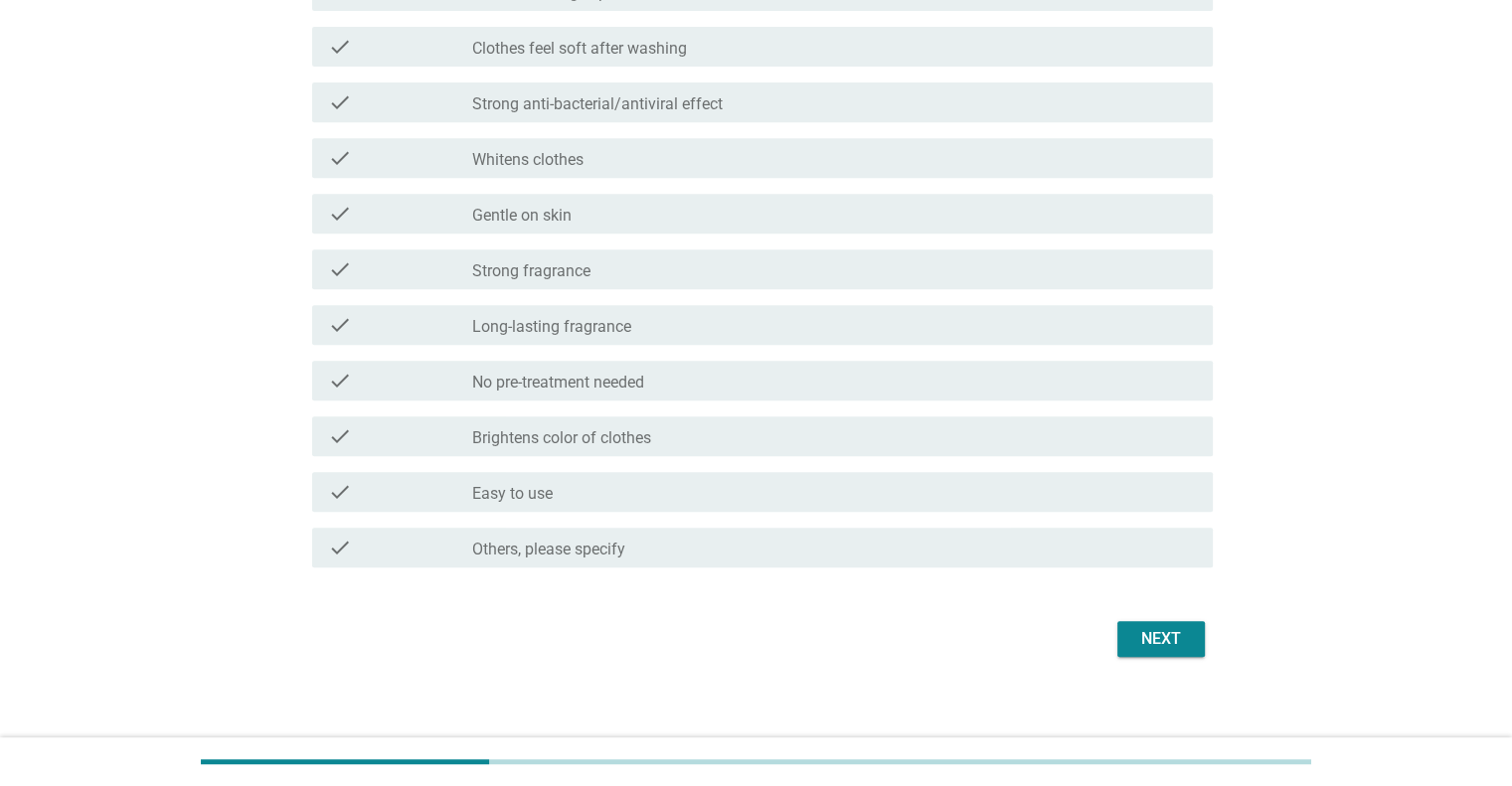 scroll, scrollTop: 851, scrollLeft: 0, axis: vertical 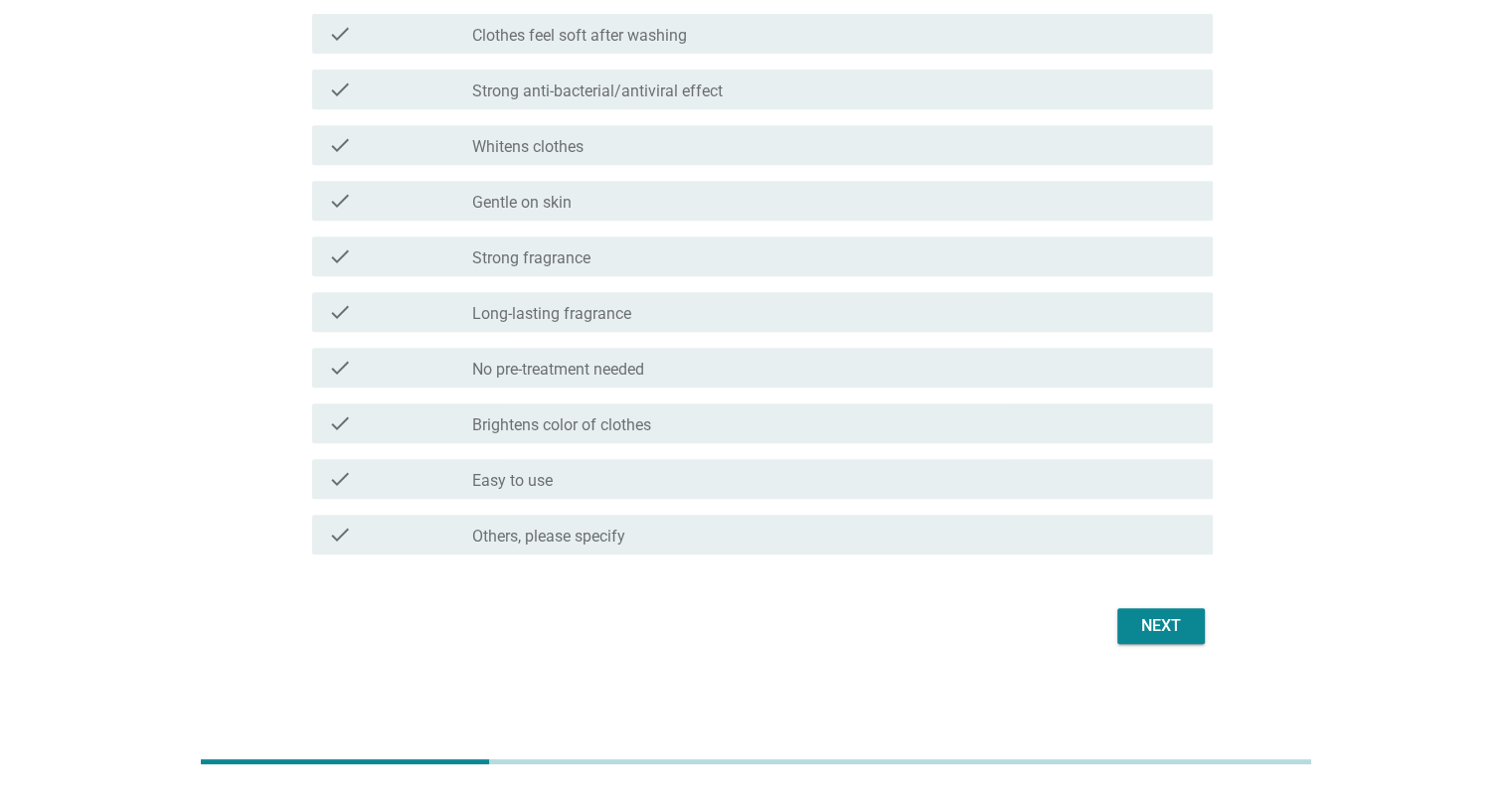 click on "Next" at bounding box center [1161, 626] 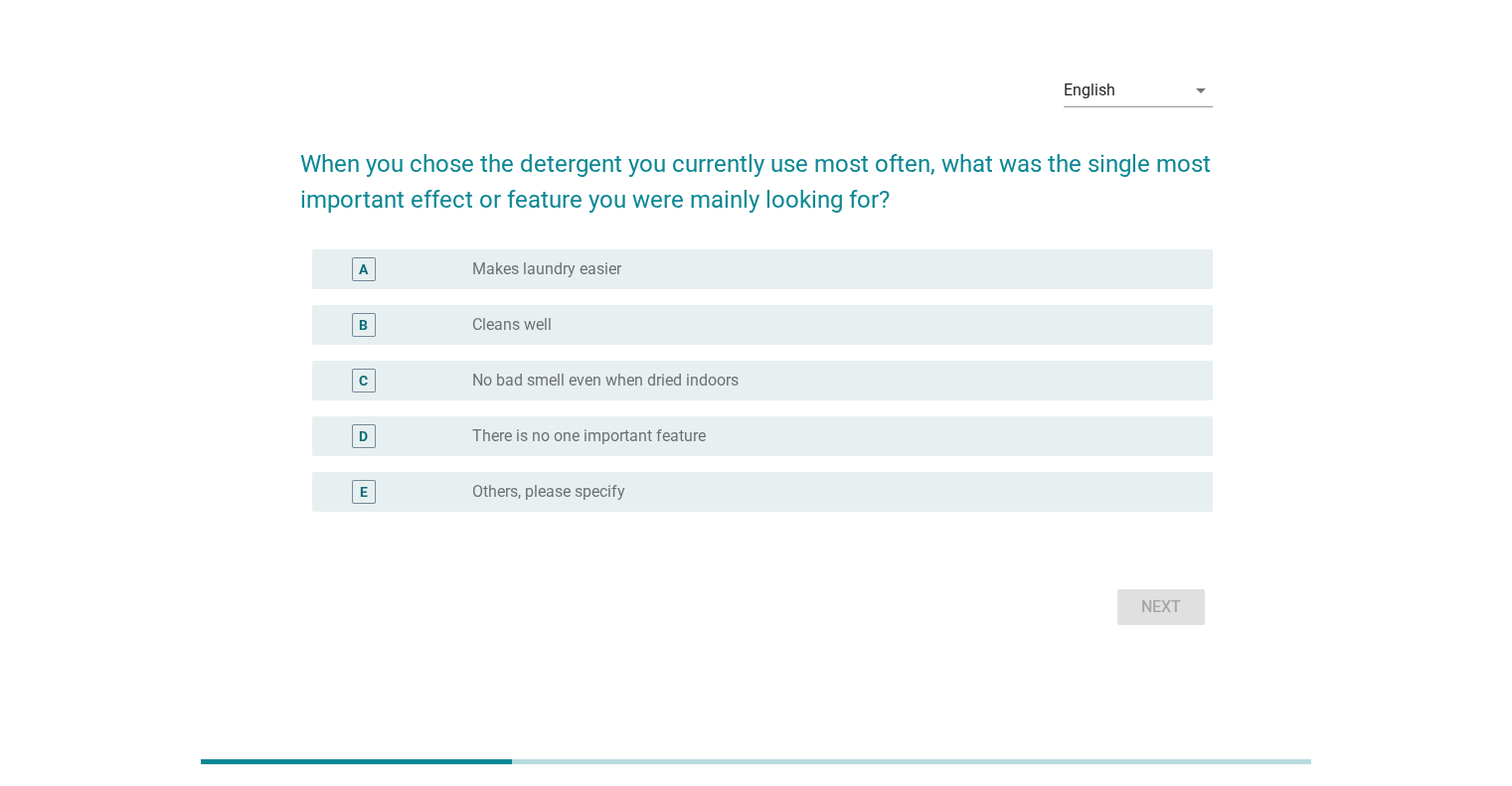 scroll, scrollTop: 0, scrollLeft: 0, axis: both 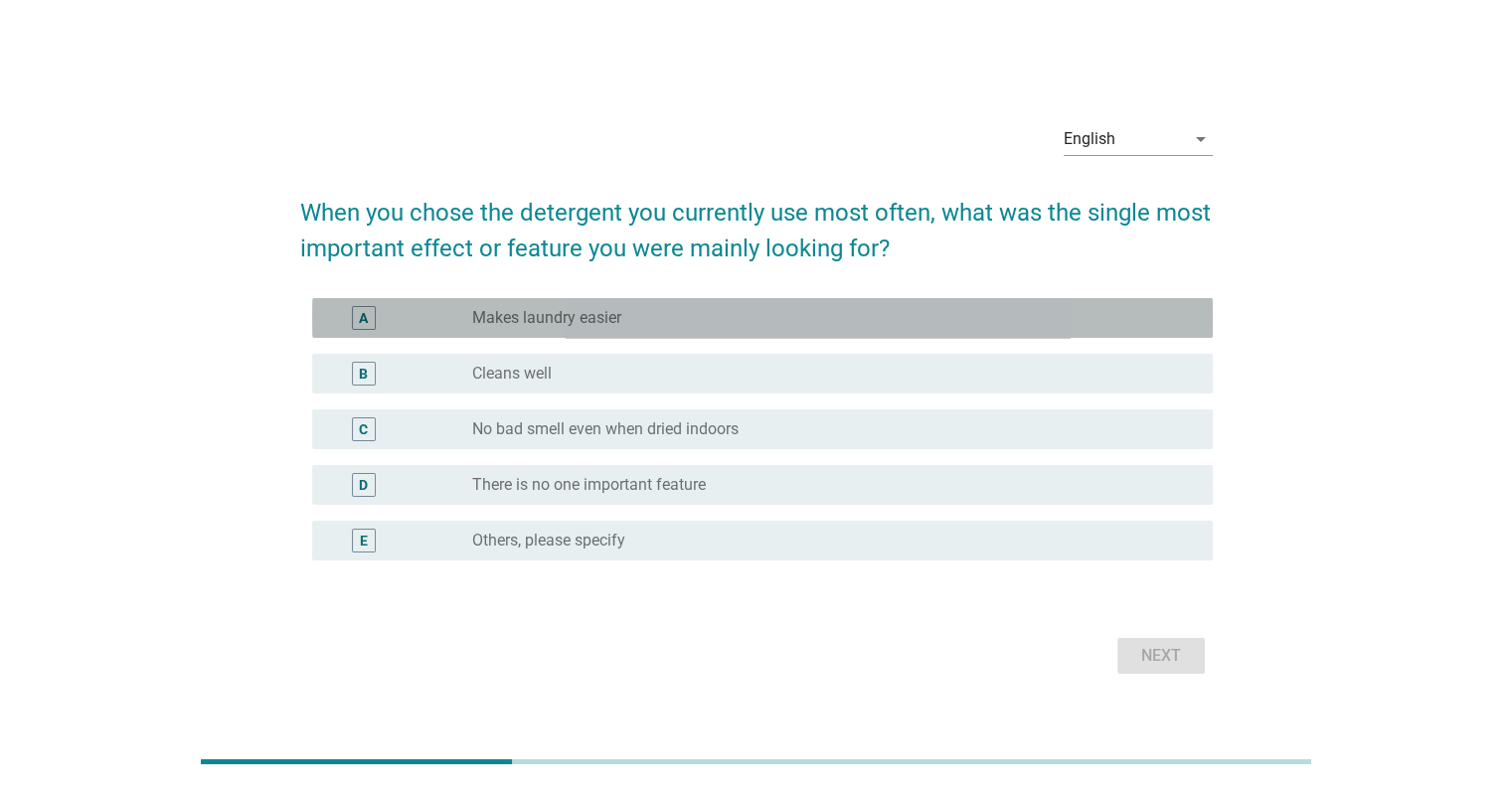 click on "radio_button_unchecked Makes laundry easier" at bounding box center [826, 318] 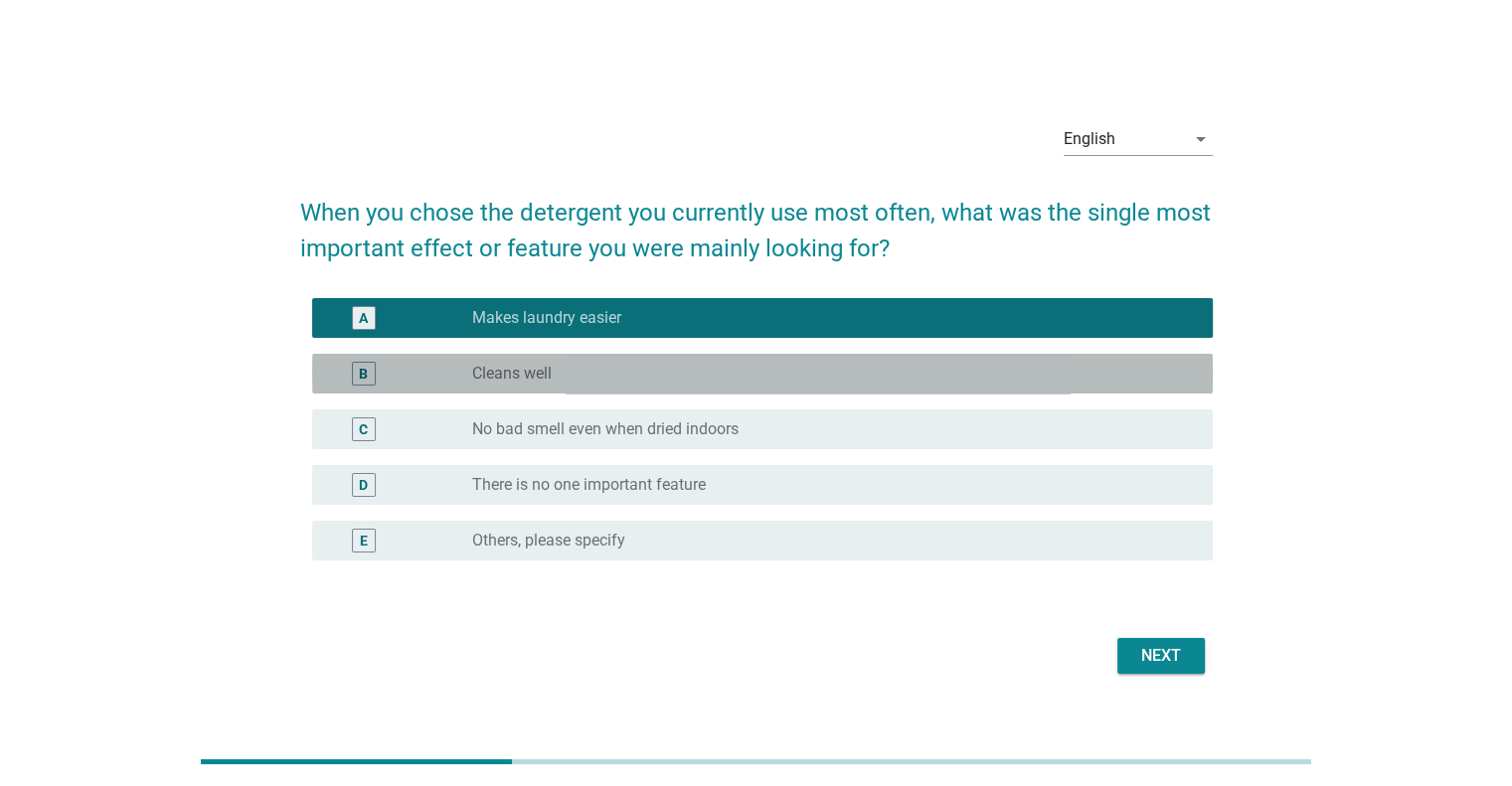 click on "radio_button_unchecked Cleans well" at bounding box center (826, 374) 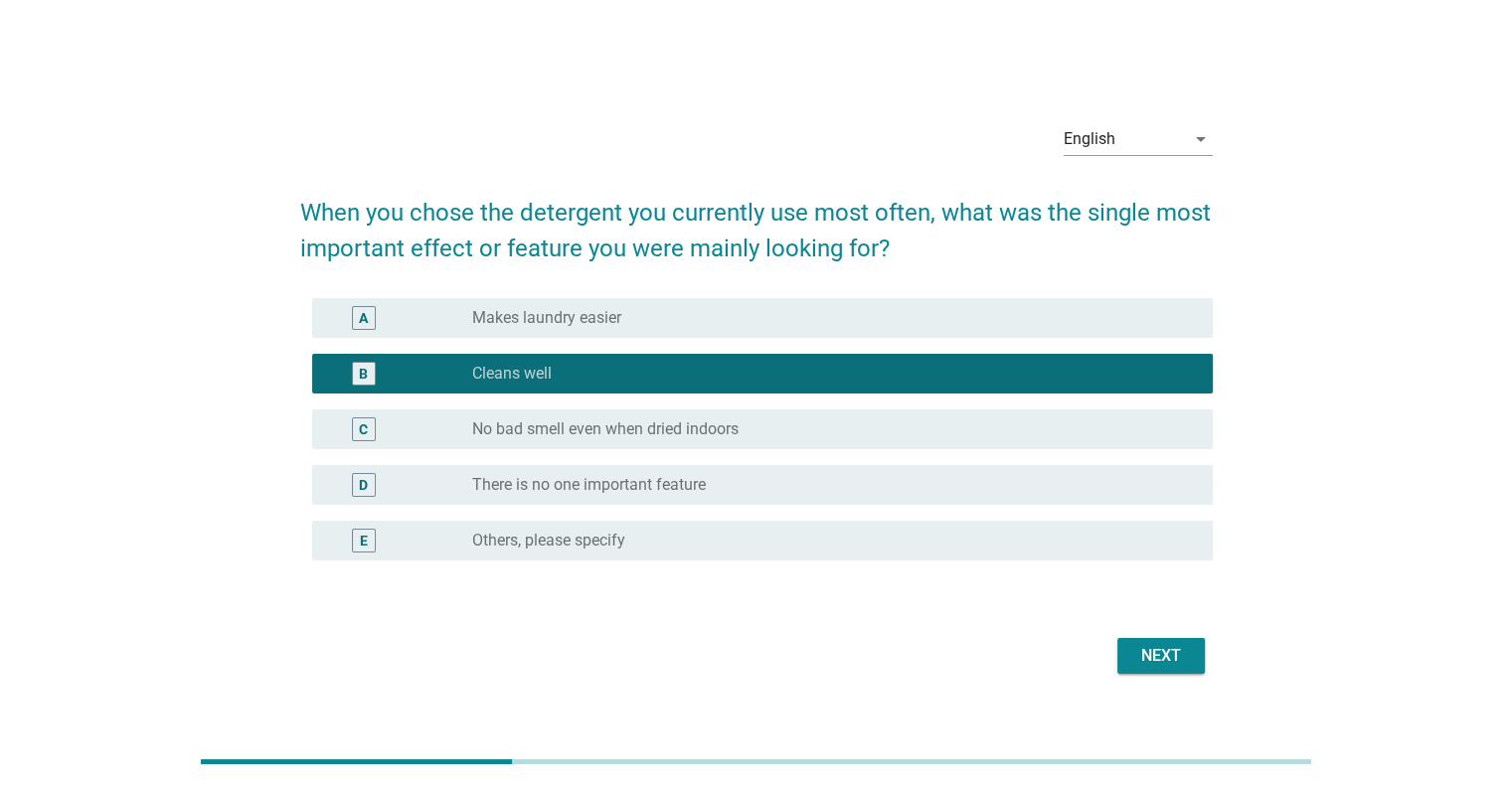 click on "C     radio_button_unchecked No bad smell even when dried indoors" at bounding box center (762, 429) 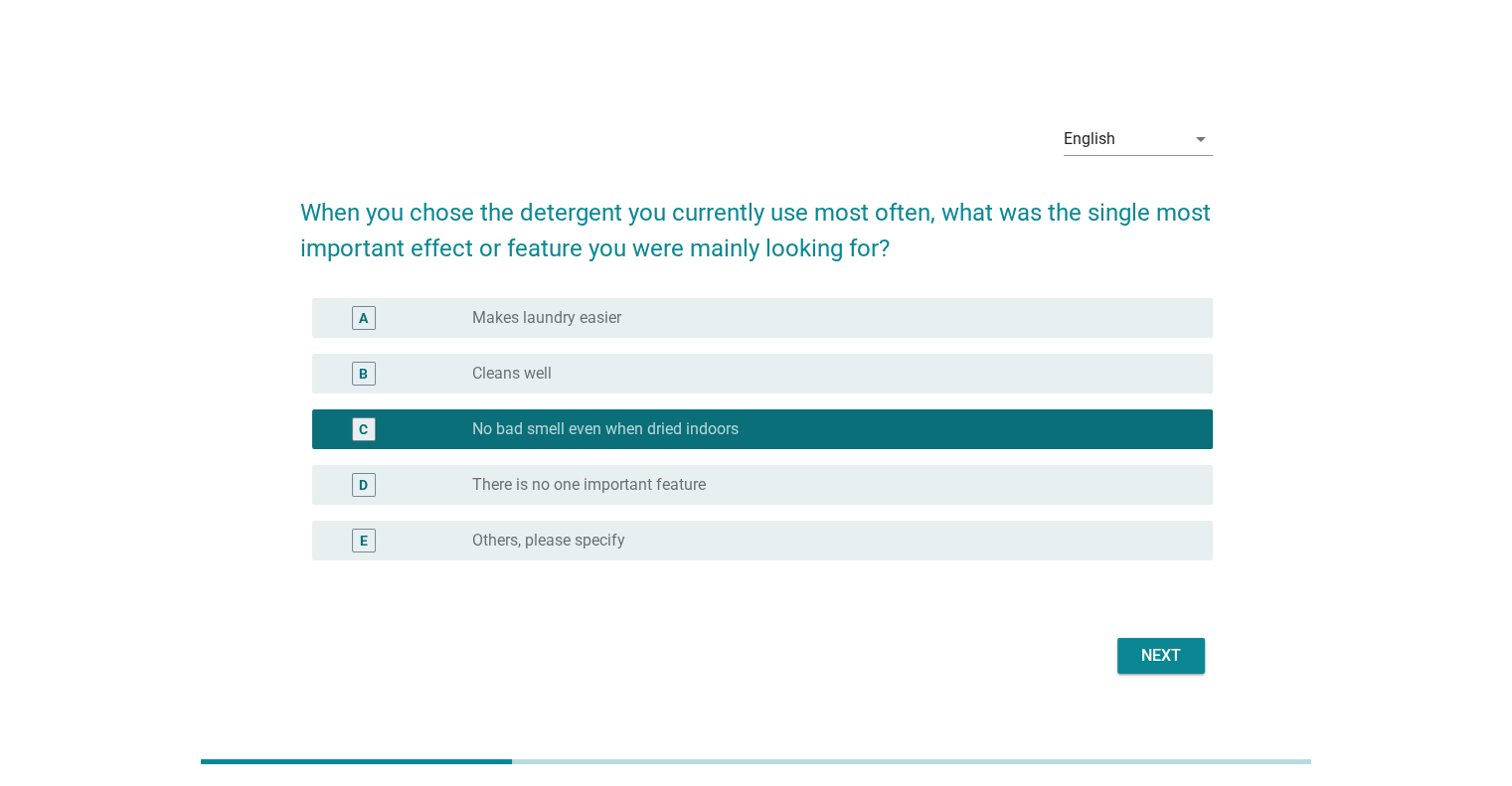 click on "radio_button_unchecked Makes laundry easier" at bounding box center (826, 318) 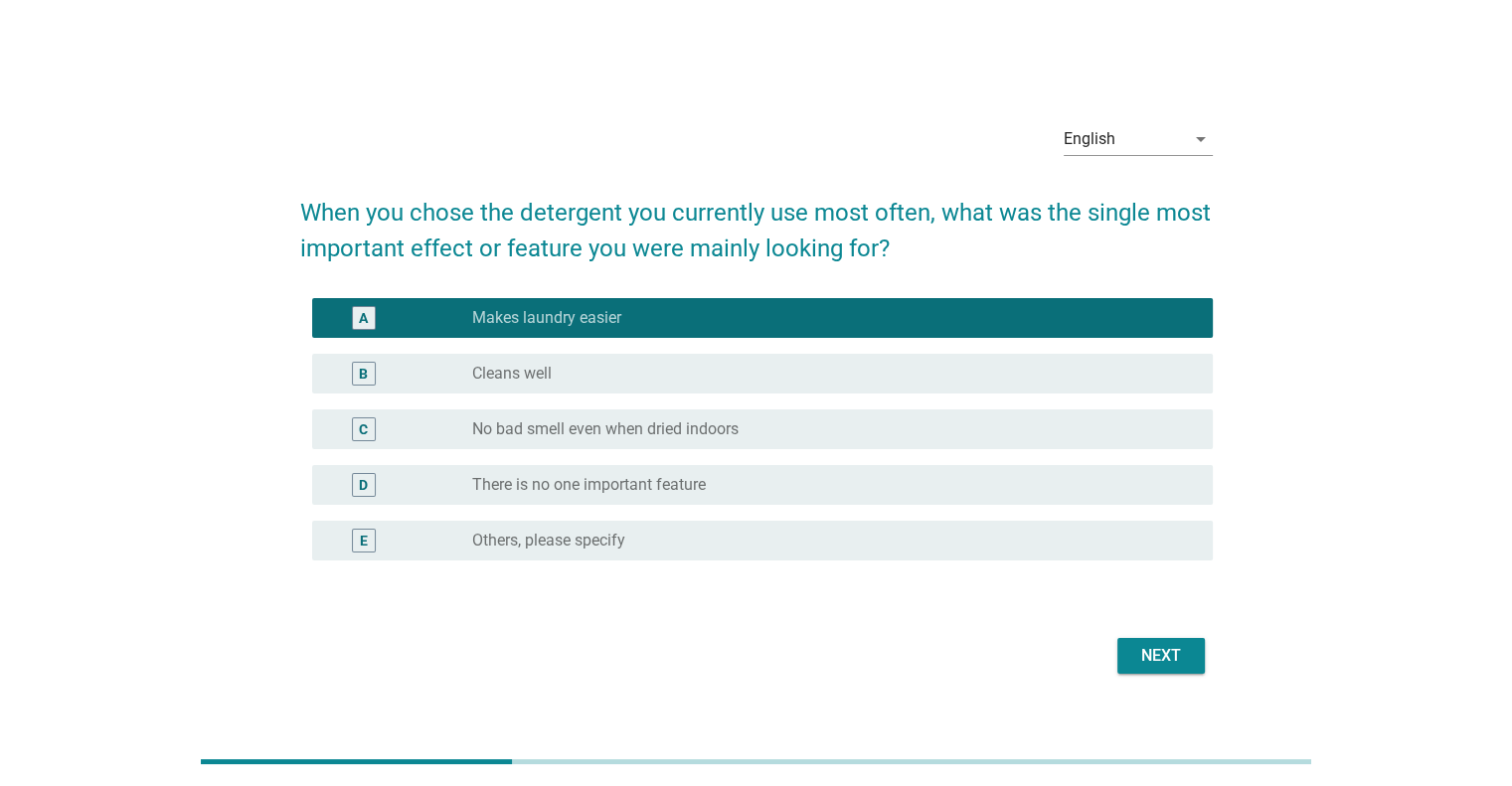 click on "Next" at bounding box center (1161, 656) 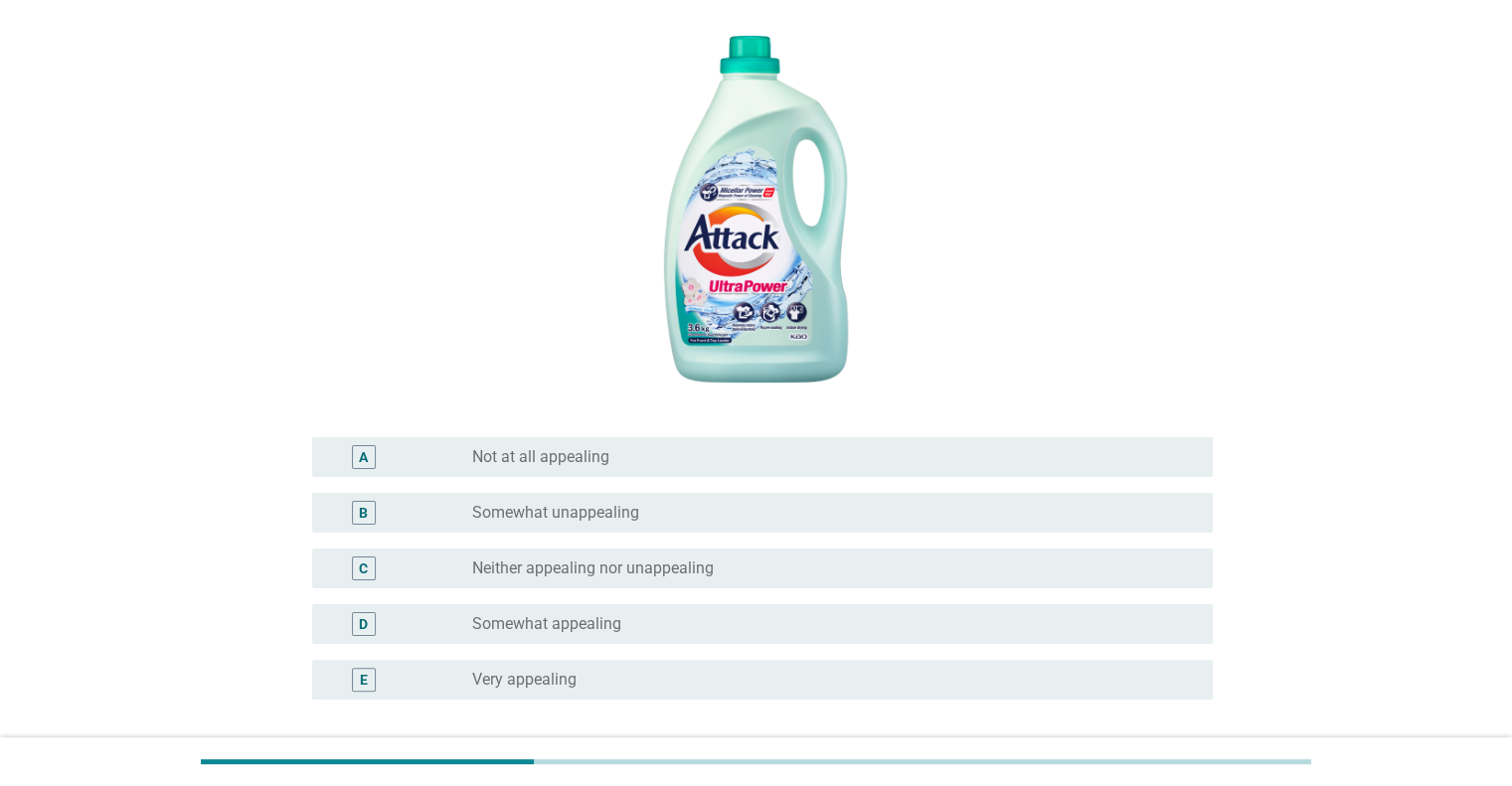 scroll, scrollTop: 298, scrollLeft: 0, axis: vertical 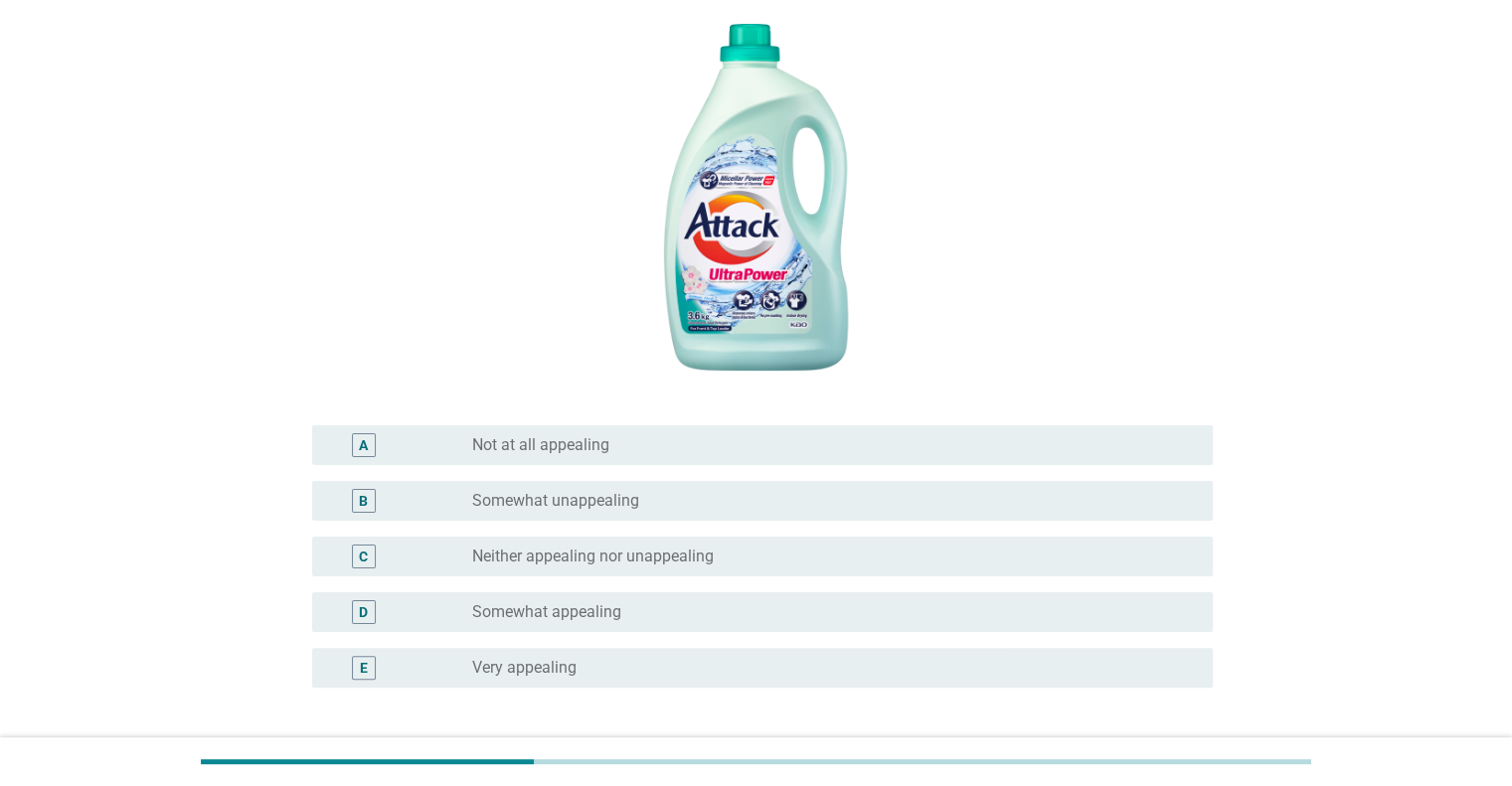 click on "Neither appealing nor unappealing" at bounding box center (592, 556) 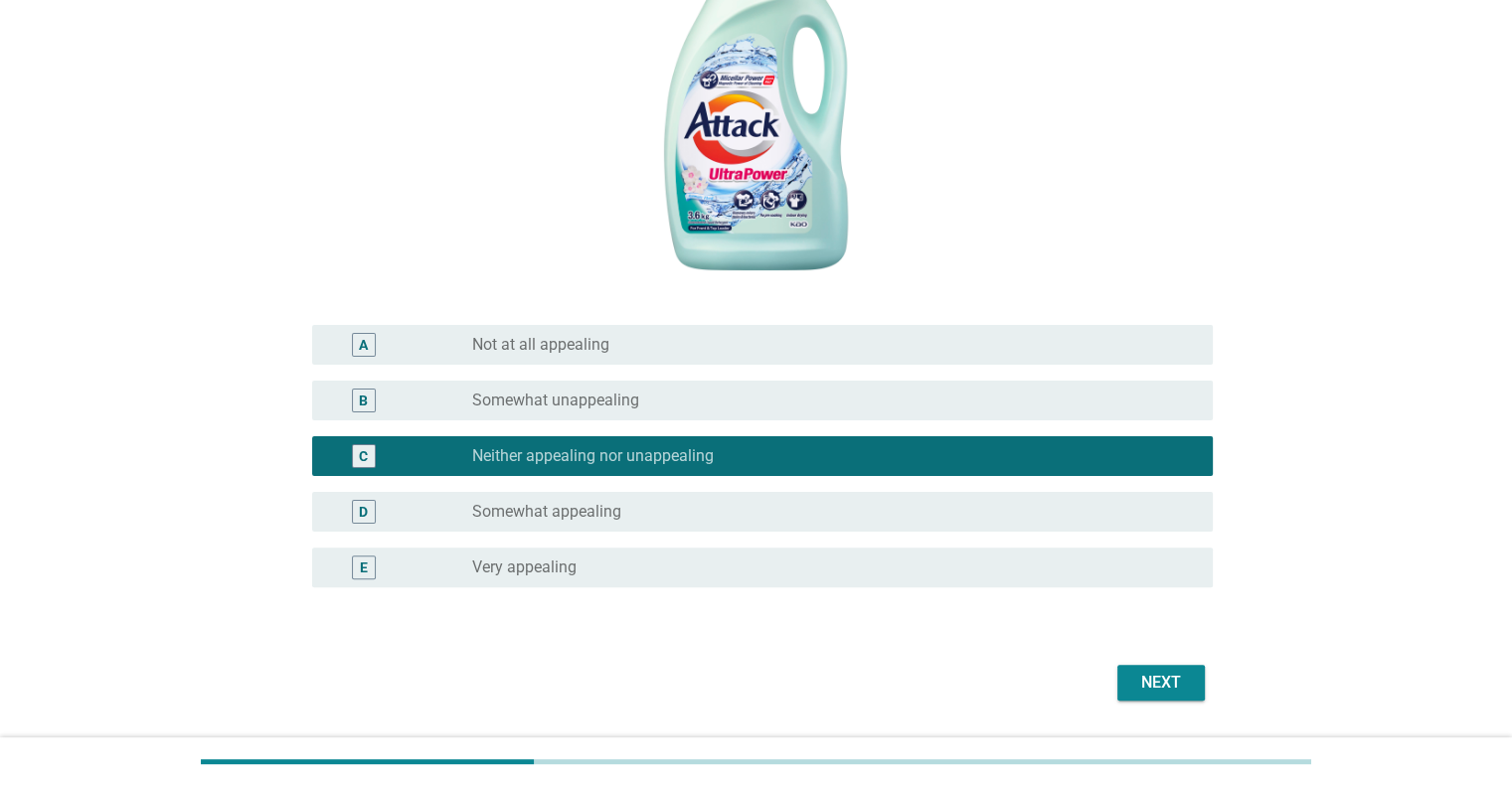 scroll, scrollTop: 455, scrollLeft: 0, axis: vertical 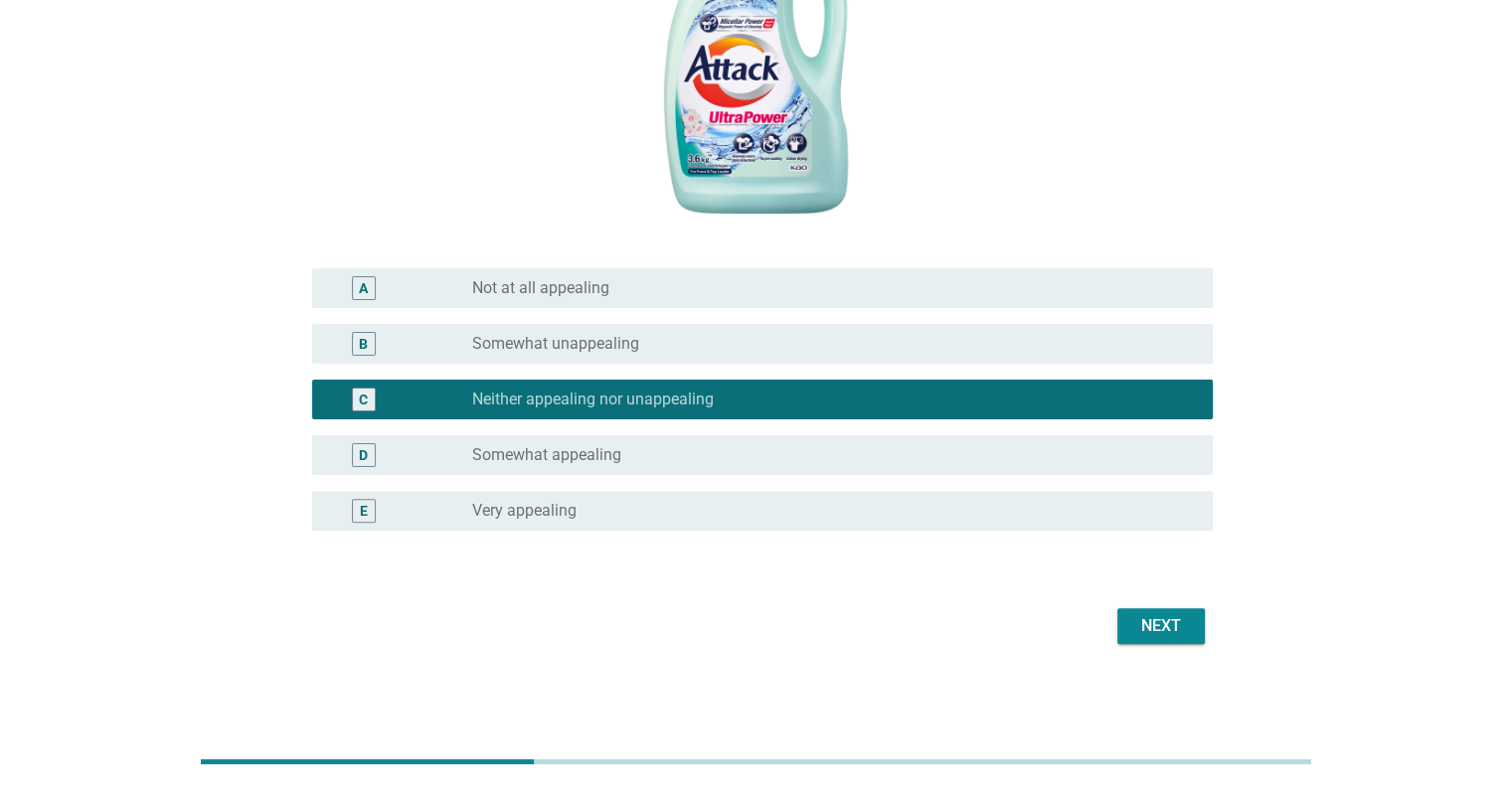 click on "Next" at bounding box center (1161, 626) 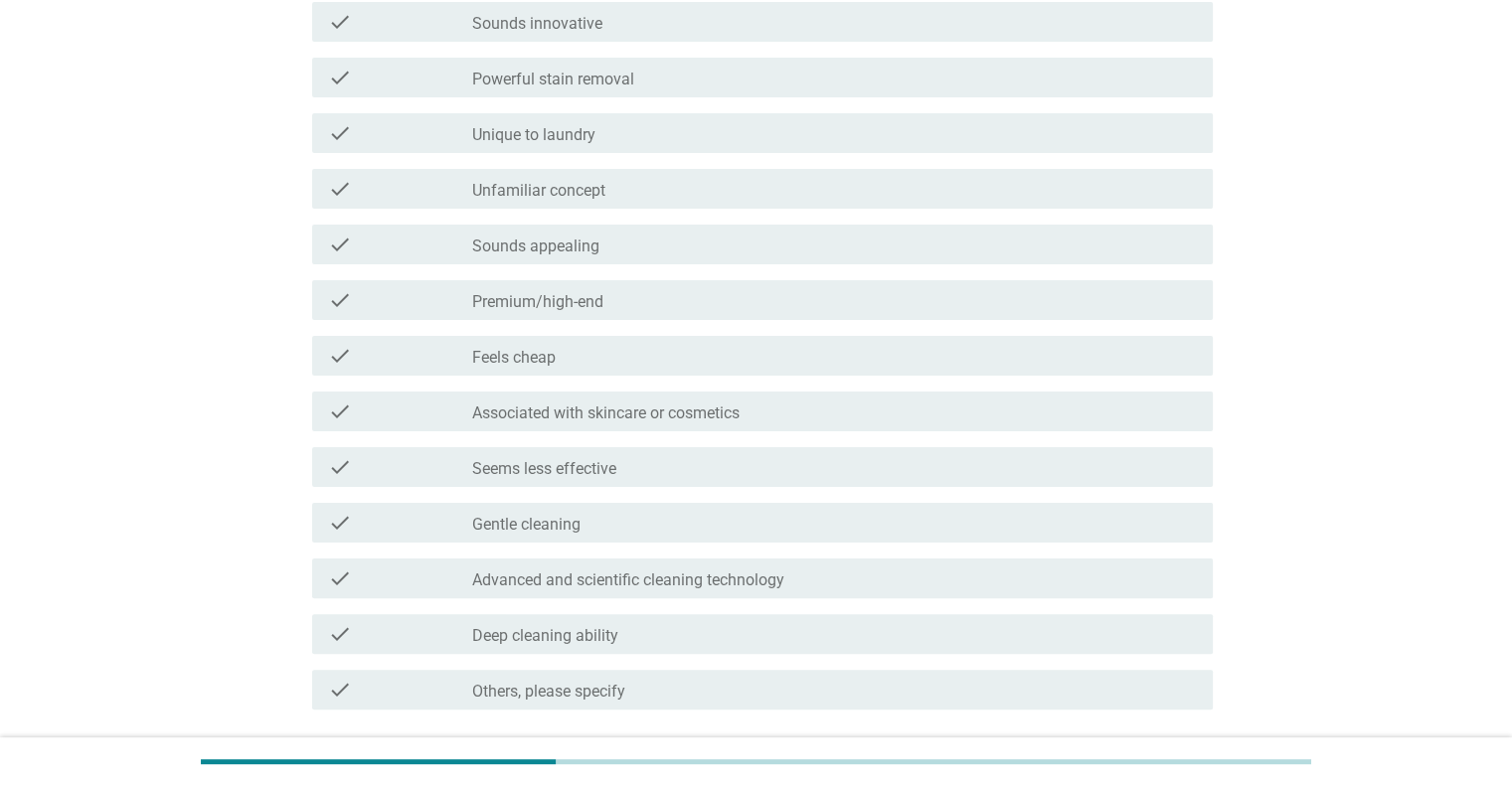 scroll, scrollTop: 397, scrollLeft: 0, axis: vertical 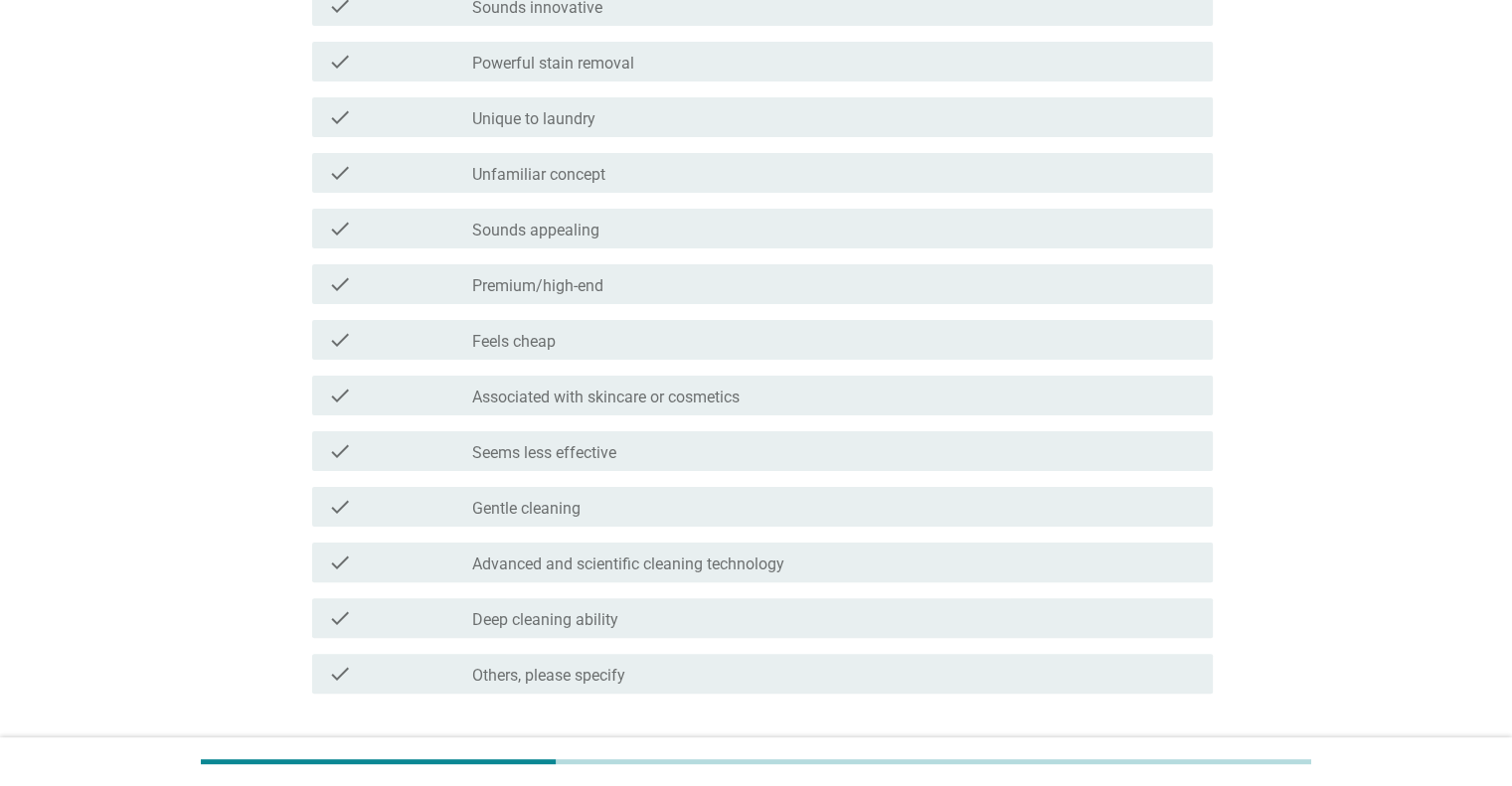 click on "check_box_outline_blank Sounds appealing" at bounding box center (834, 229) 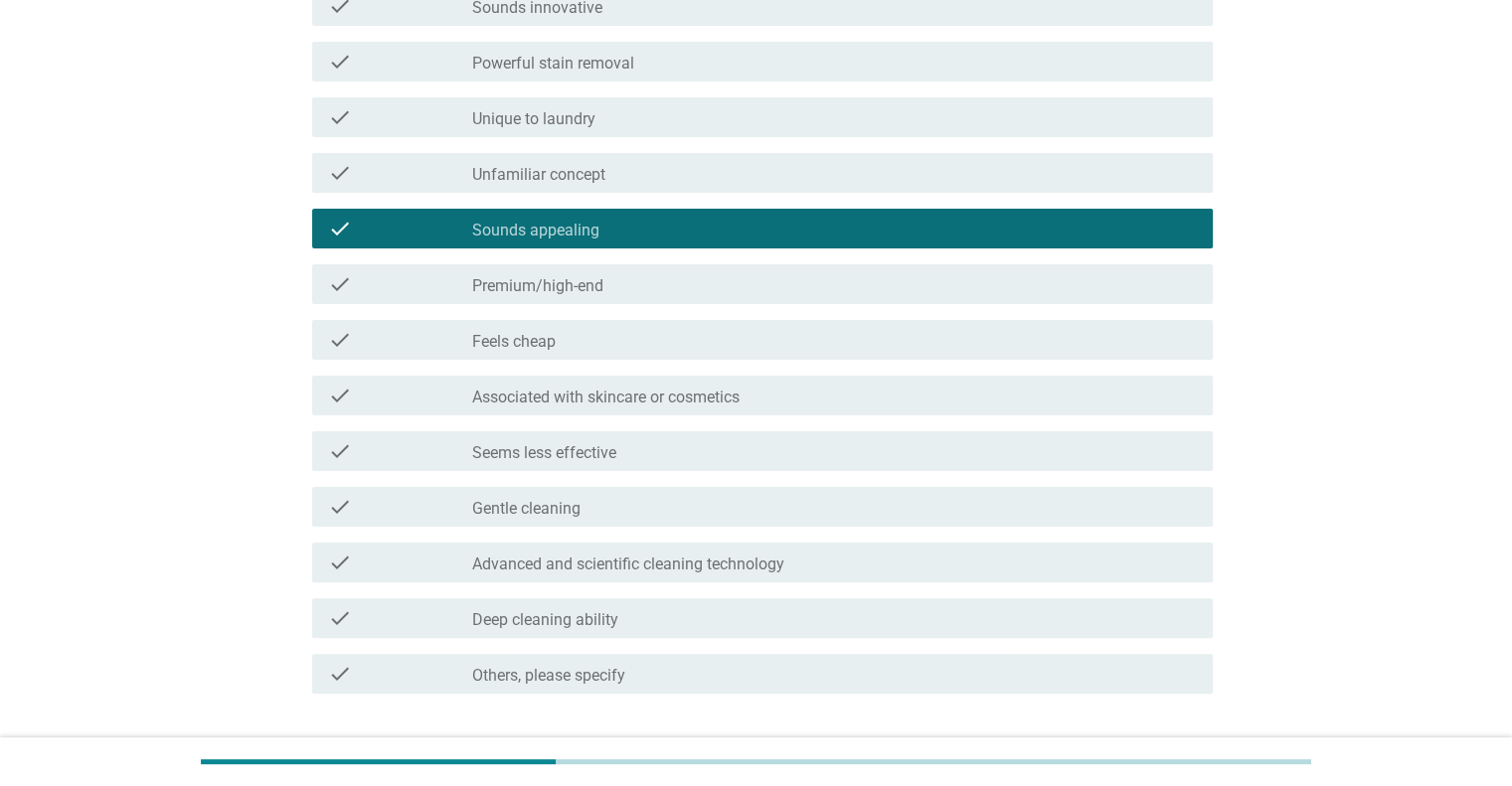click on "check_box_outline_blank Sounds appealing" at bounding box center (834, 229) 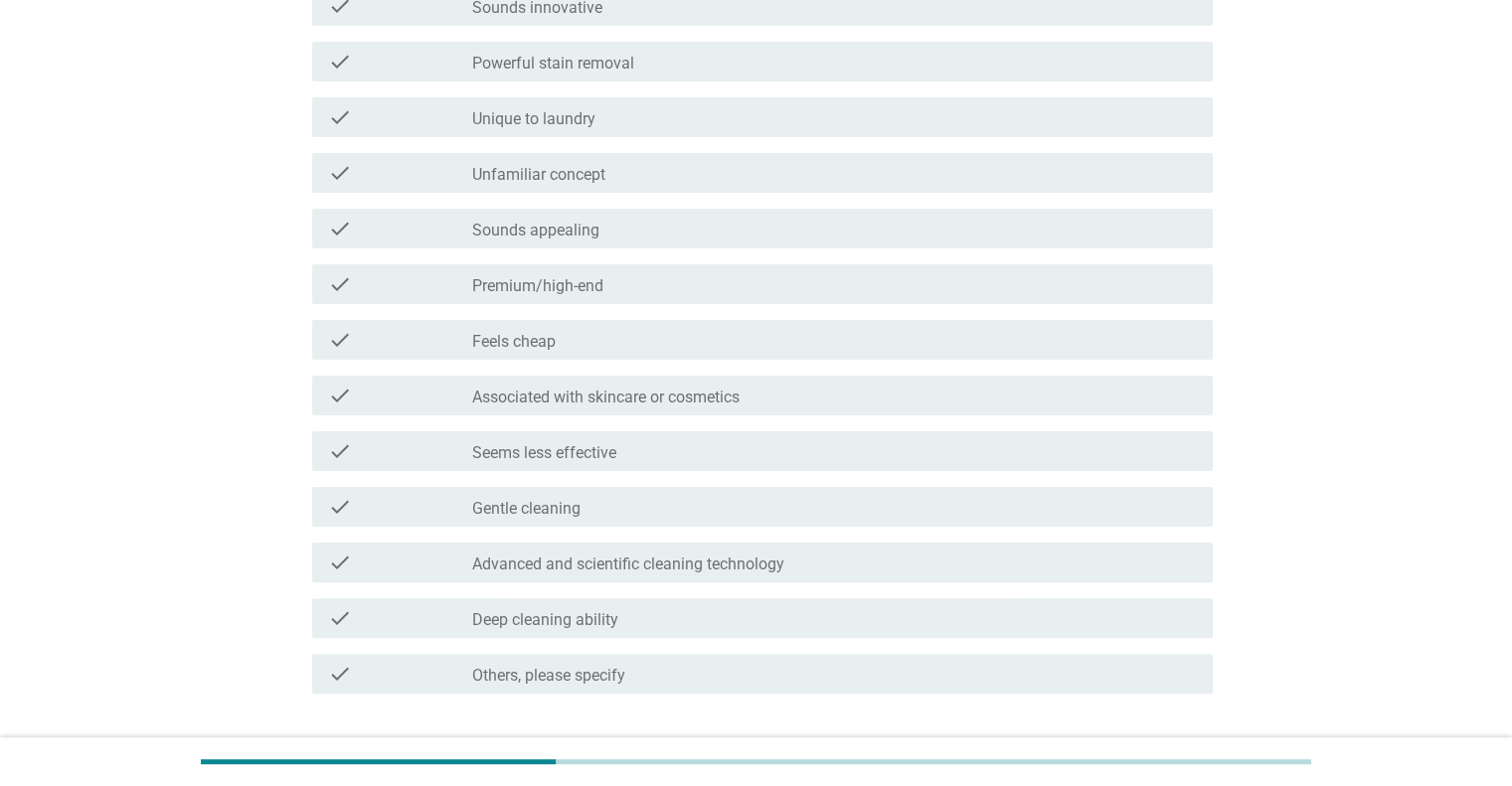 click on "check_box_outline_blank Unfamiliar concept" at bounding box center (834, 173) 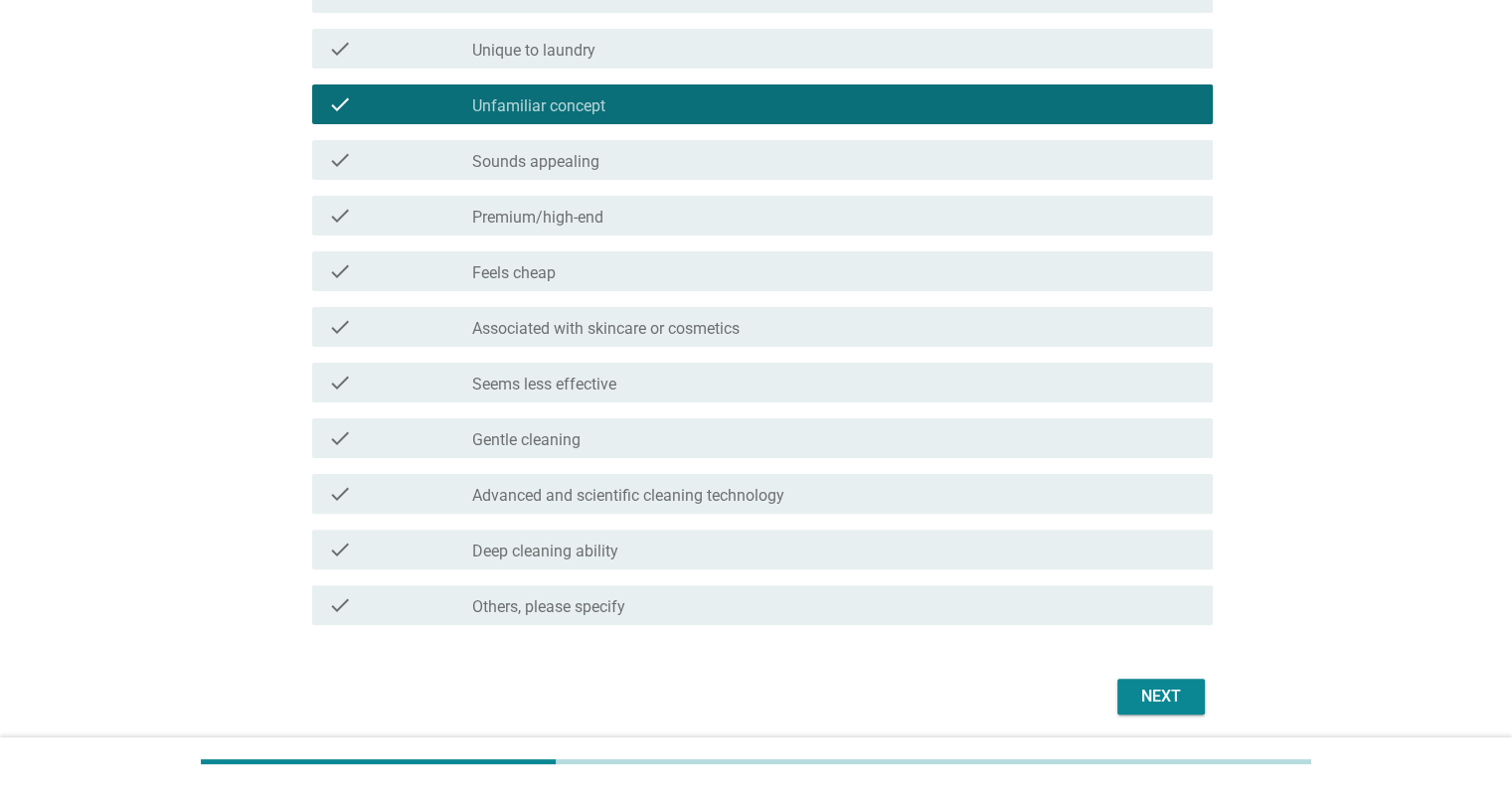 scroll, scrollTop: 537, scrollLeft: 0, axis: vertical 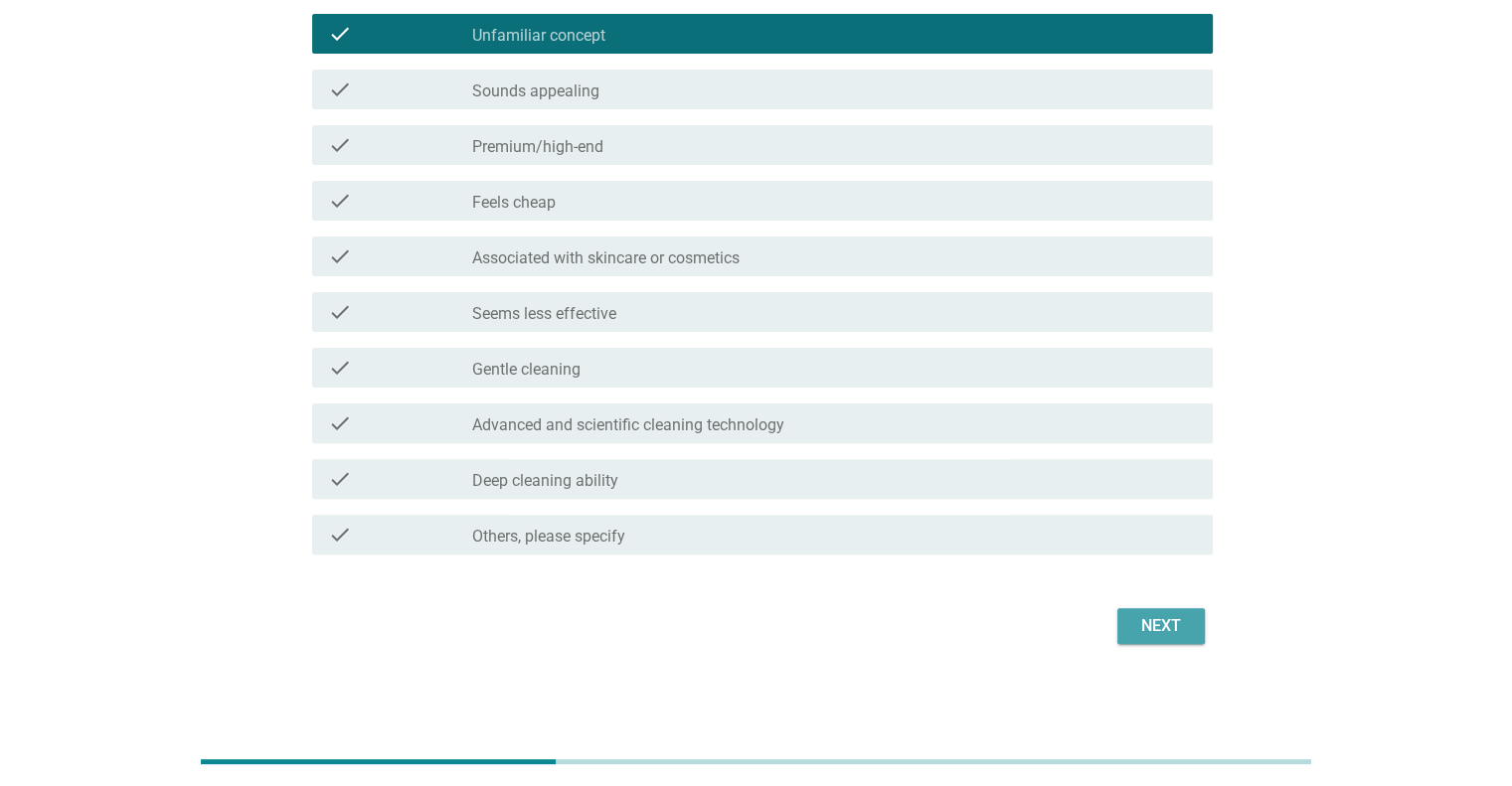 click on "Next" at bounding box center (1161, 626) 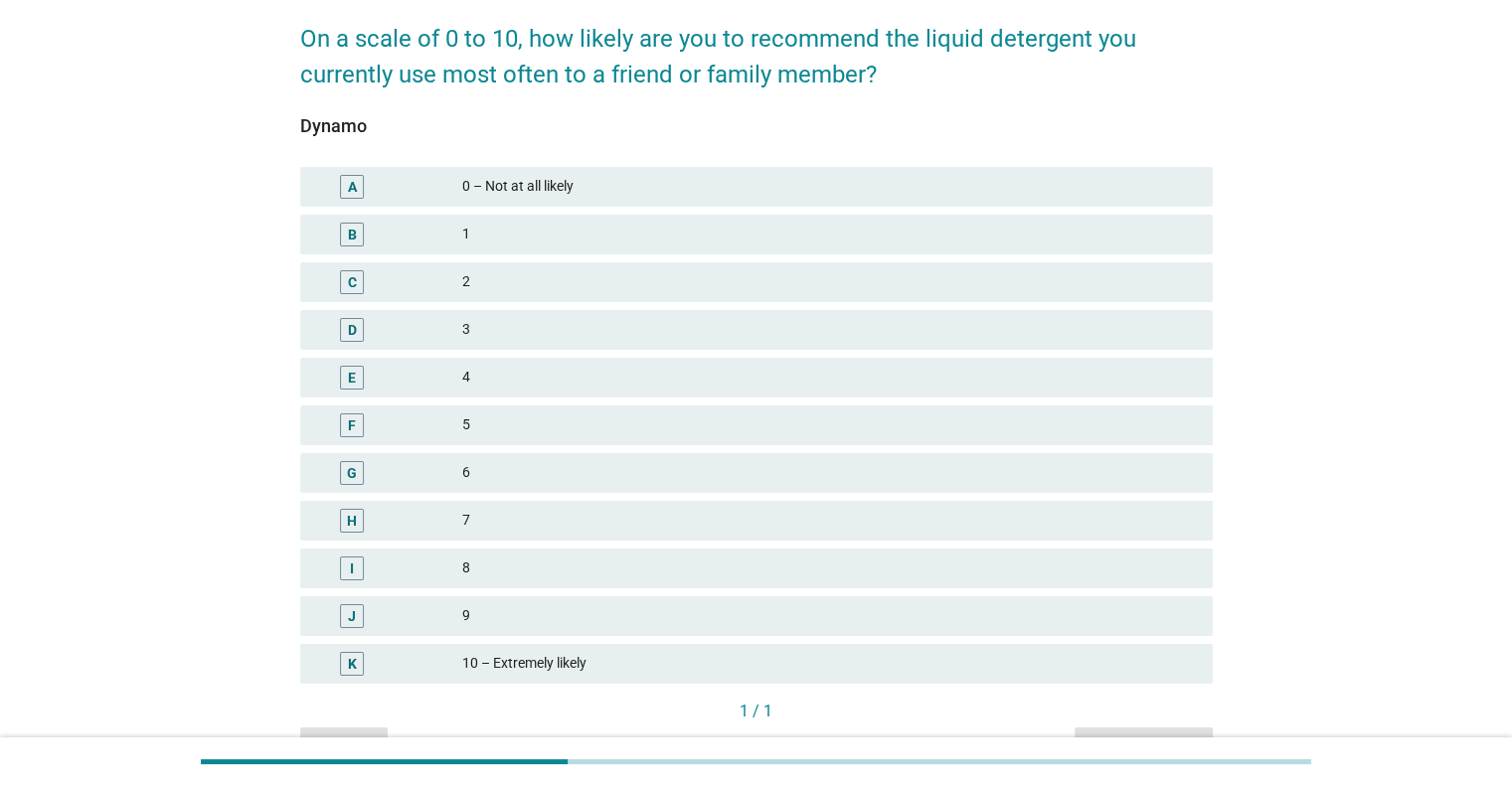 scroll, scrollTop: 267, scrollLeft: 0, axis: vertical 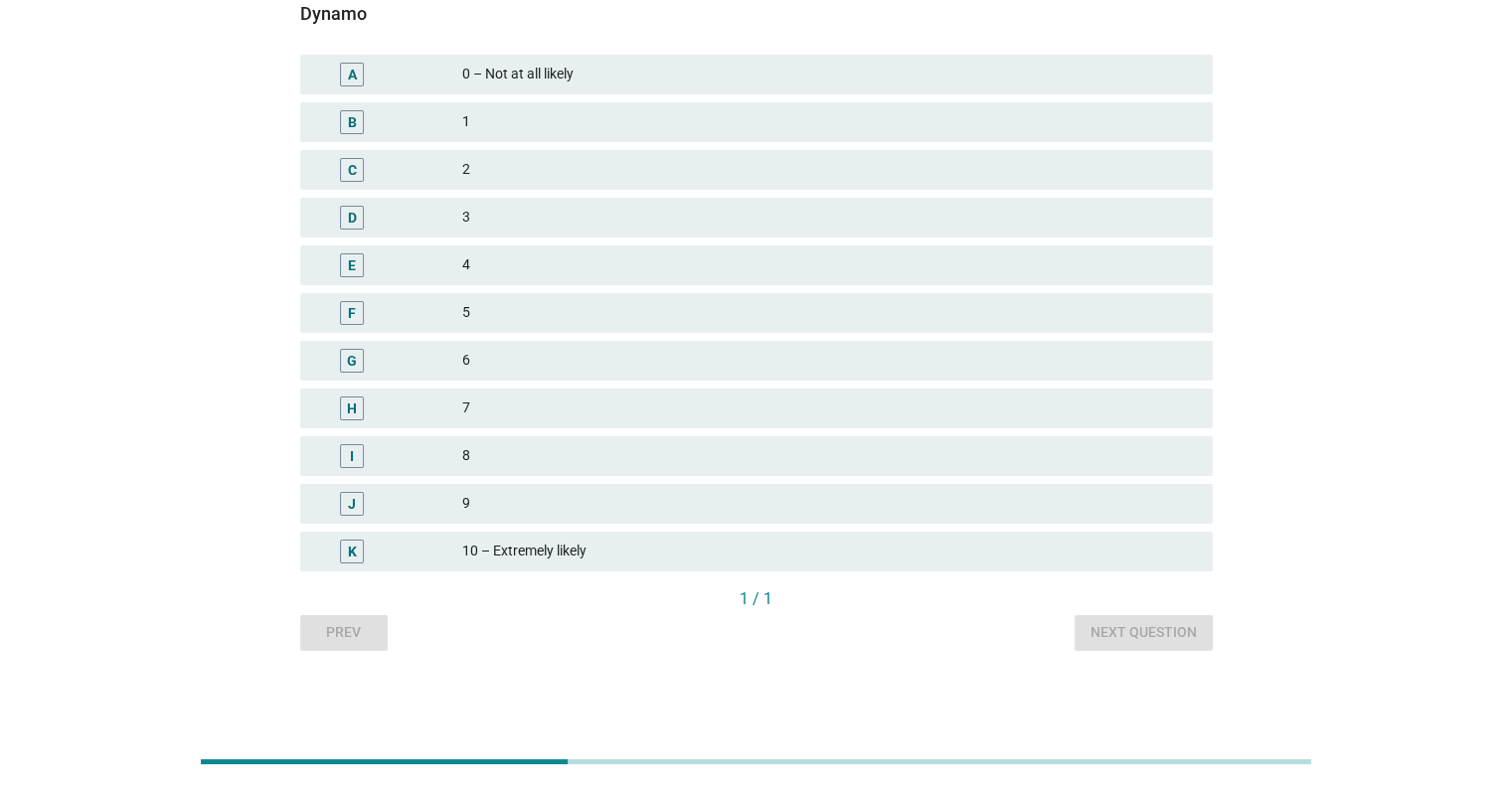 click on "5" at bounding box center [829, 313] 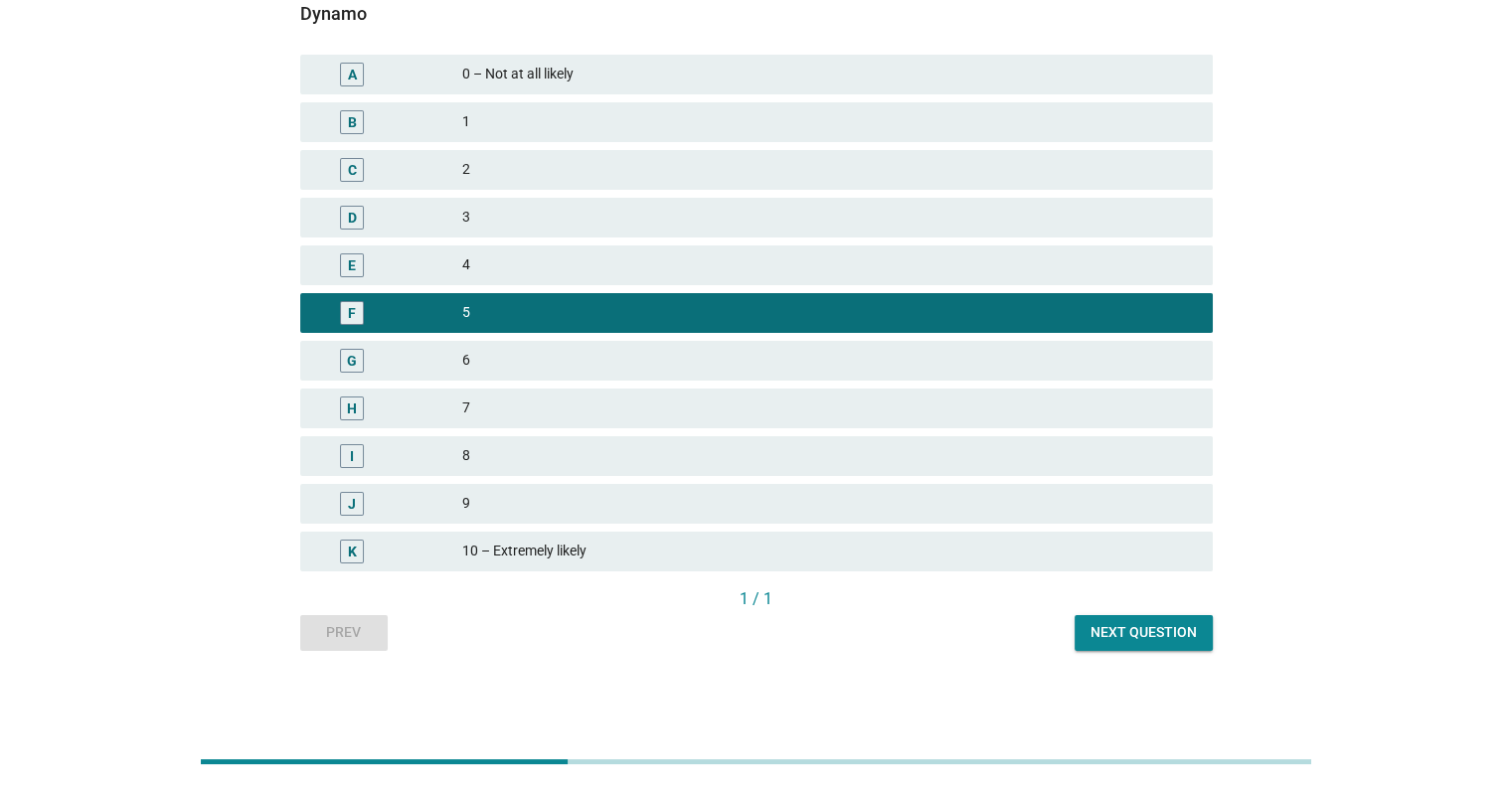 click on "6" at bounding box center (829, 361) 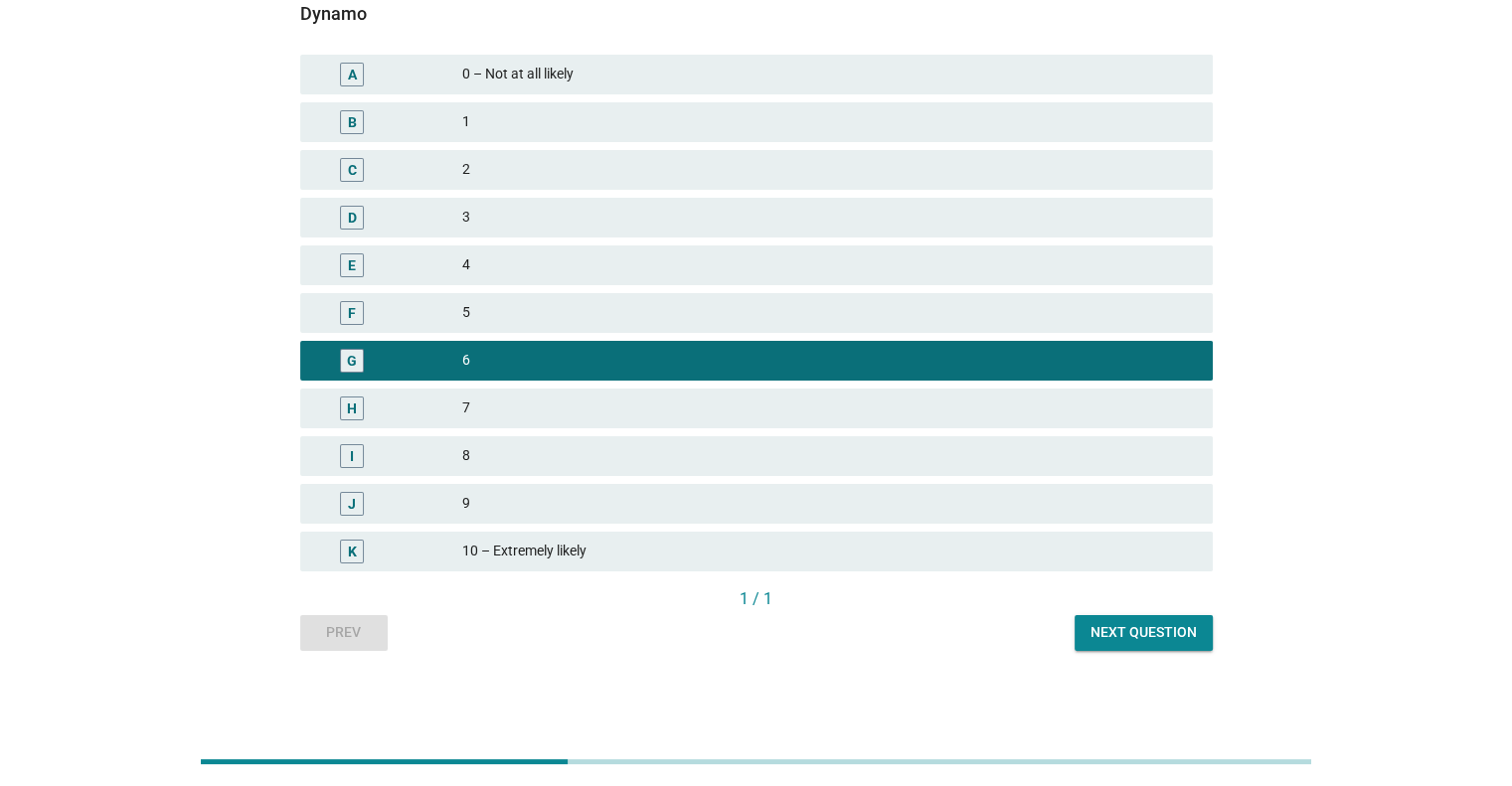 click on "Next question" at bounding box center [1143, 632] 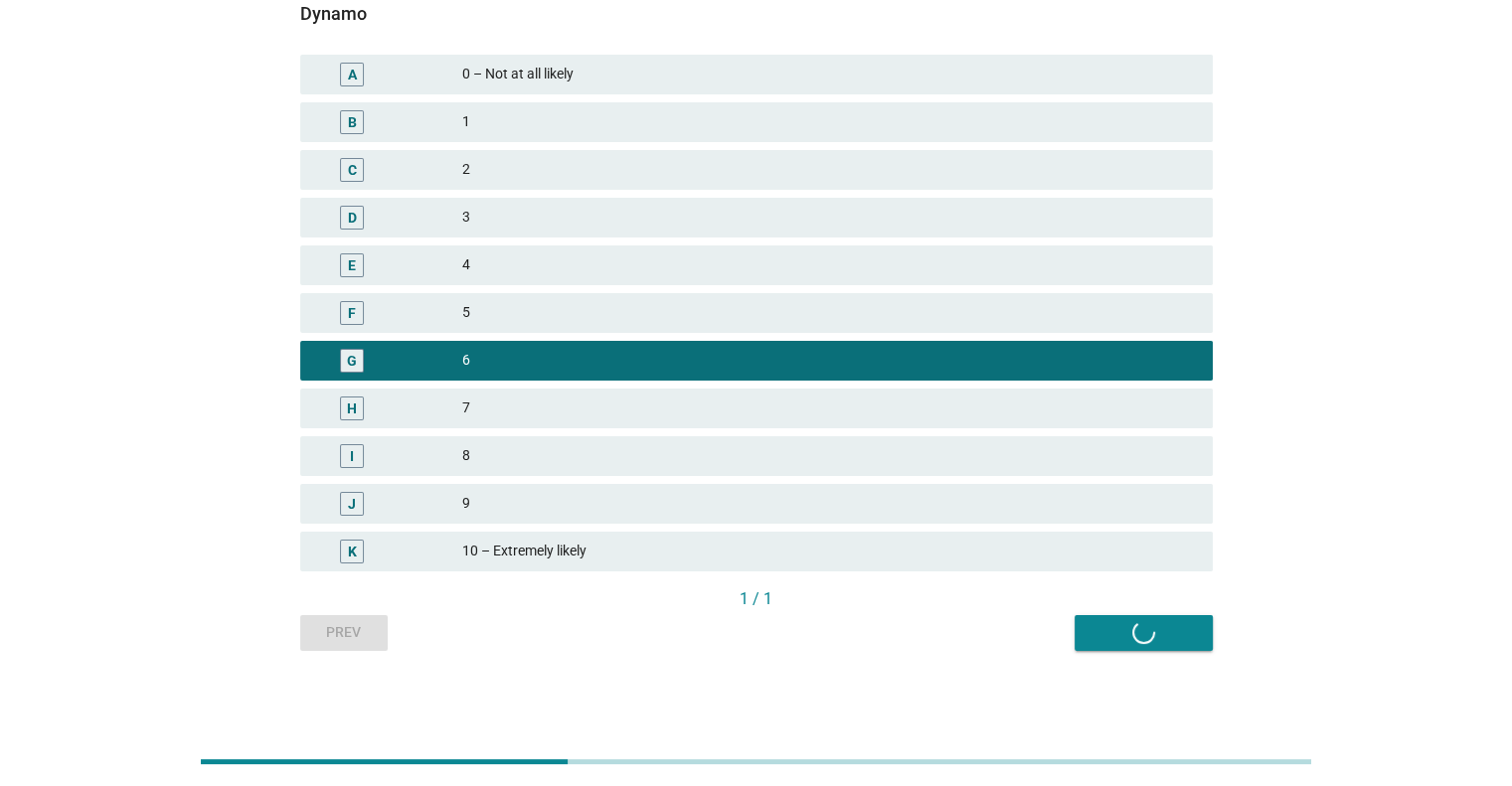 scroll, scrollTop: 0, scrollLeft: 0, axis: both 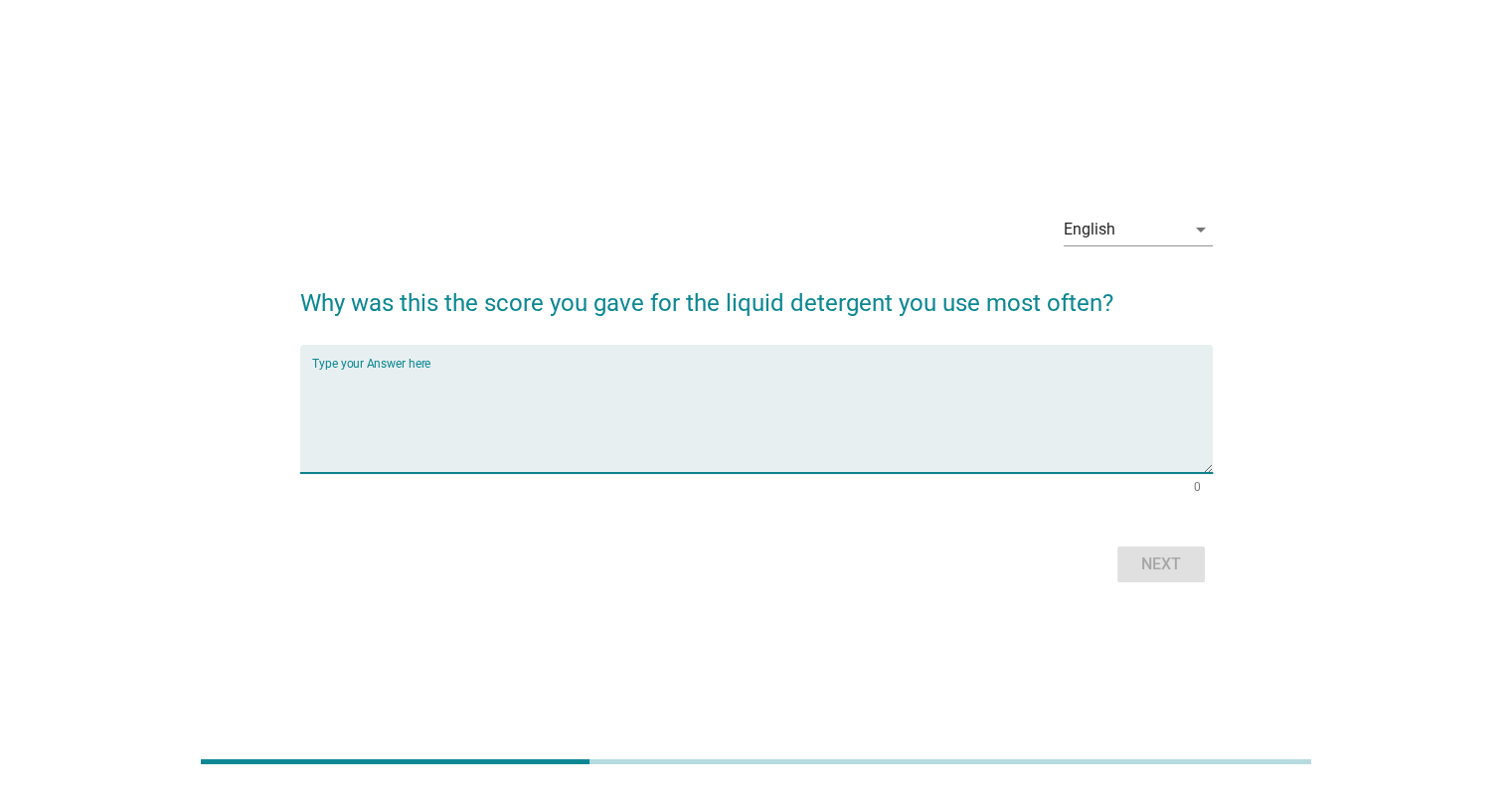 click at bounding box center (762, 420) 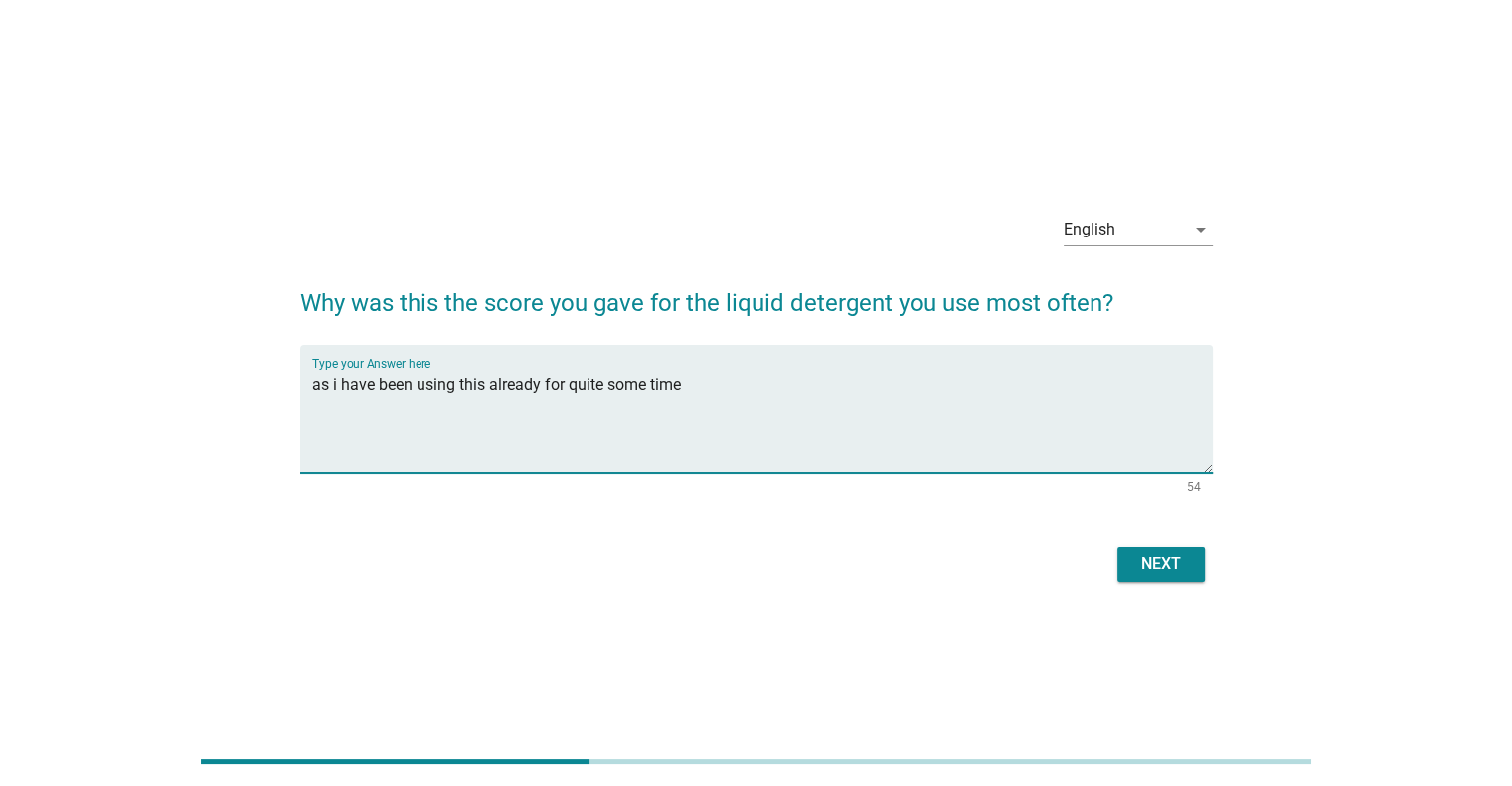 type on "as i have been using this already for quite some time" 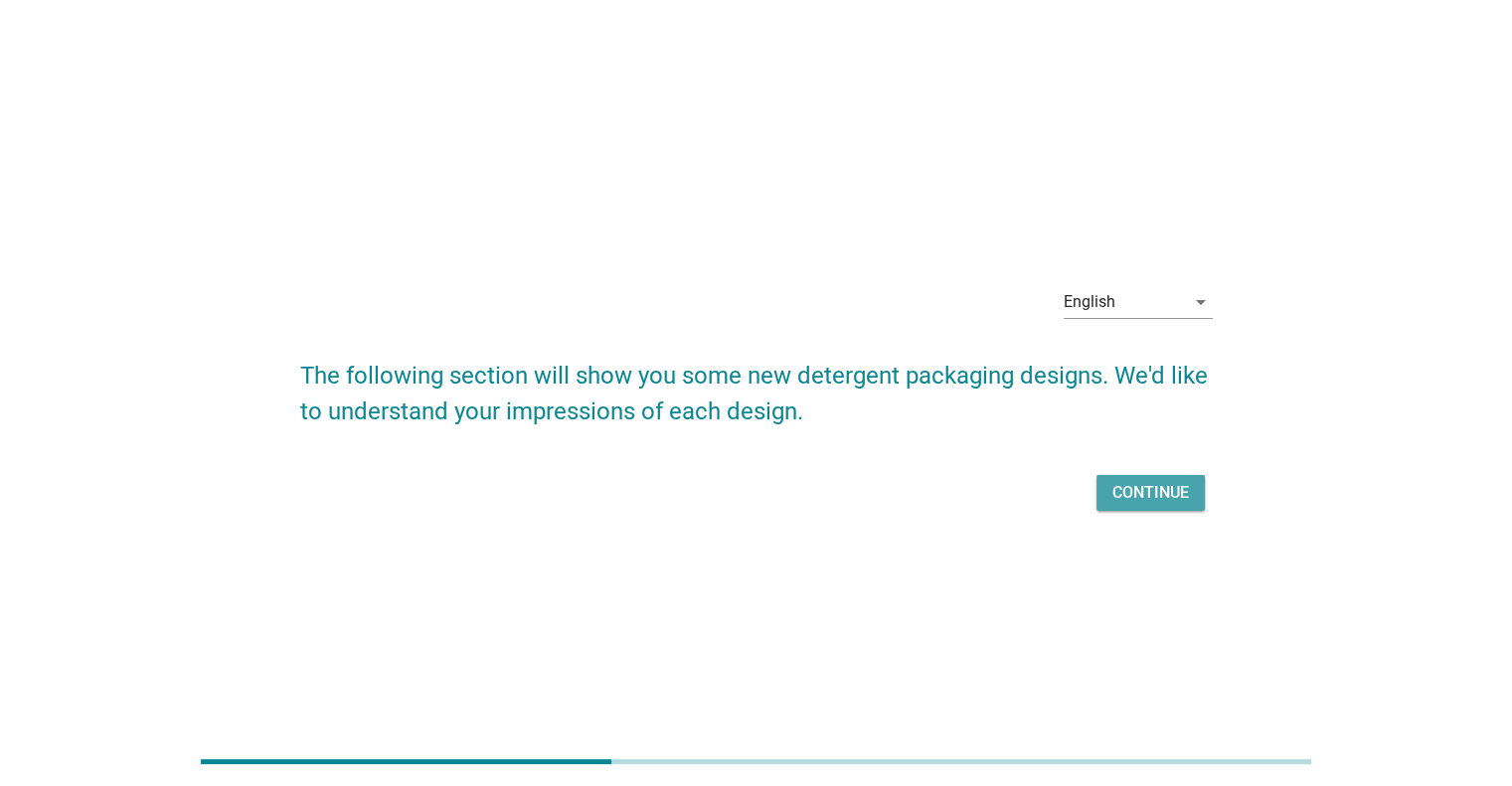 click on "Continue" at bounding box center [1150, 493] 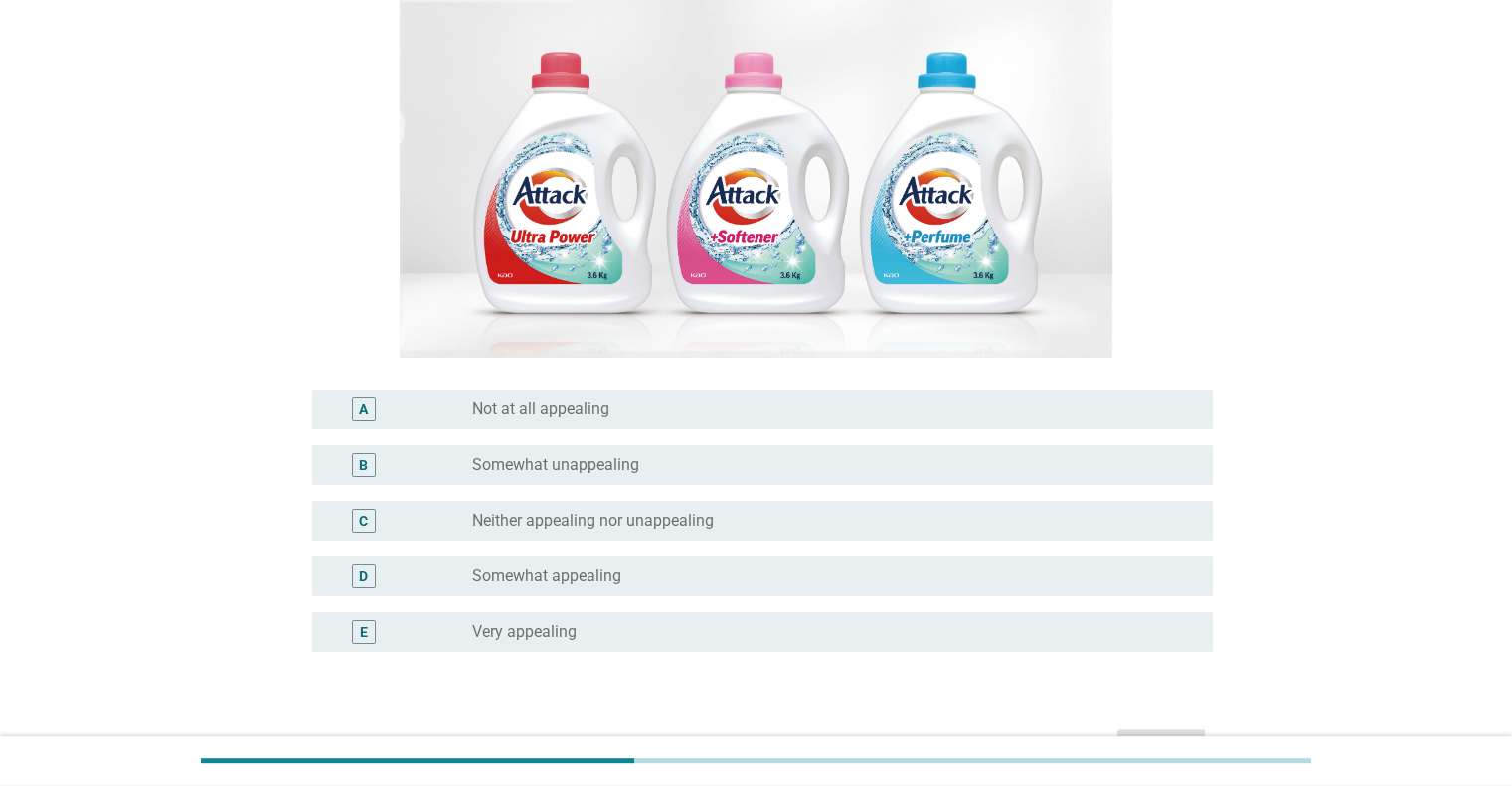 scroll, scrollTop: 298, scrollLeft: 0, axis: vertical 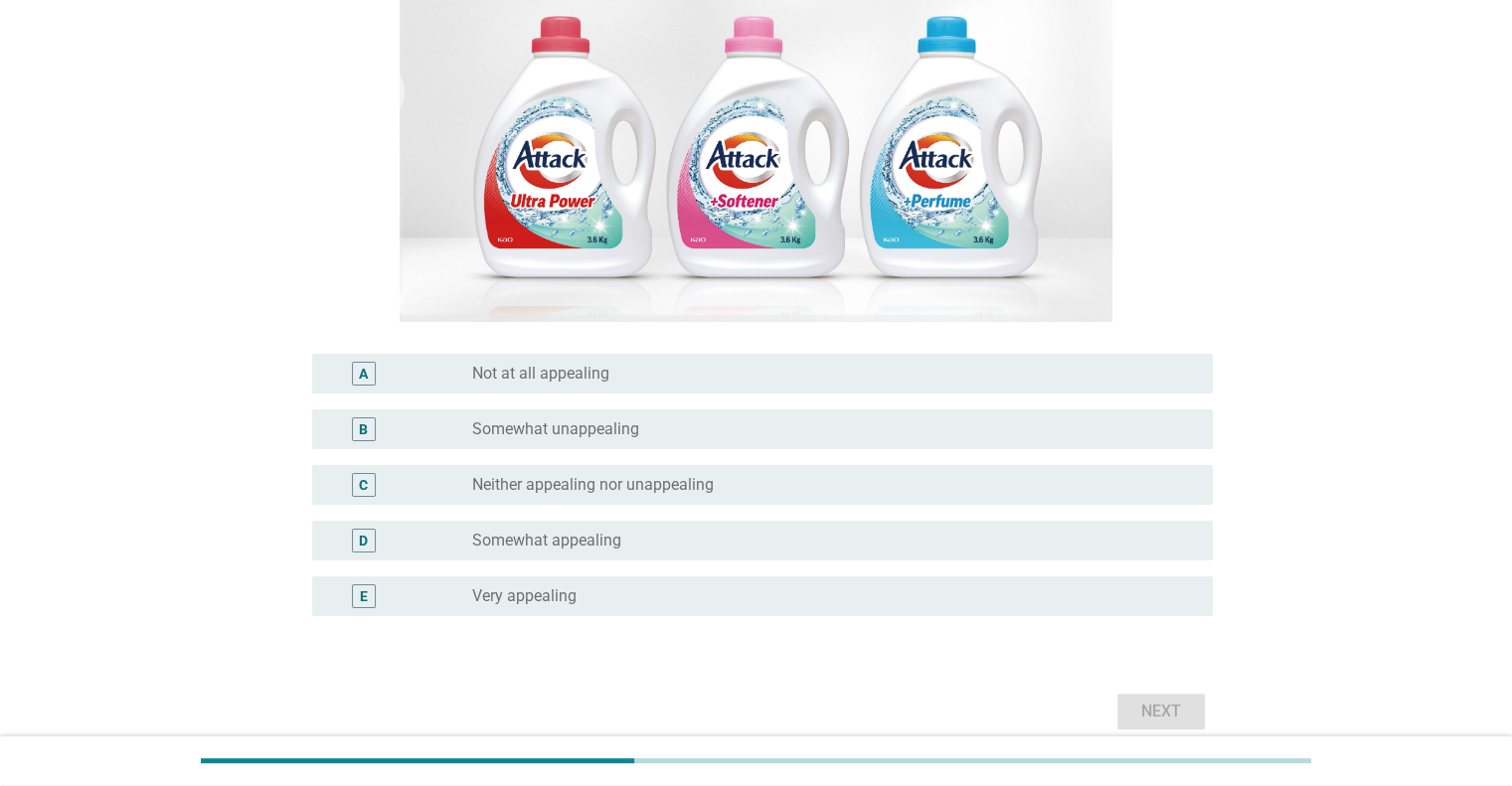 click on "Somewhat unappealing" at bounding box center [556, 429] 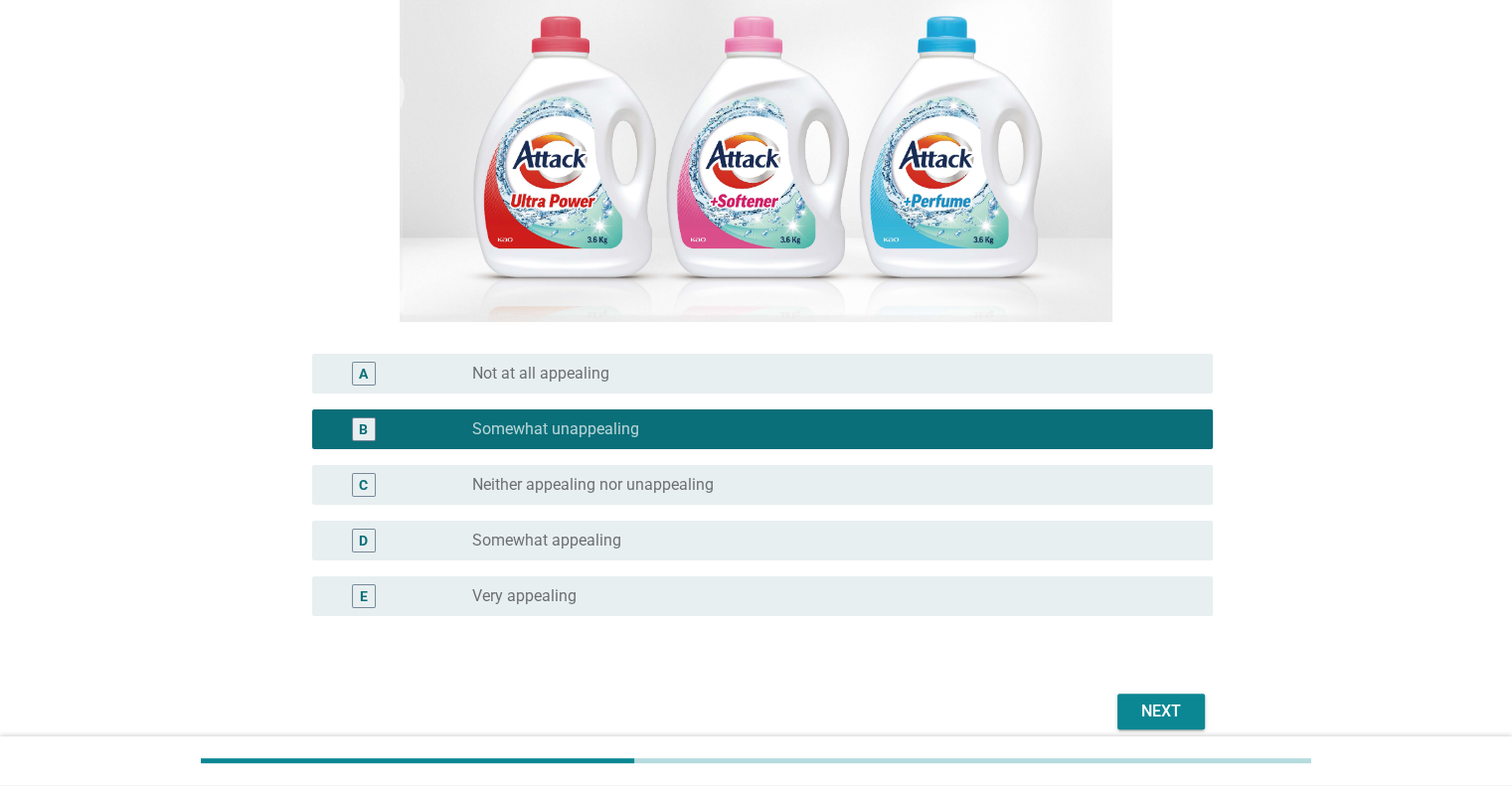click on "Next" at bounding box center (1161, 711) 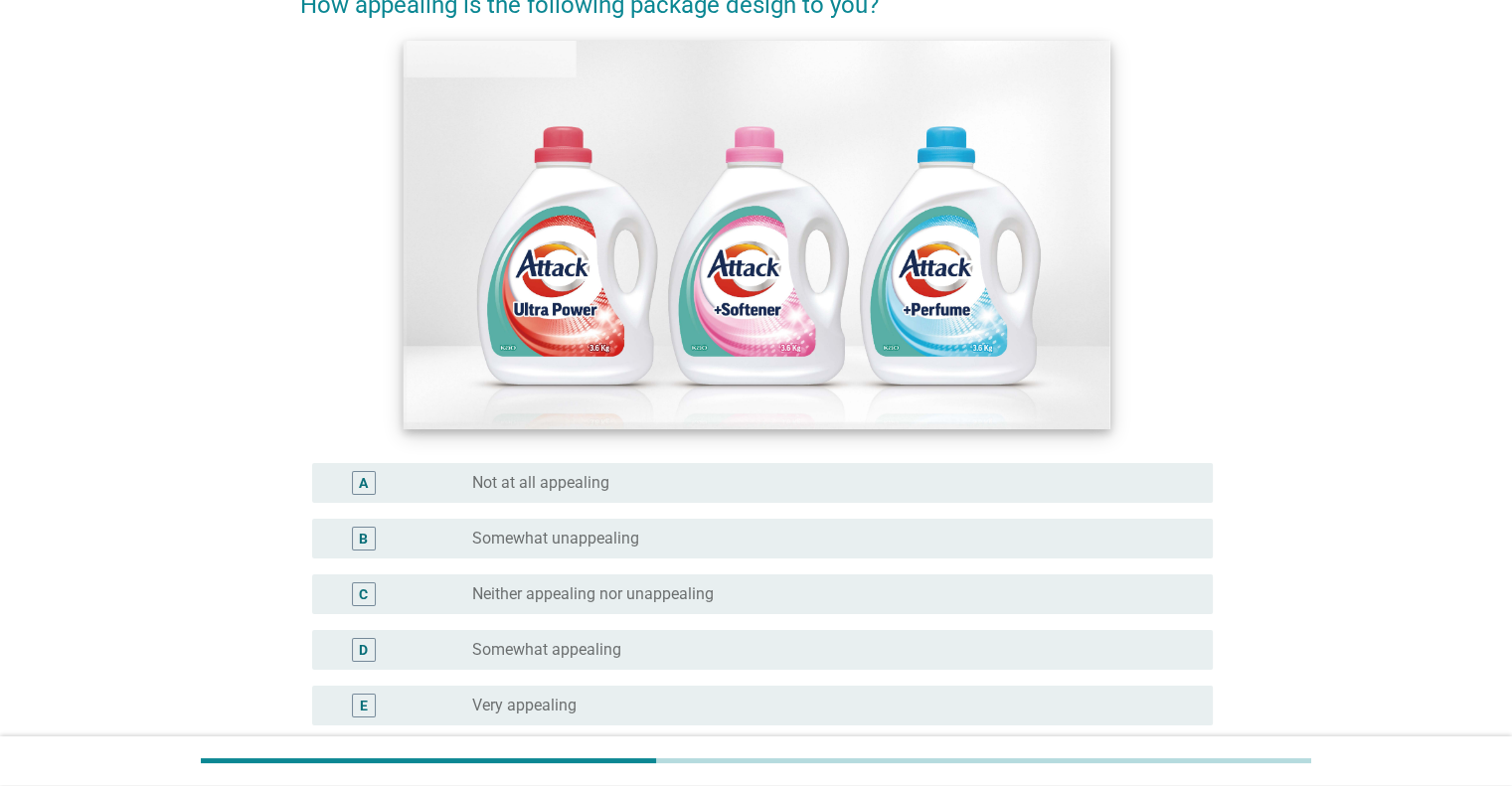 scroll, scrollTop: 199, scrollLeft: 0, axis: vertical 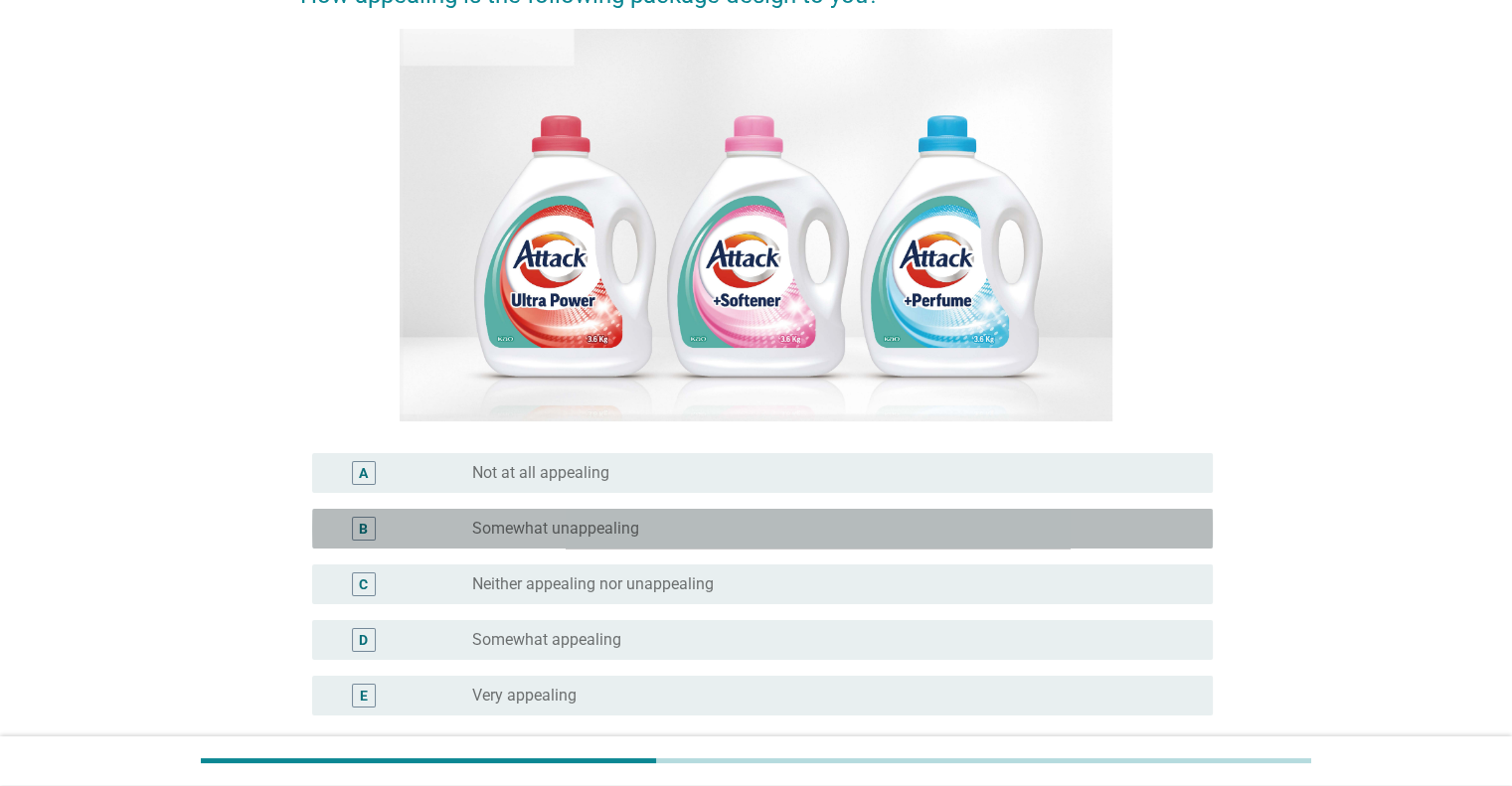click on "radio_button_unchecked Somewhat unappealing" at bounding box center [826, 529] 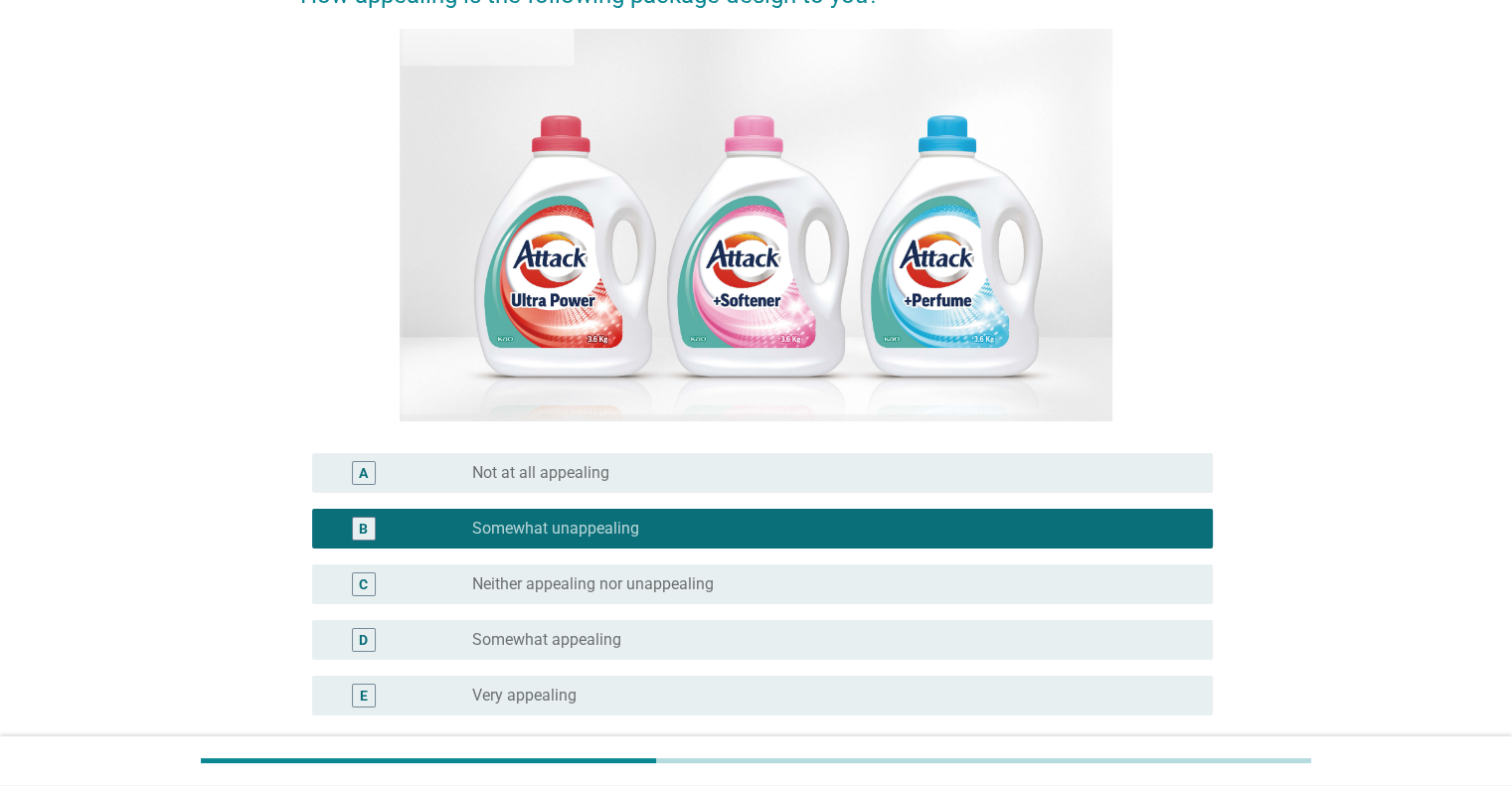 click on "Neither appealing nor unappealing" at bounding box center (592, 584) 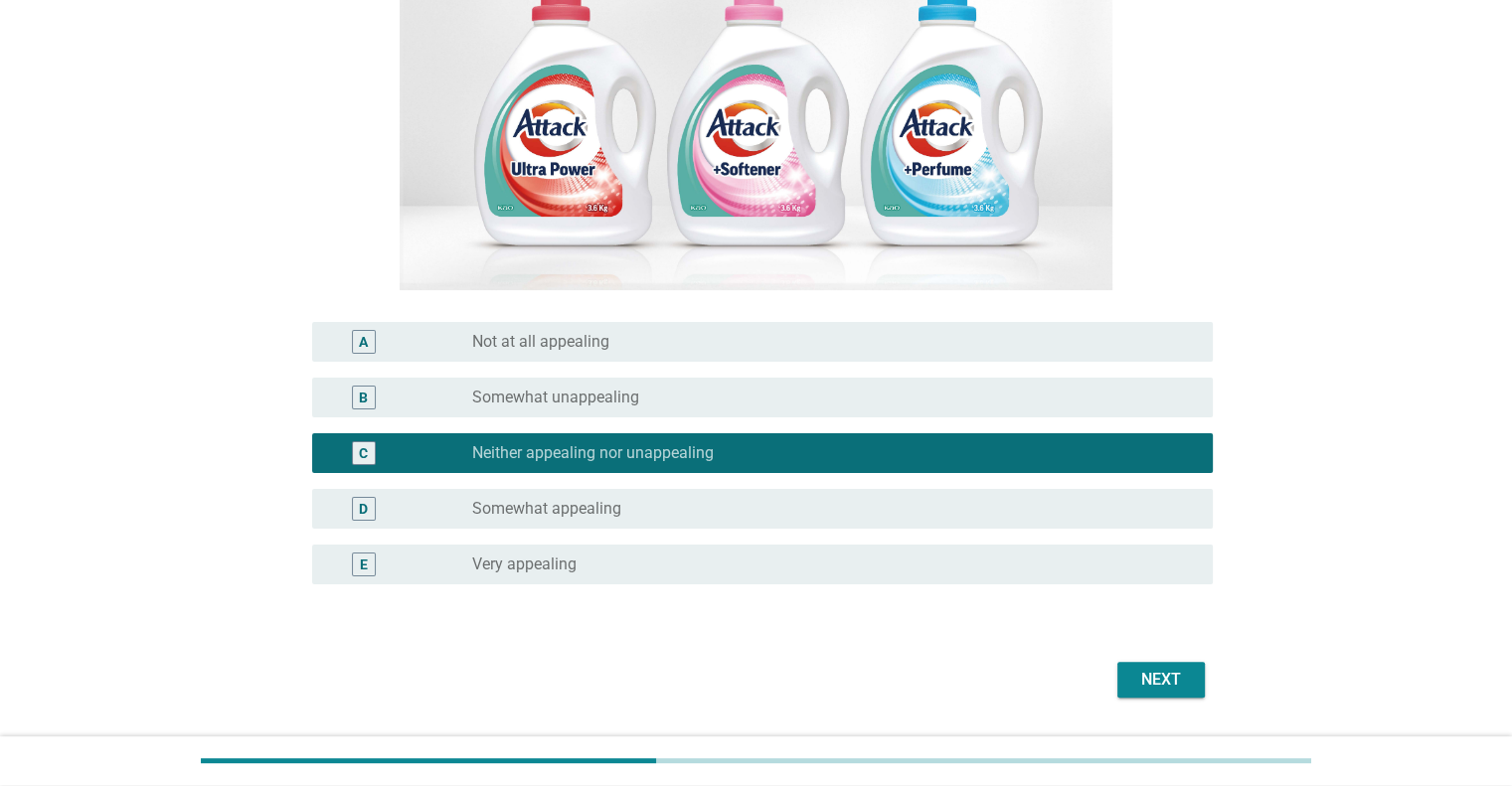 scroll, scrollTop: 384, scrollLeft: 0, axis: vertical 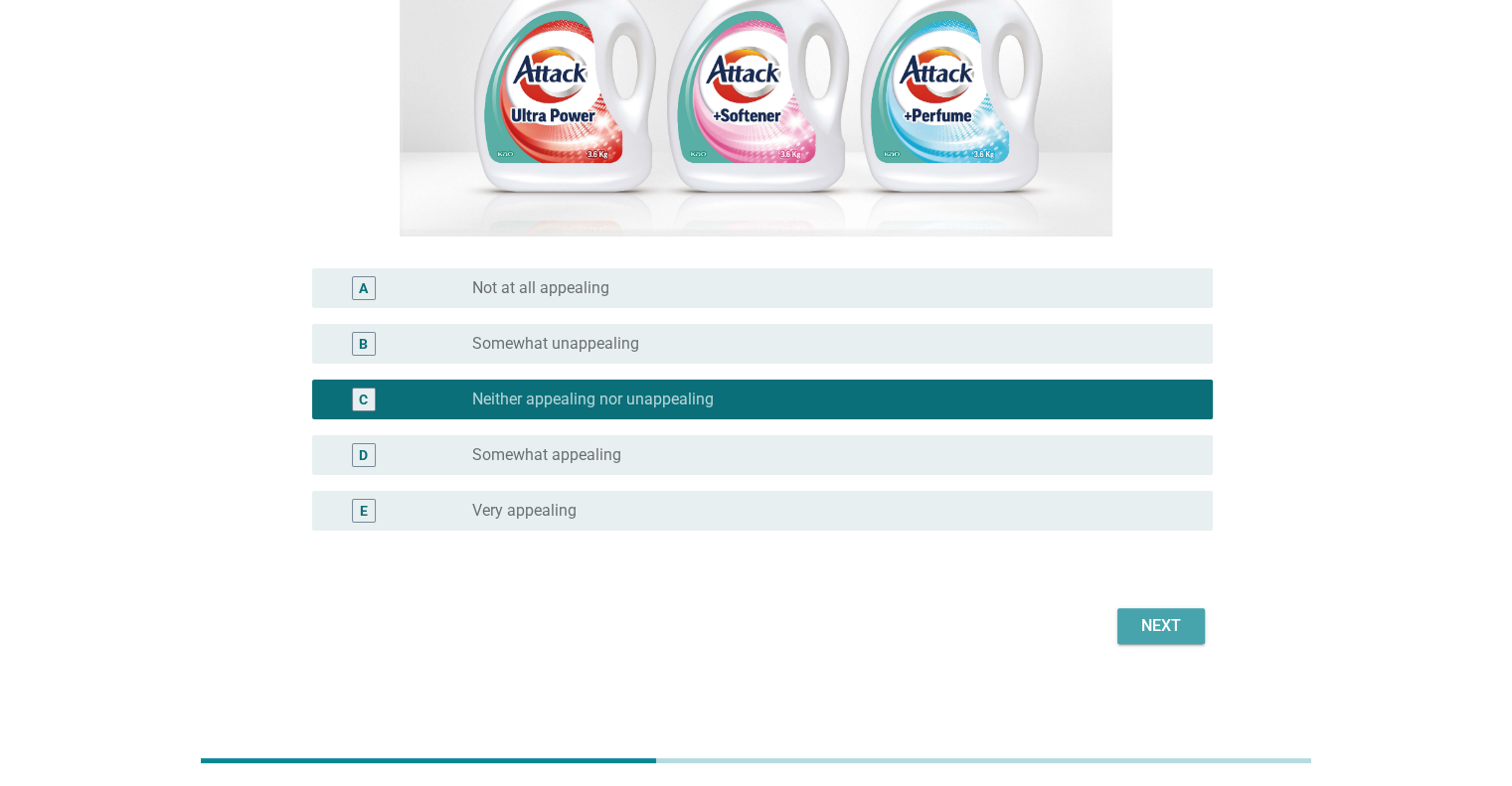 click on "Next" at bounding box center [1161, 626] 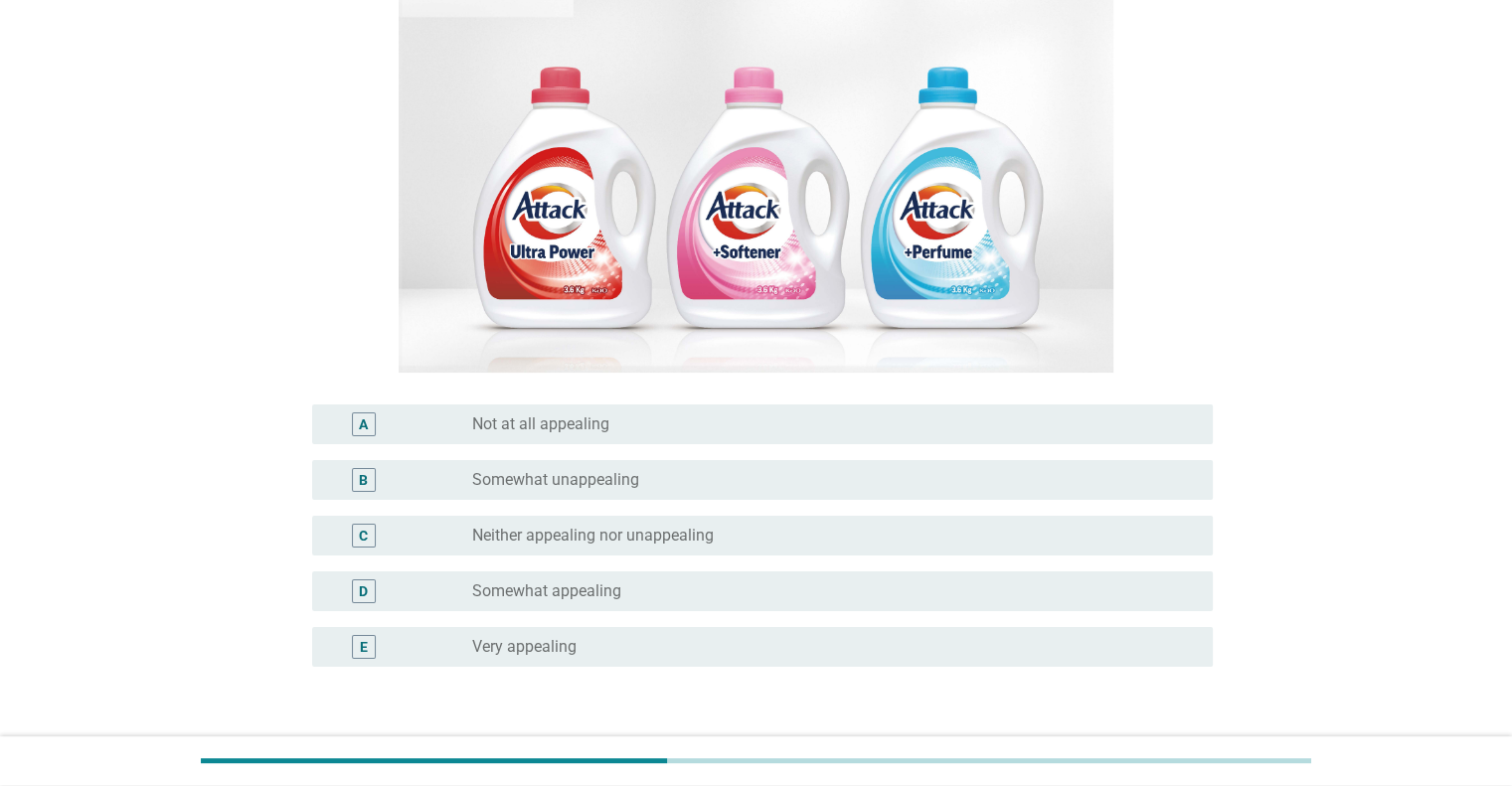 scroll, scrollTop: 298, scrollLeft: 0, axis: vertical 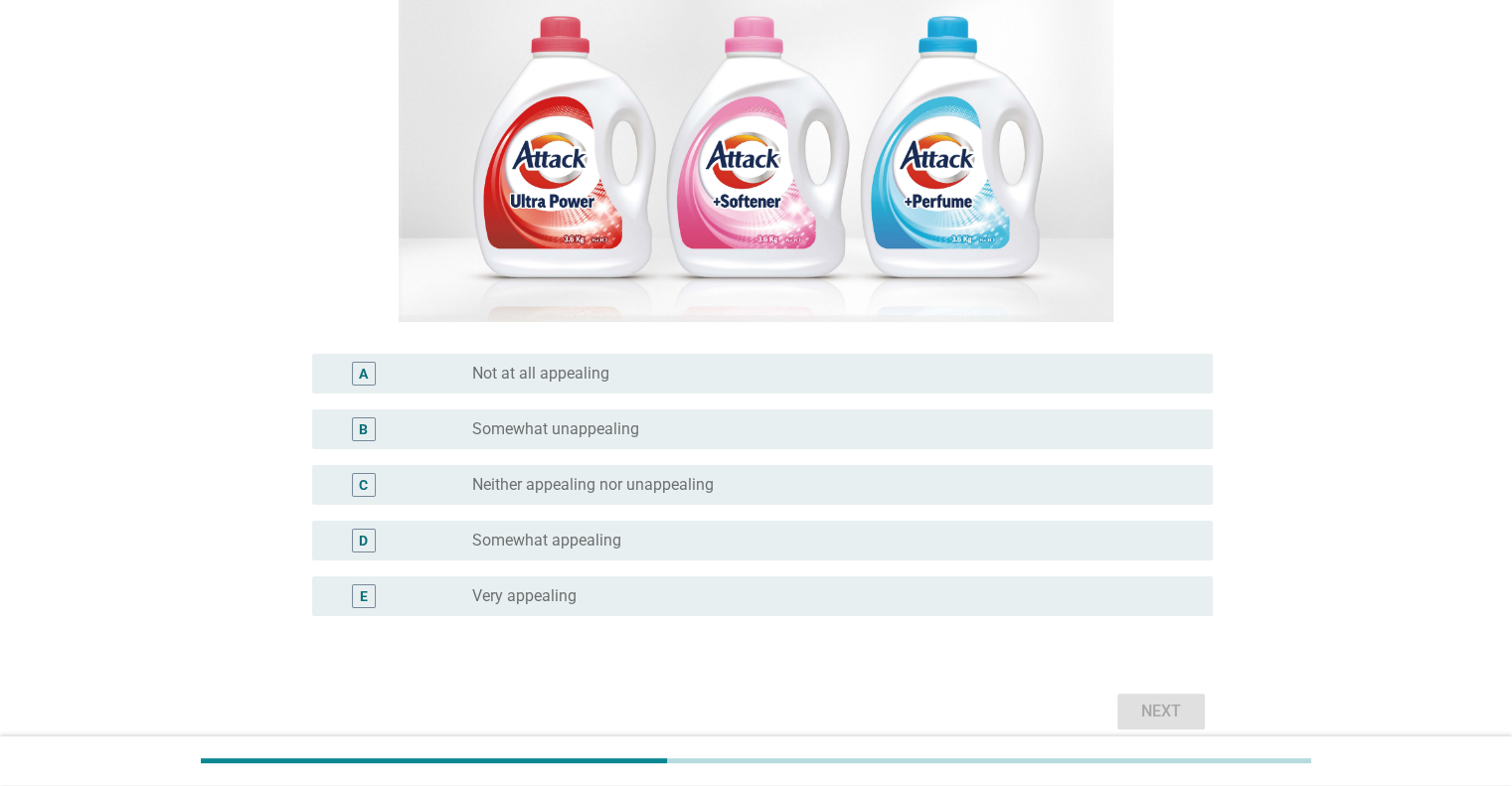 click on "radio_button_unchecked Somewhat appealing" at bounding box center [826, 541] 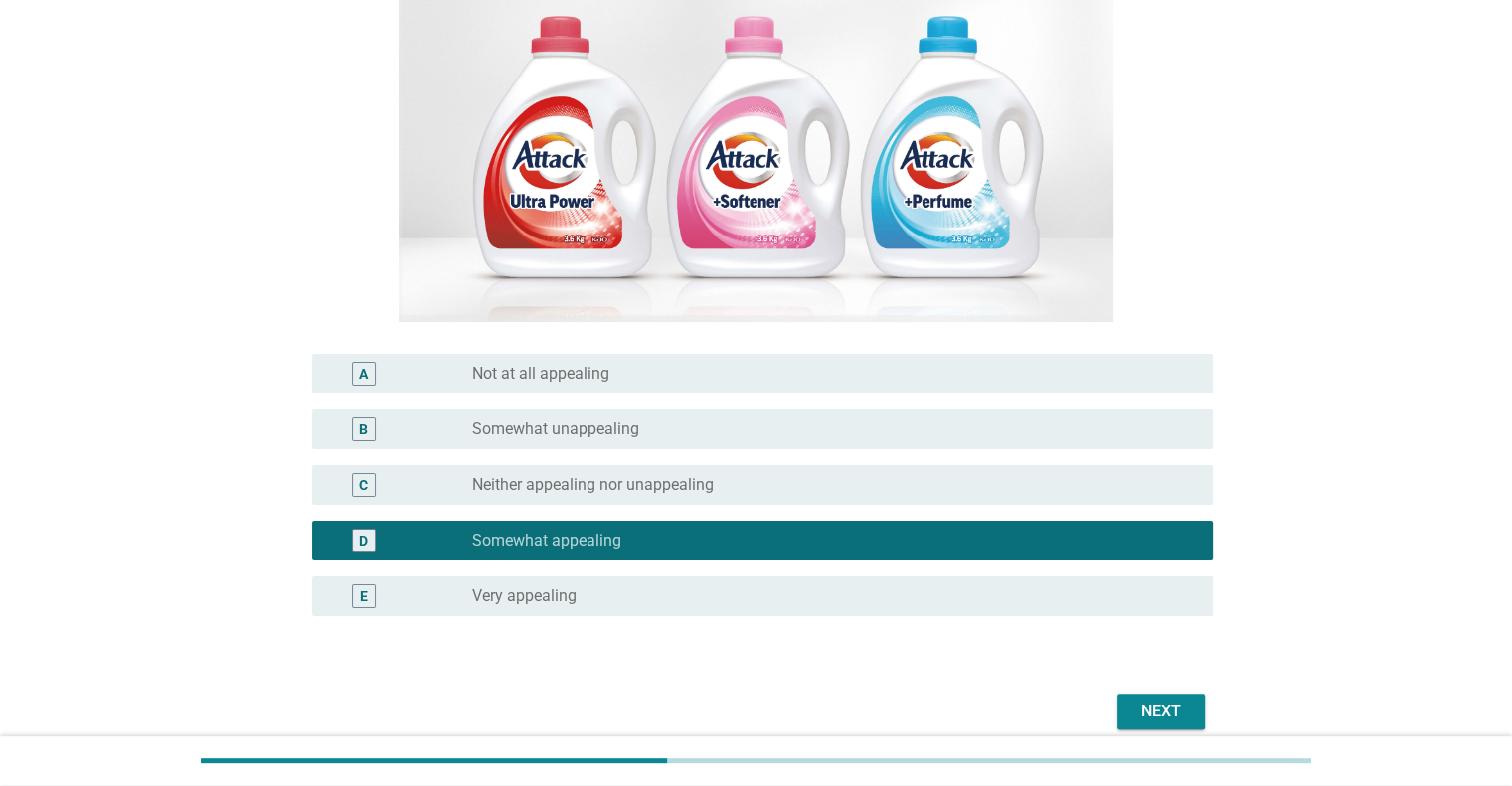 click on "Next" at bounding box center [1161, 711] 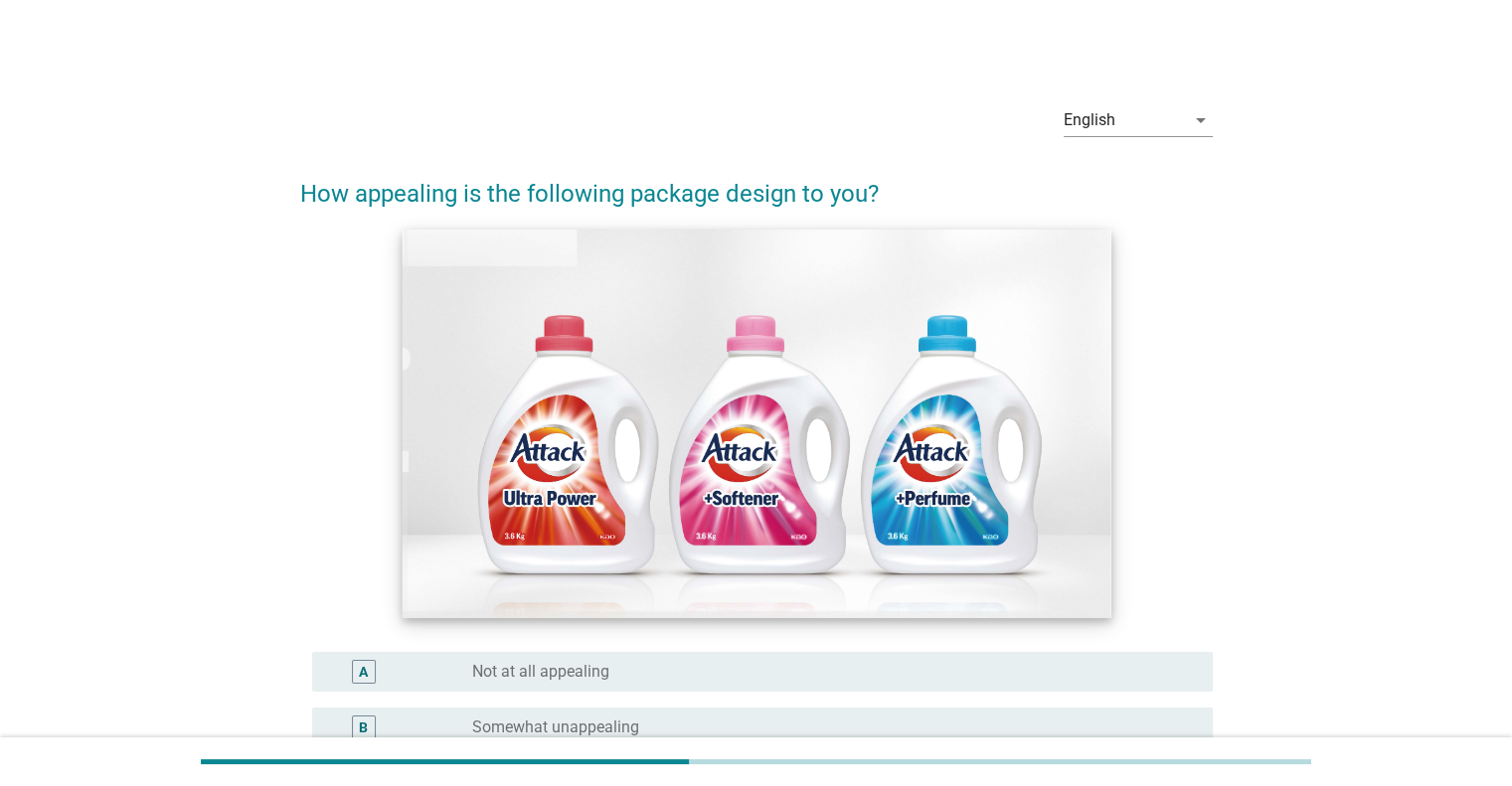 scroll, scrollTop: 384, scrollLeft: 0, axis: vertical 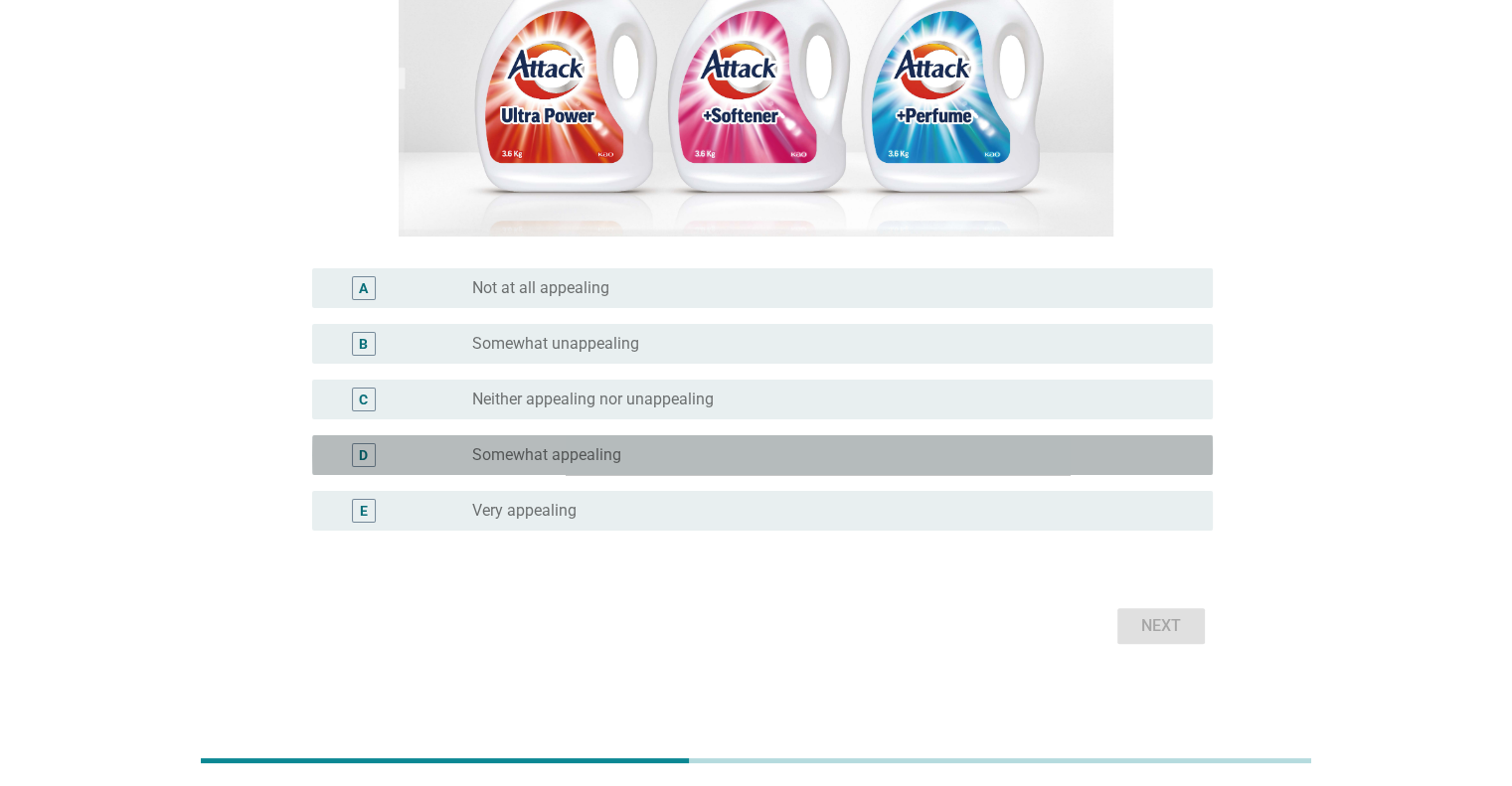 click on "radio_button_unchecked Somewhat appealing" at bounding box center (826, 455) 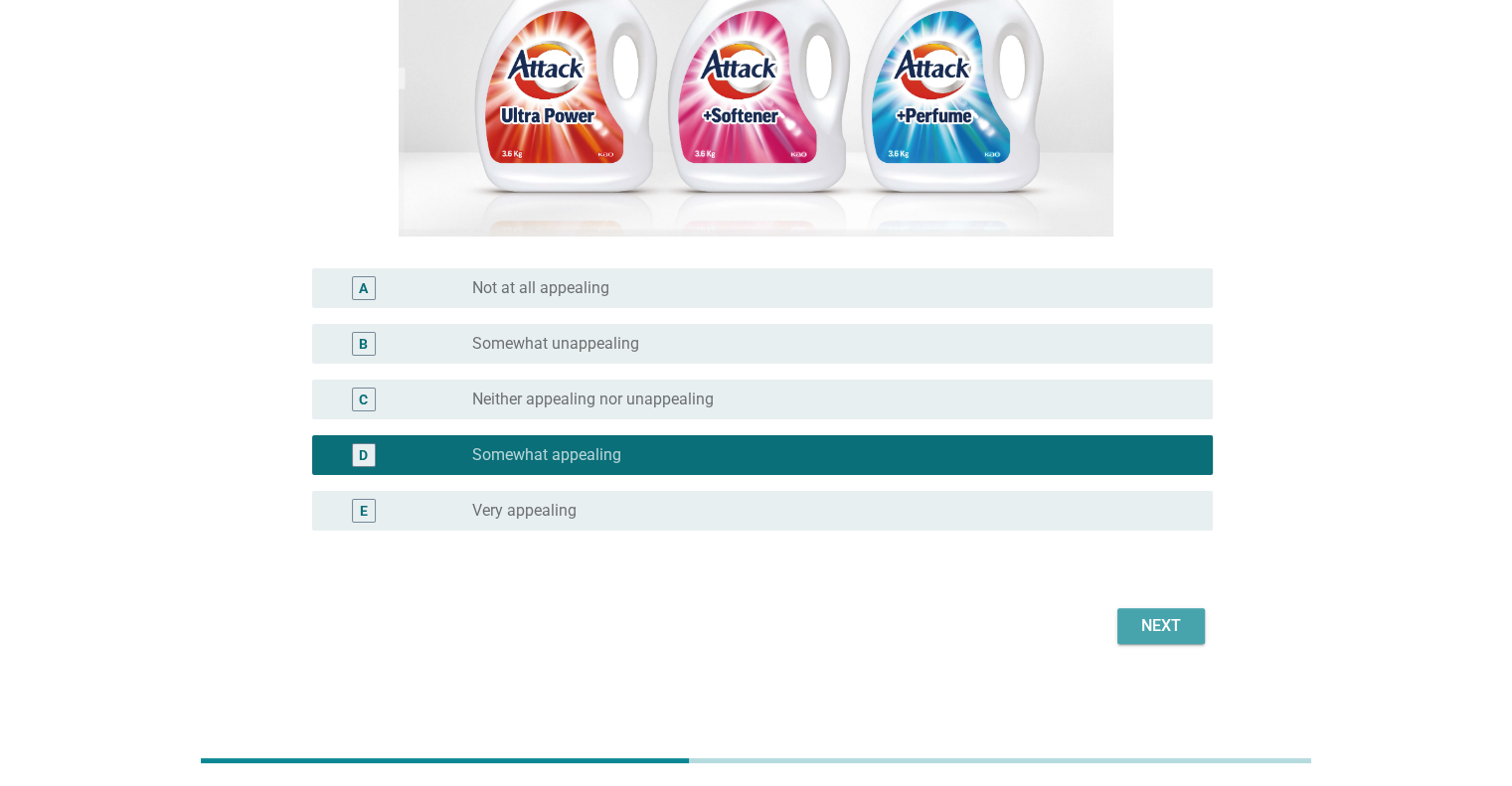 click on "Next" at bounding box center (1161, 626) 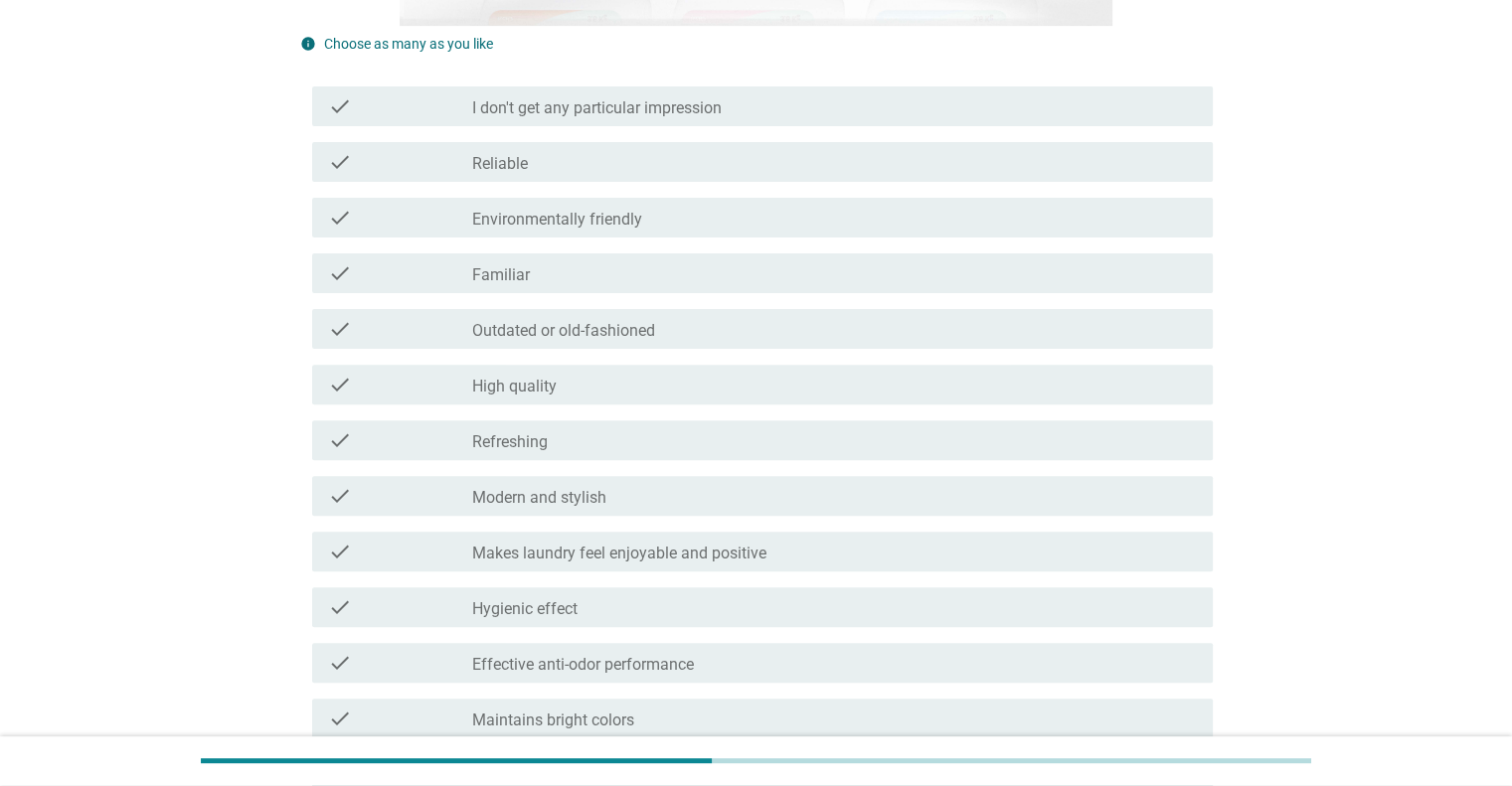 scroll, scrollTop: 596, scrollLeft: 0, axis: vertical 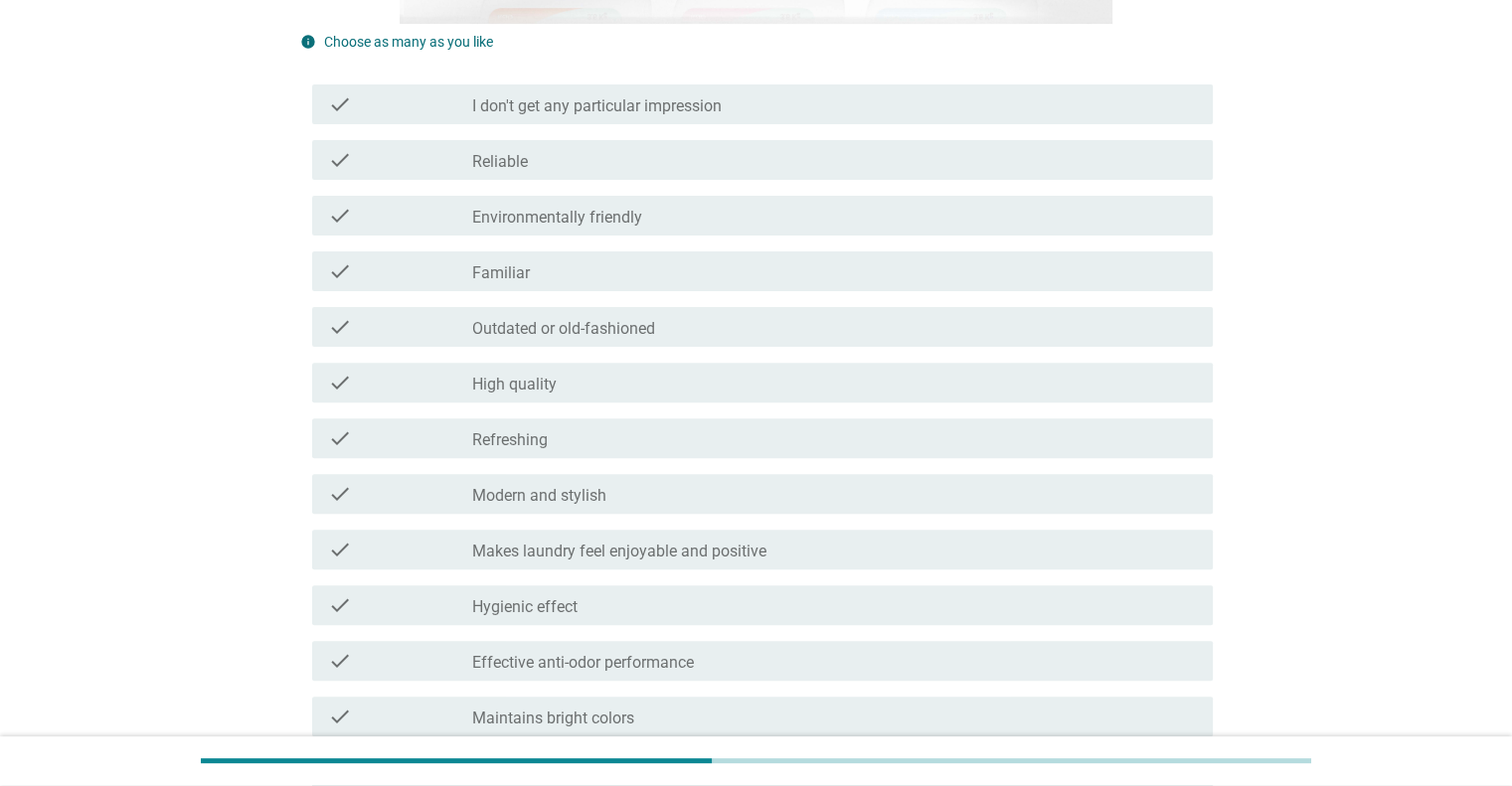 click on "check_box_outline_blank Outdated or old-fashioned" at bounding box center (834, 327) 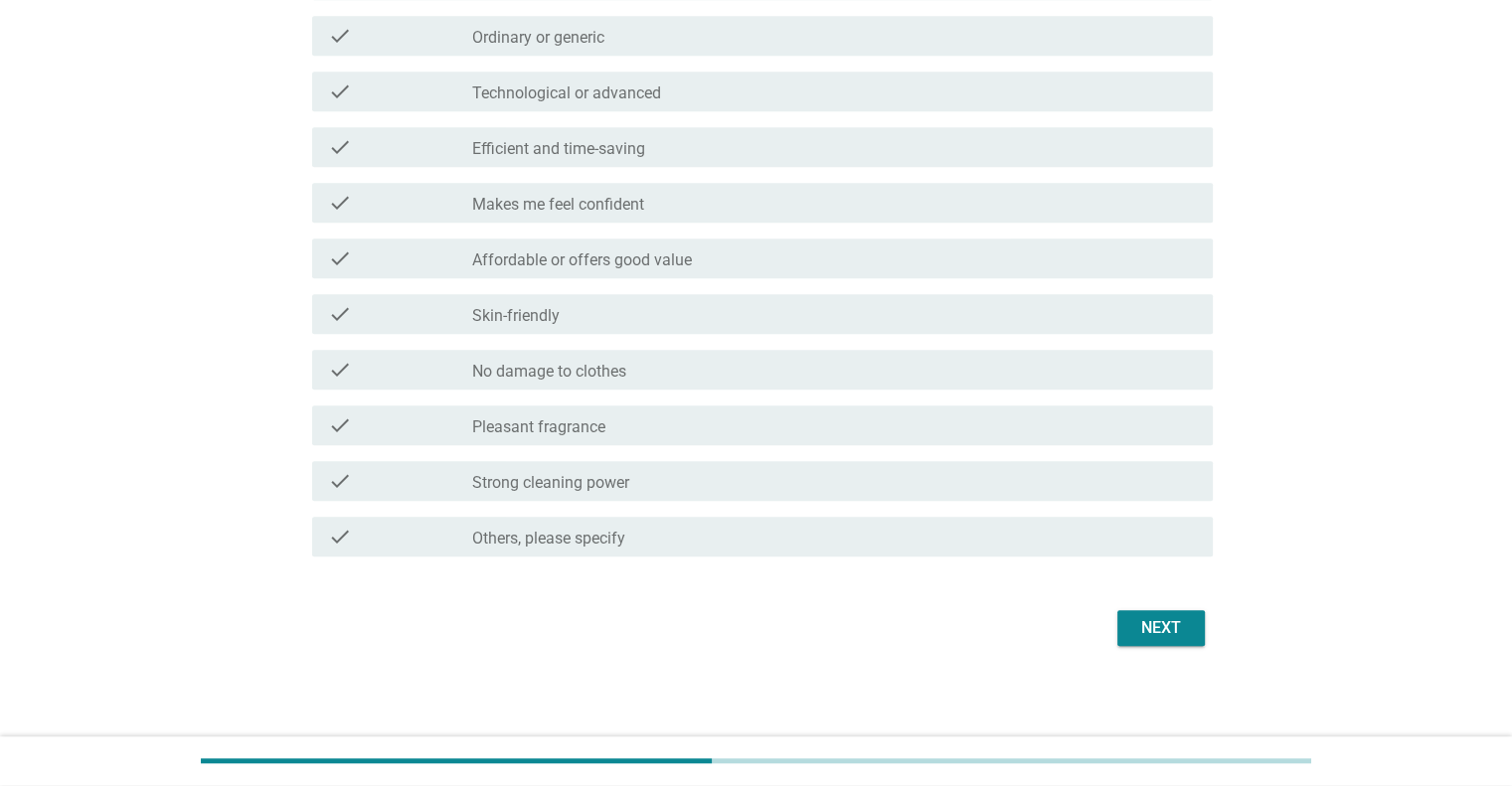 scroll, scrollTop: 1446, scrollLeft: 0, axis: vertical 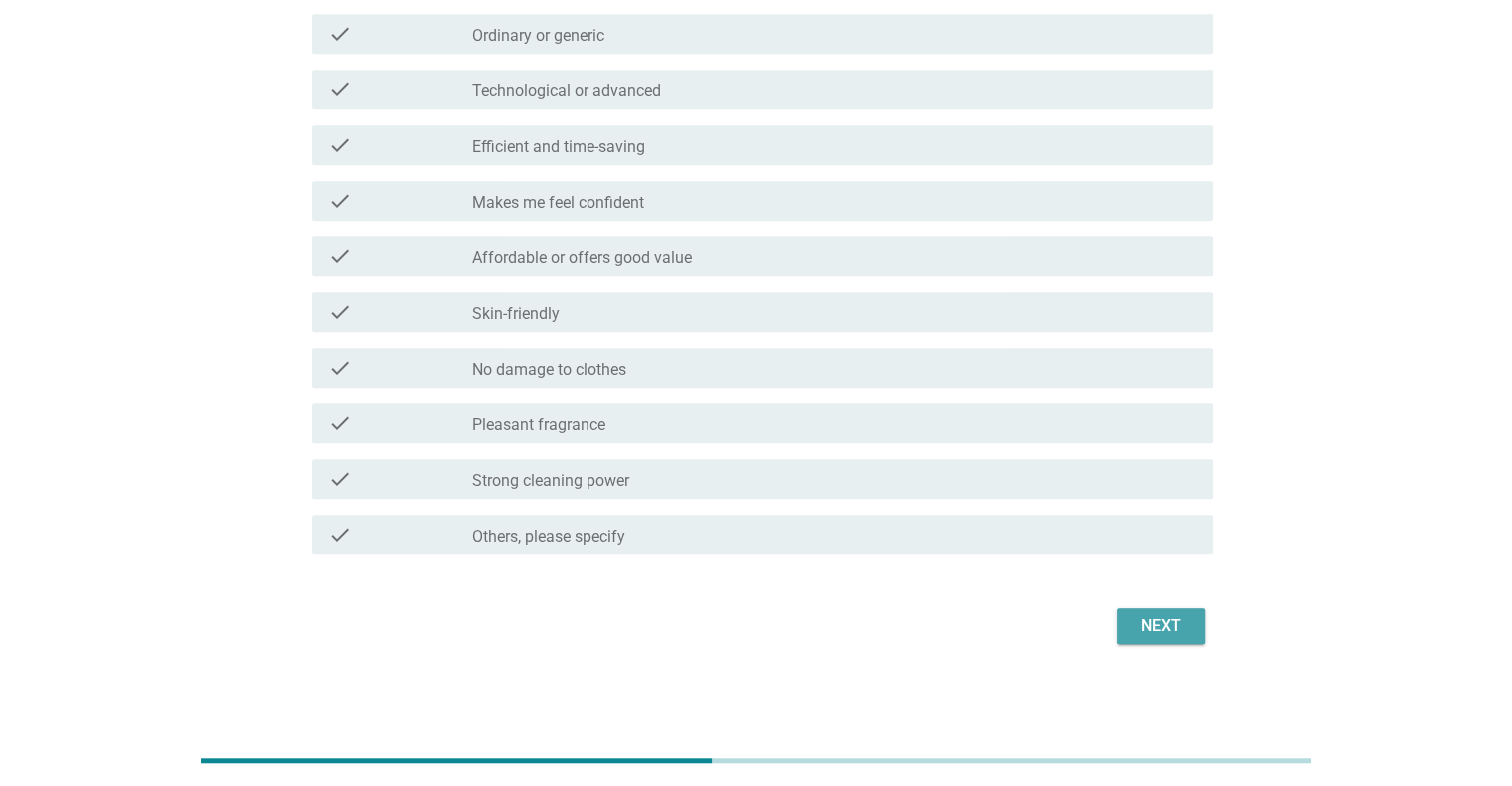 click on "Next" at bounding box center (1161, 626) 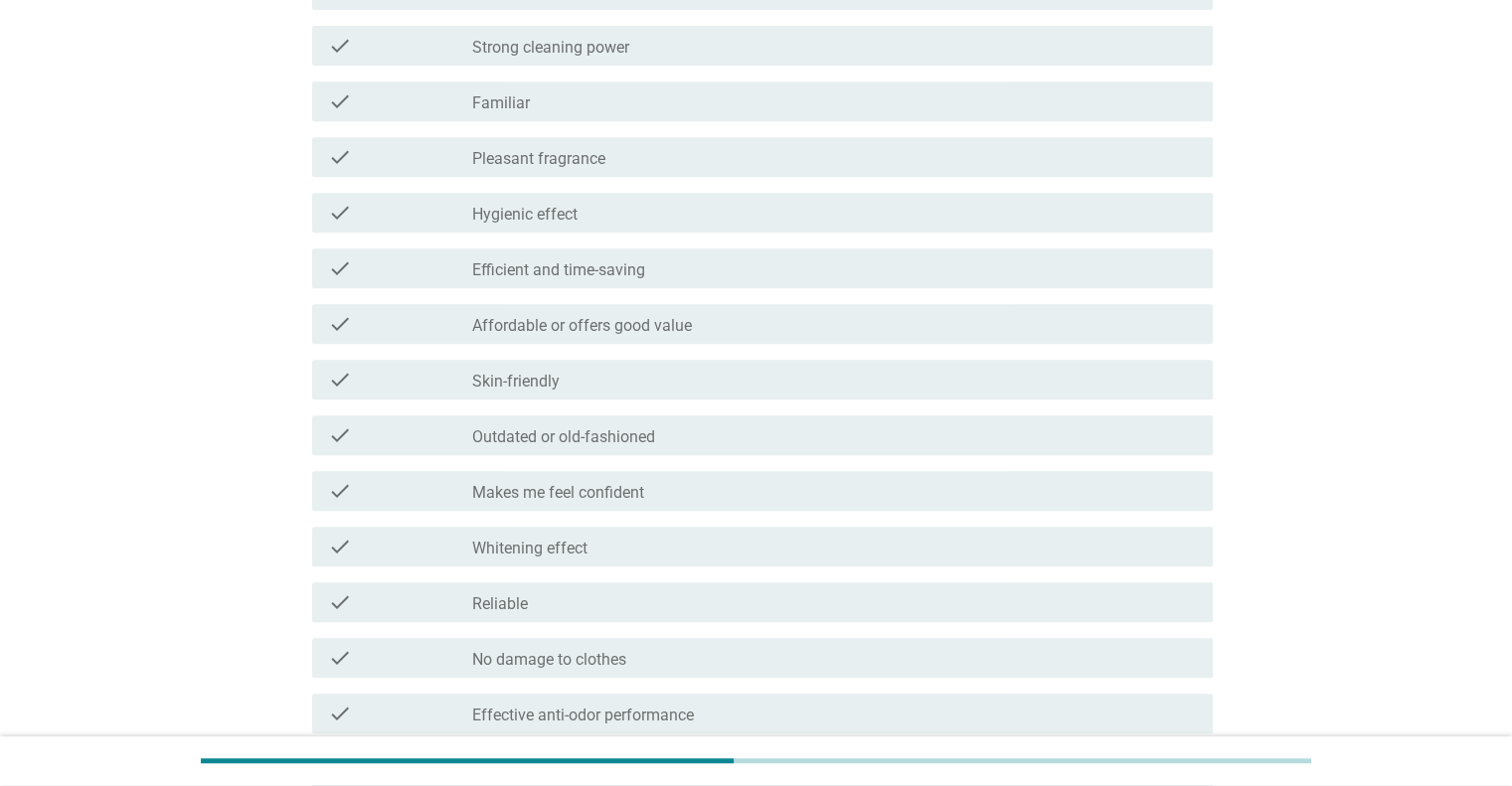 scroll, scrollTop: 894, scrollLeft: 0, axis: vertical 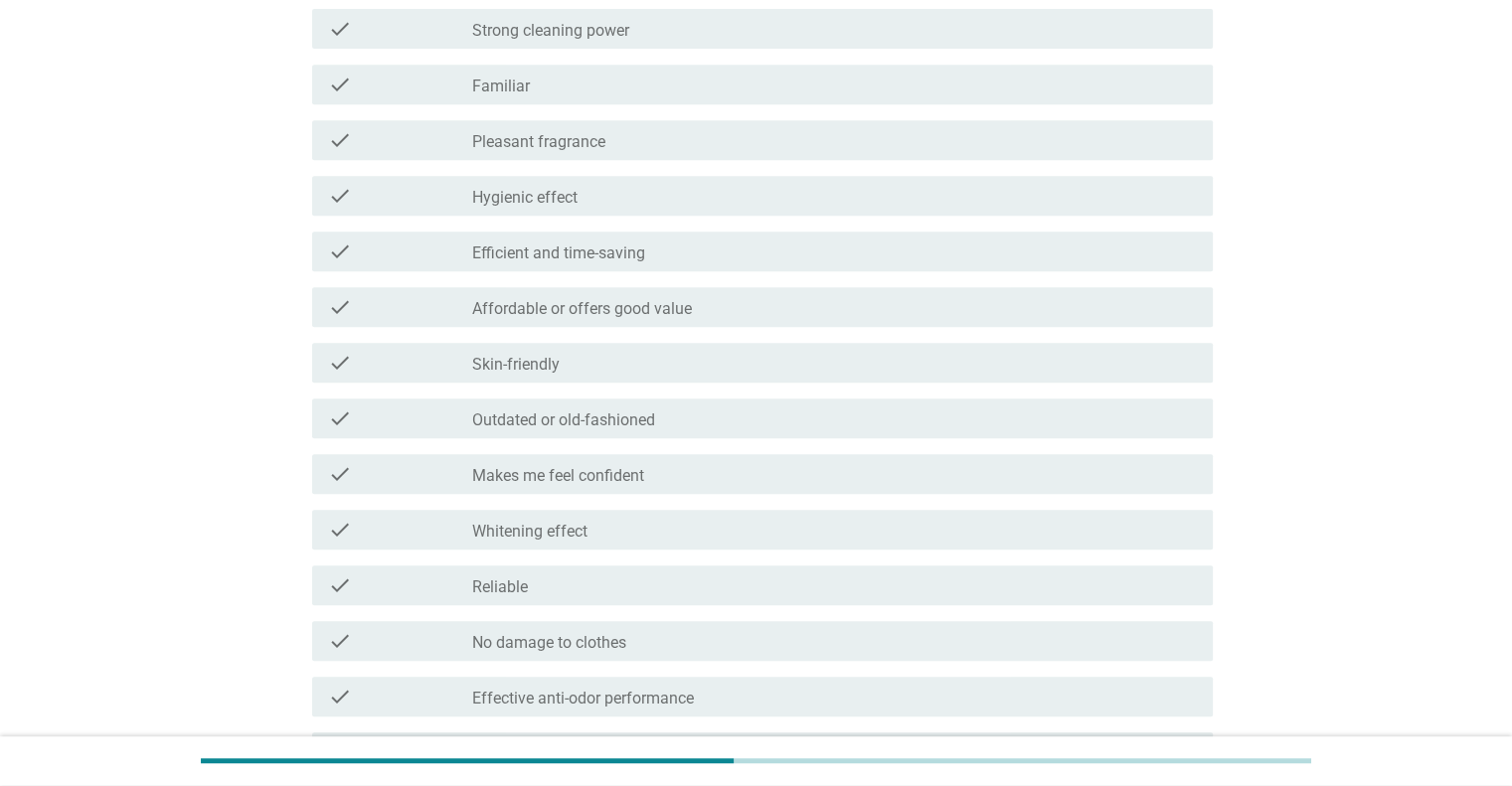 click on "check_box_outline_blank Outdated or old-fashioned" at bounding box center (834, 418) 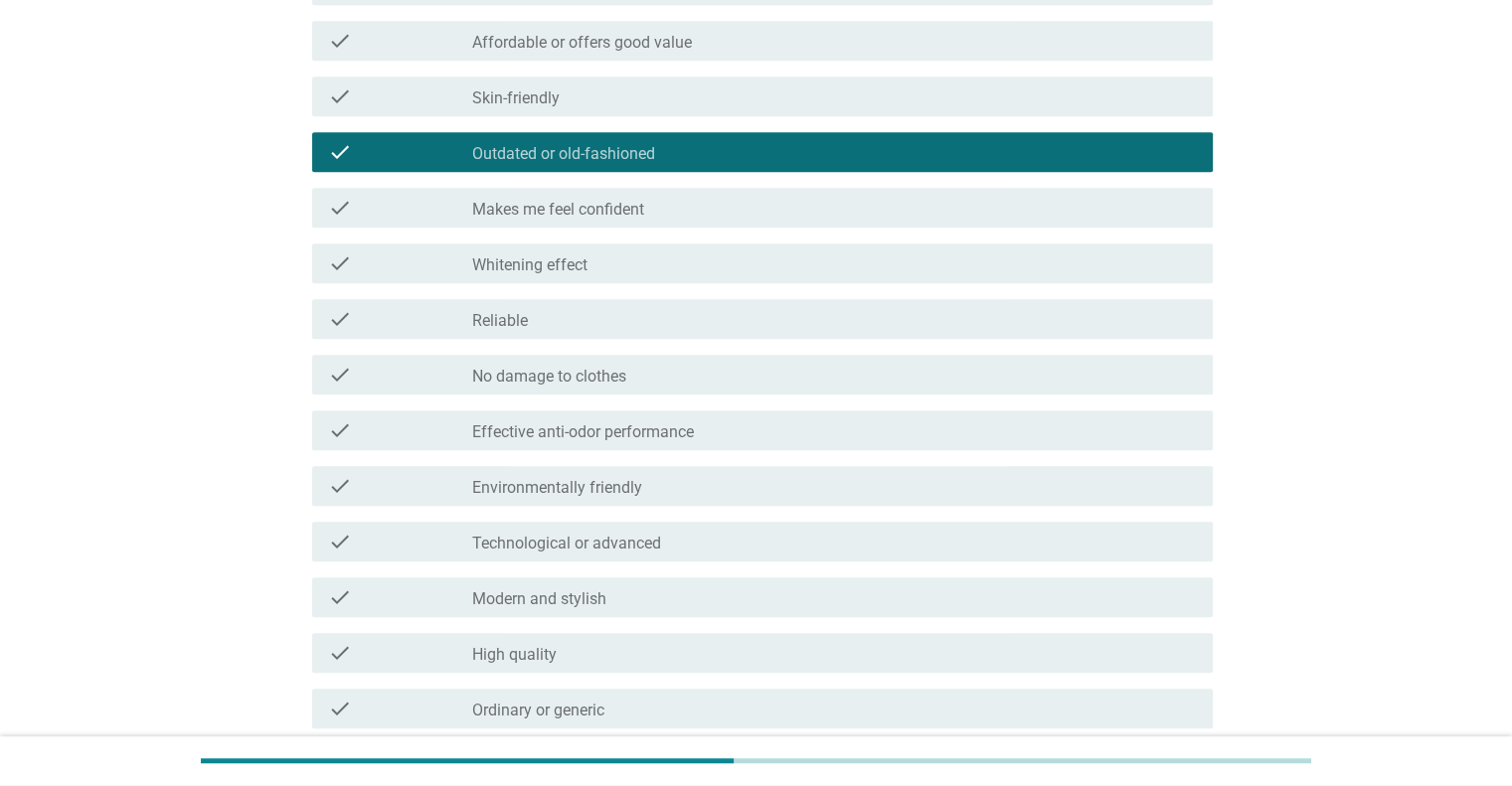 scroll, scrollTop: 1446, scrollLeft: 0, axis: vertical 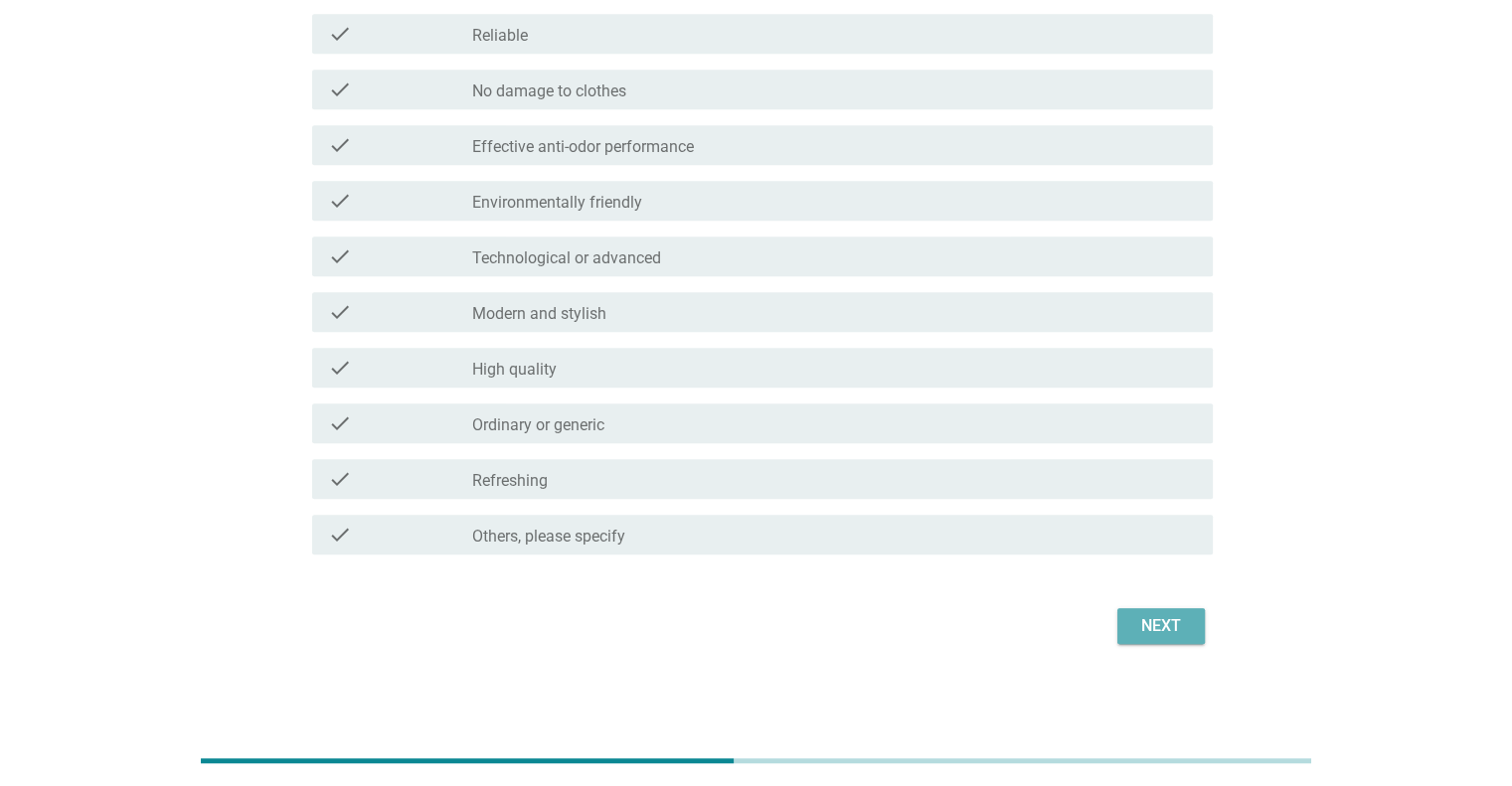 click on "Next" at bounding box center (1161, 626) 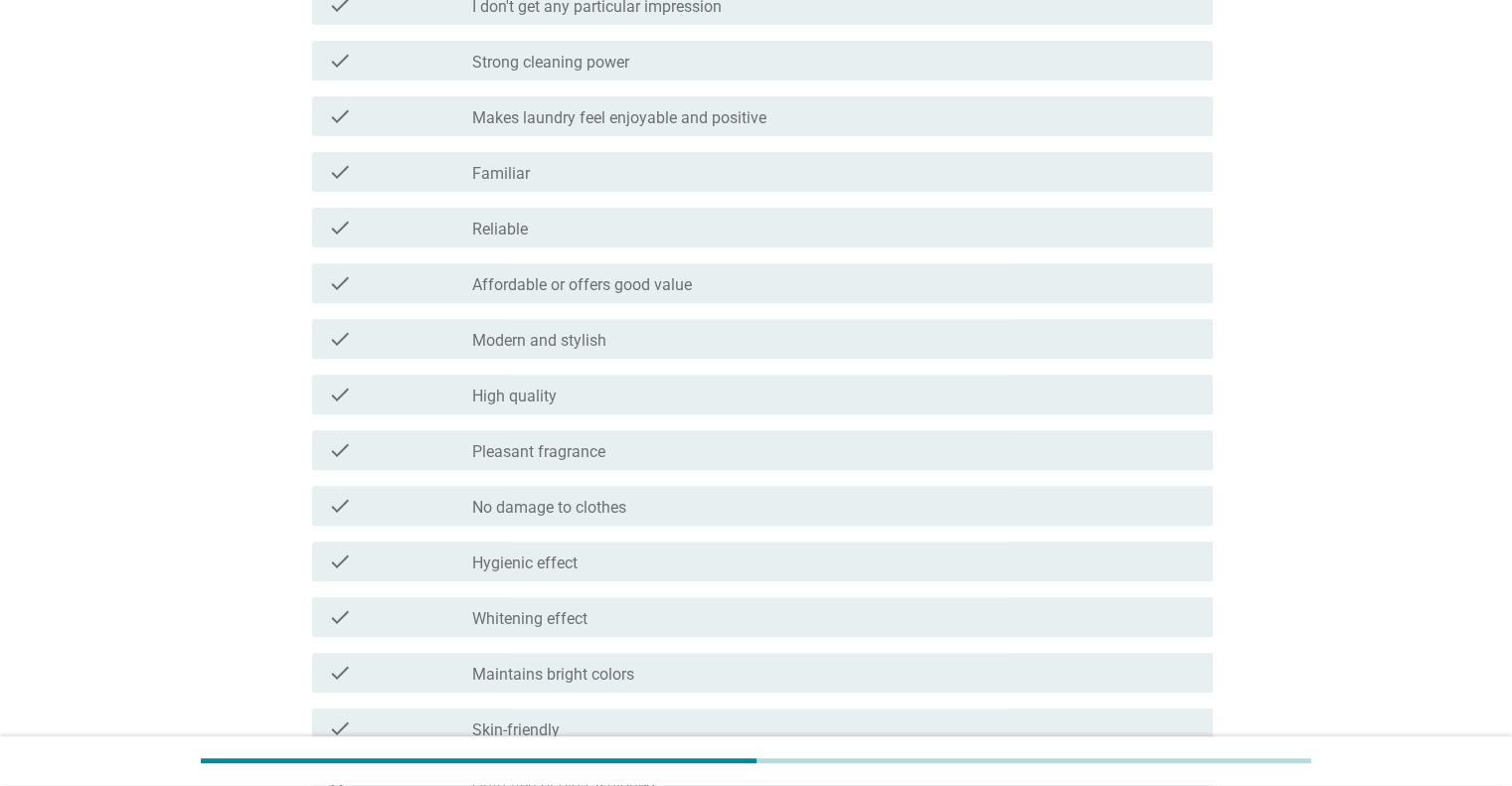 scroll, scrollTop: 894, scrollLeft: 0, axis: vertical 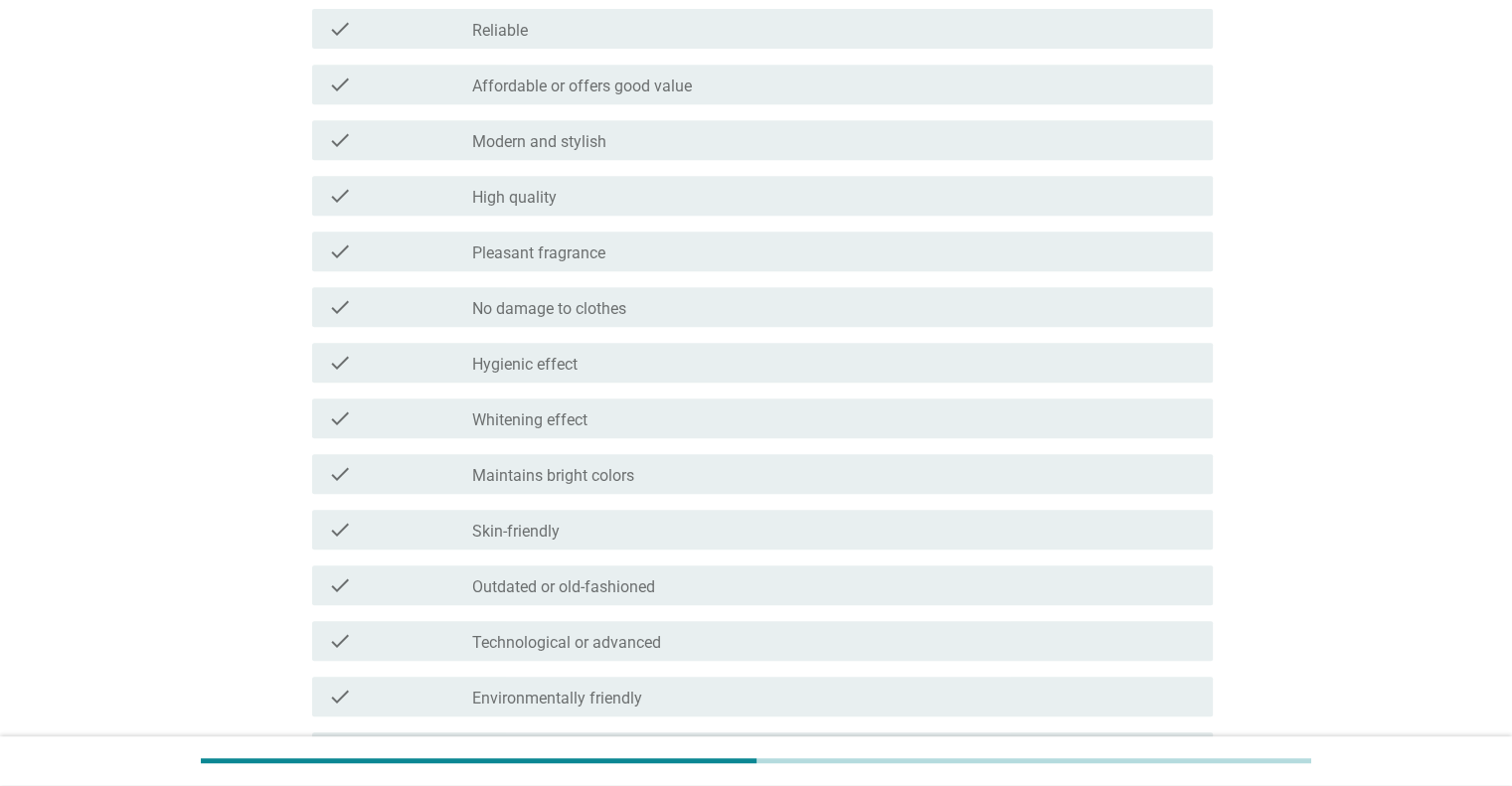 click on "check_box_outline_blank Outdated or old-fashioned" at bounding box center (834, 585) 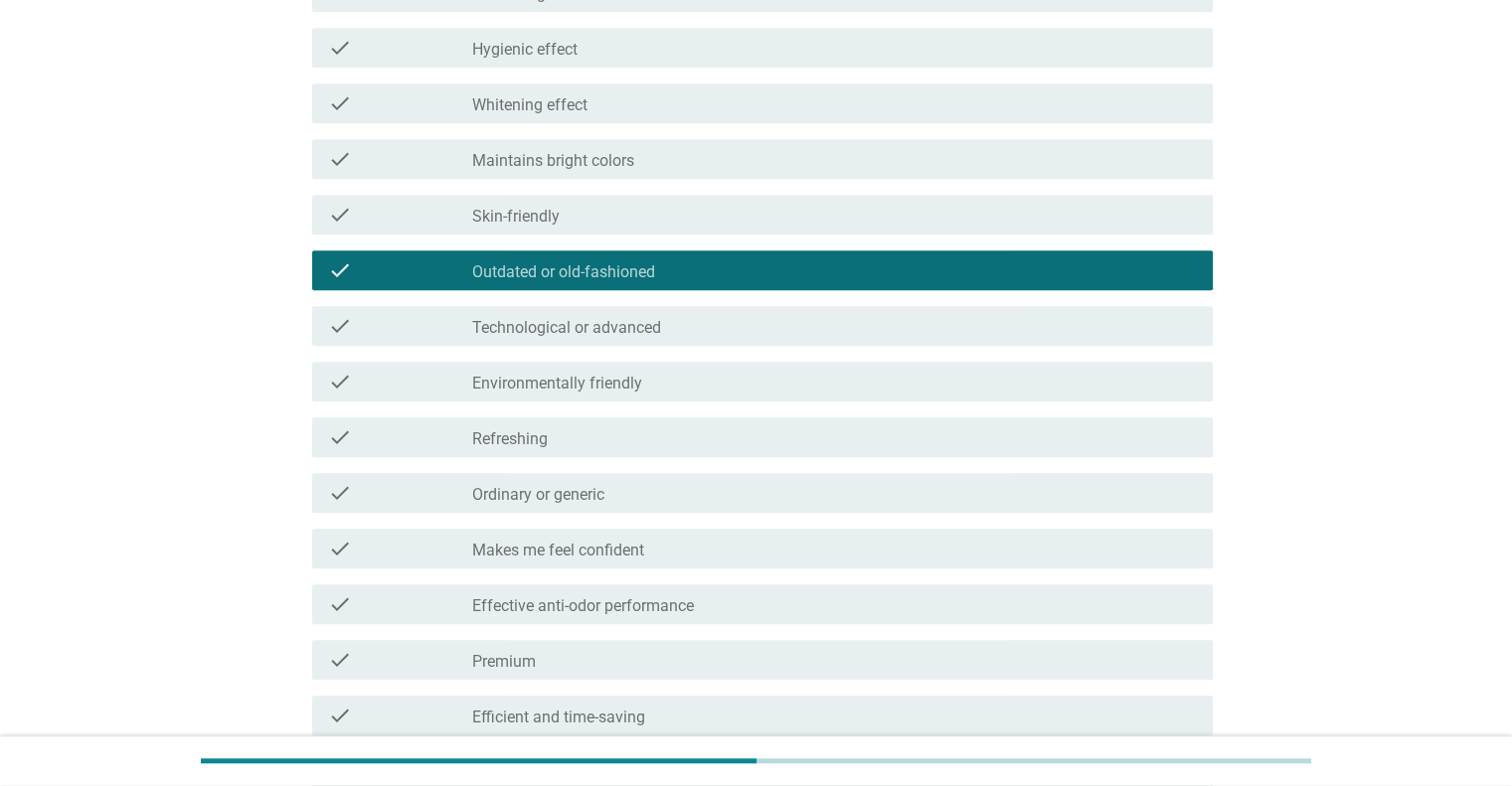 scroll, scrollTop: 1446, scrollLeft: 0, axis: vertical 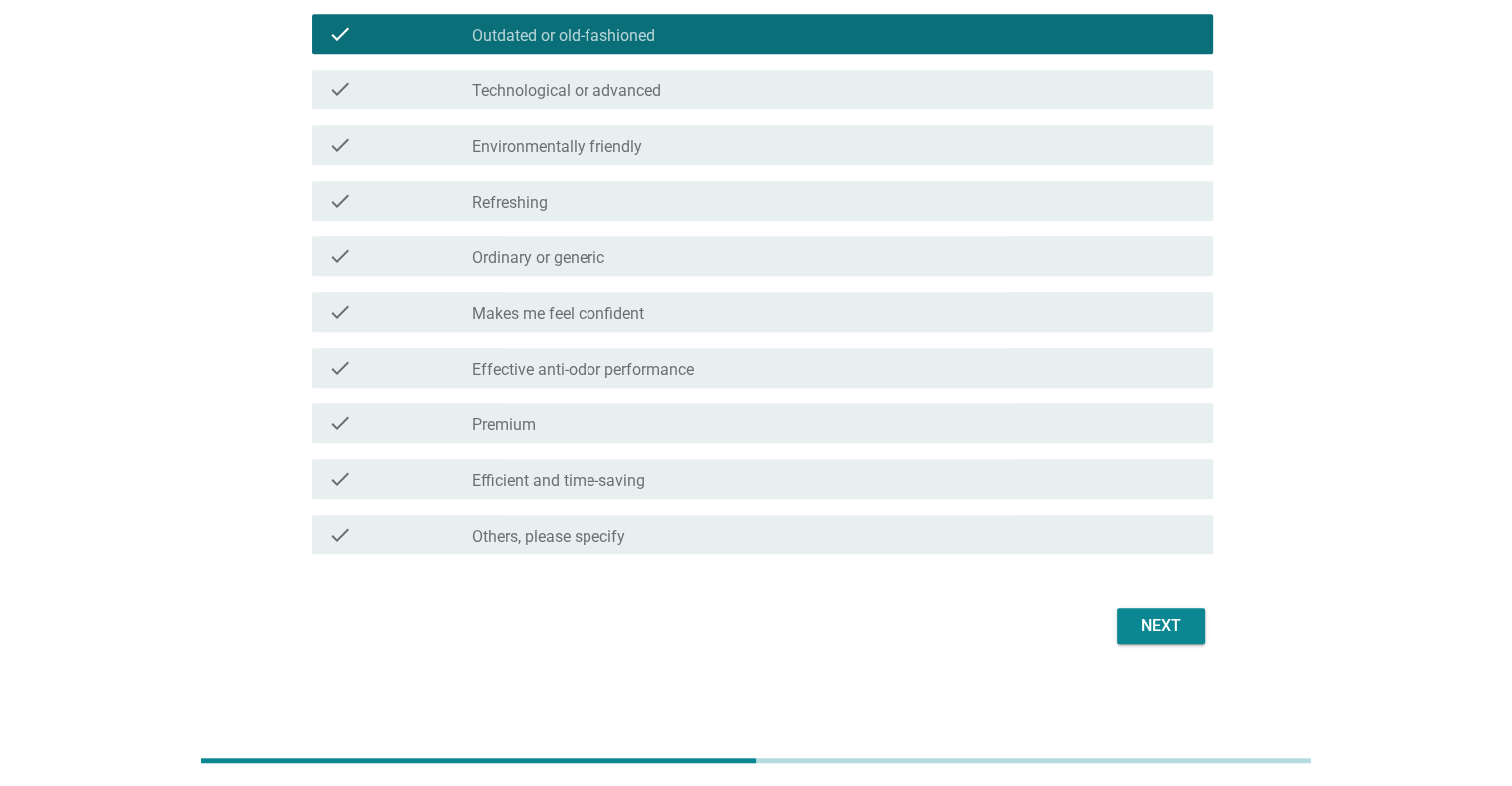 click on "Next" at bounding box center [1161, 626] 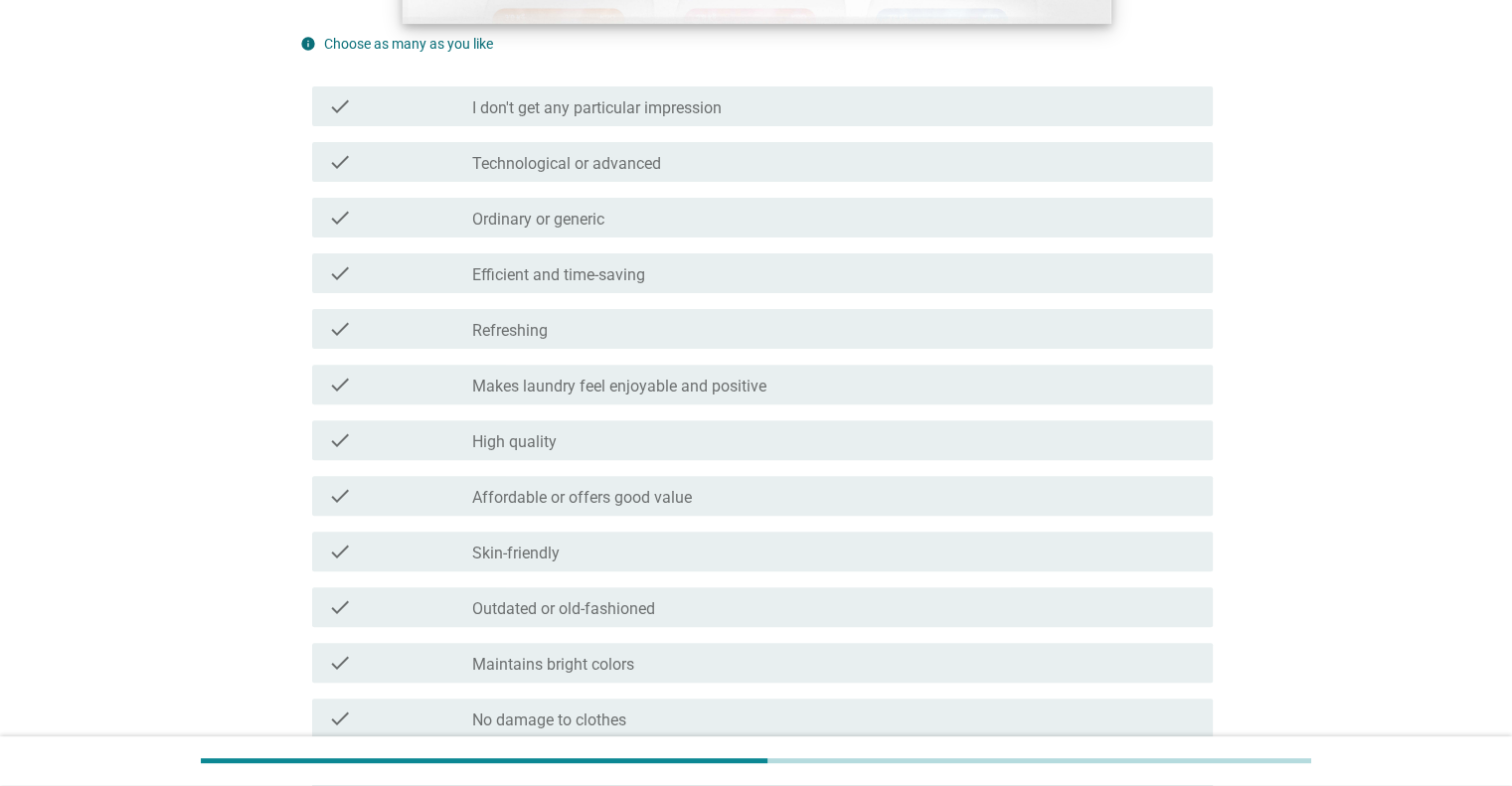 scroll, scrollTop: 596, scrollLeft: 0, axis: vertical 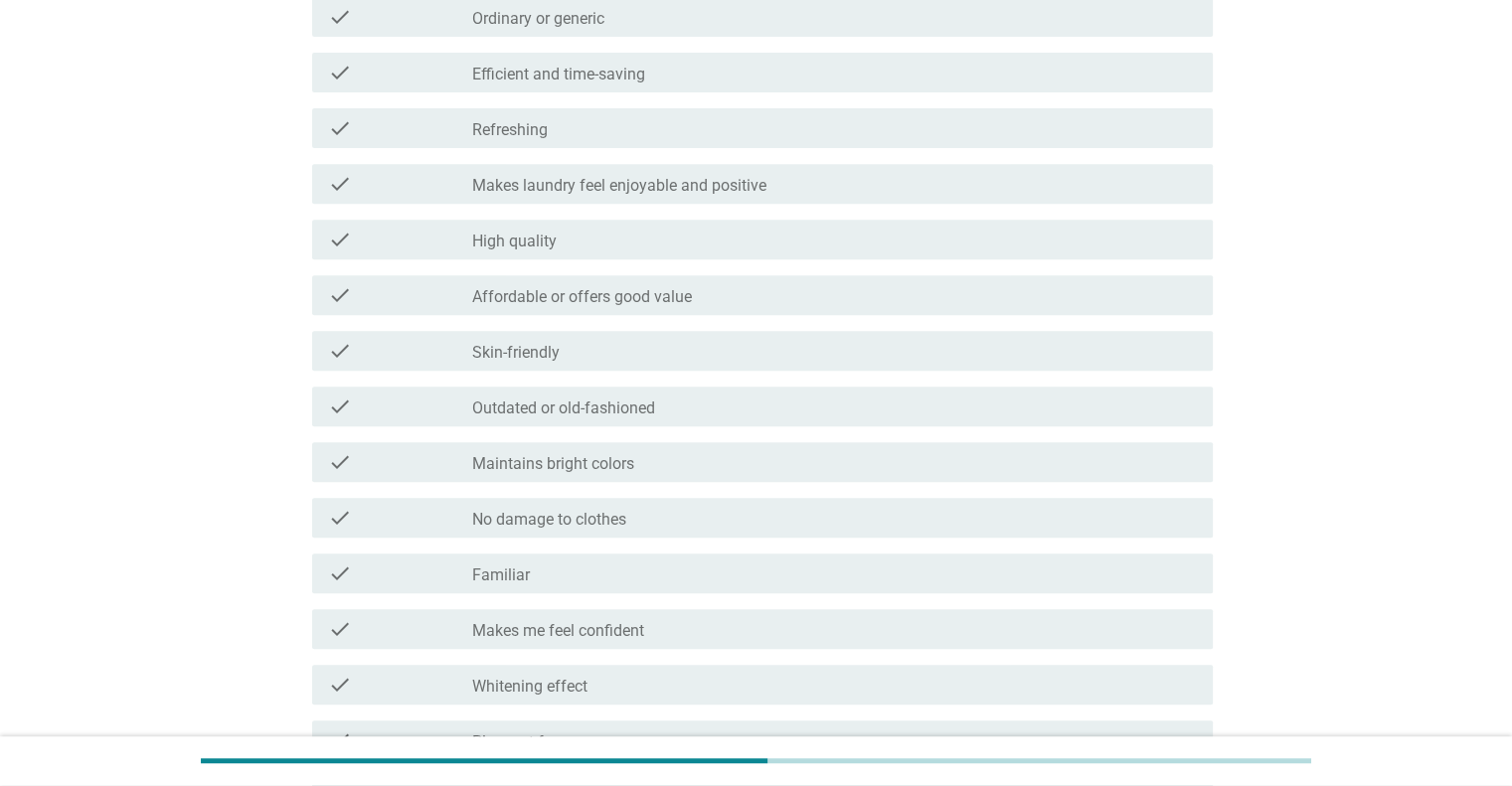 click on "check_box_outline_blank Maintains bright colors" at bounding box center [834, 462] 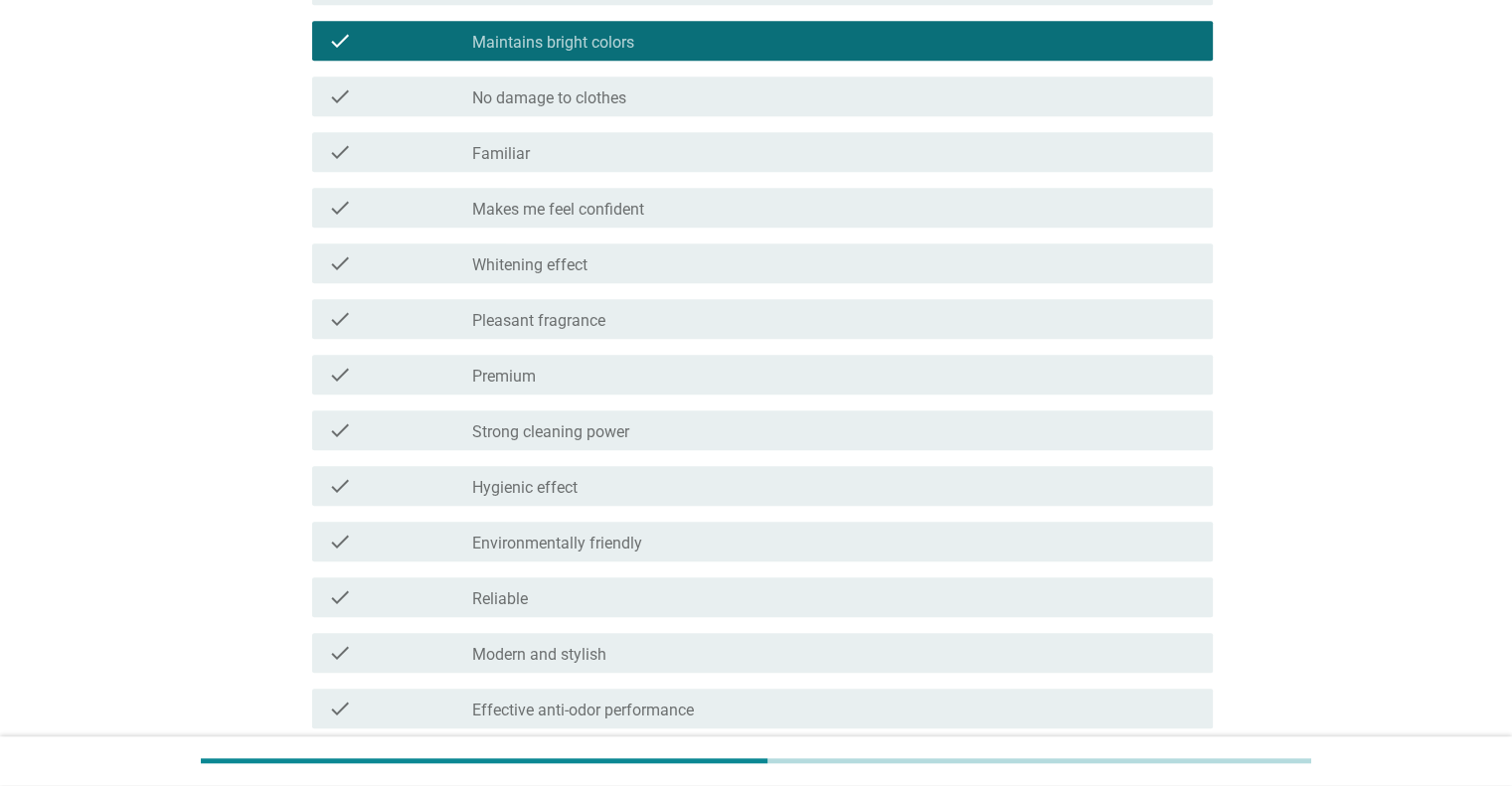 scroll, scrollTop: 1446, scrollLeft: 0, axis: vertical 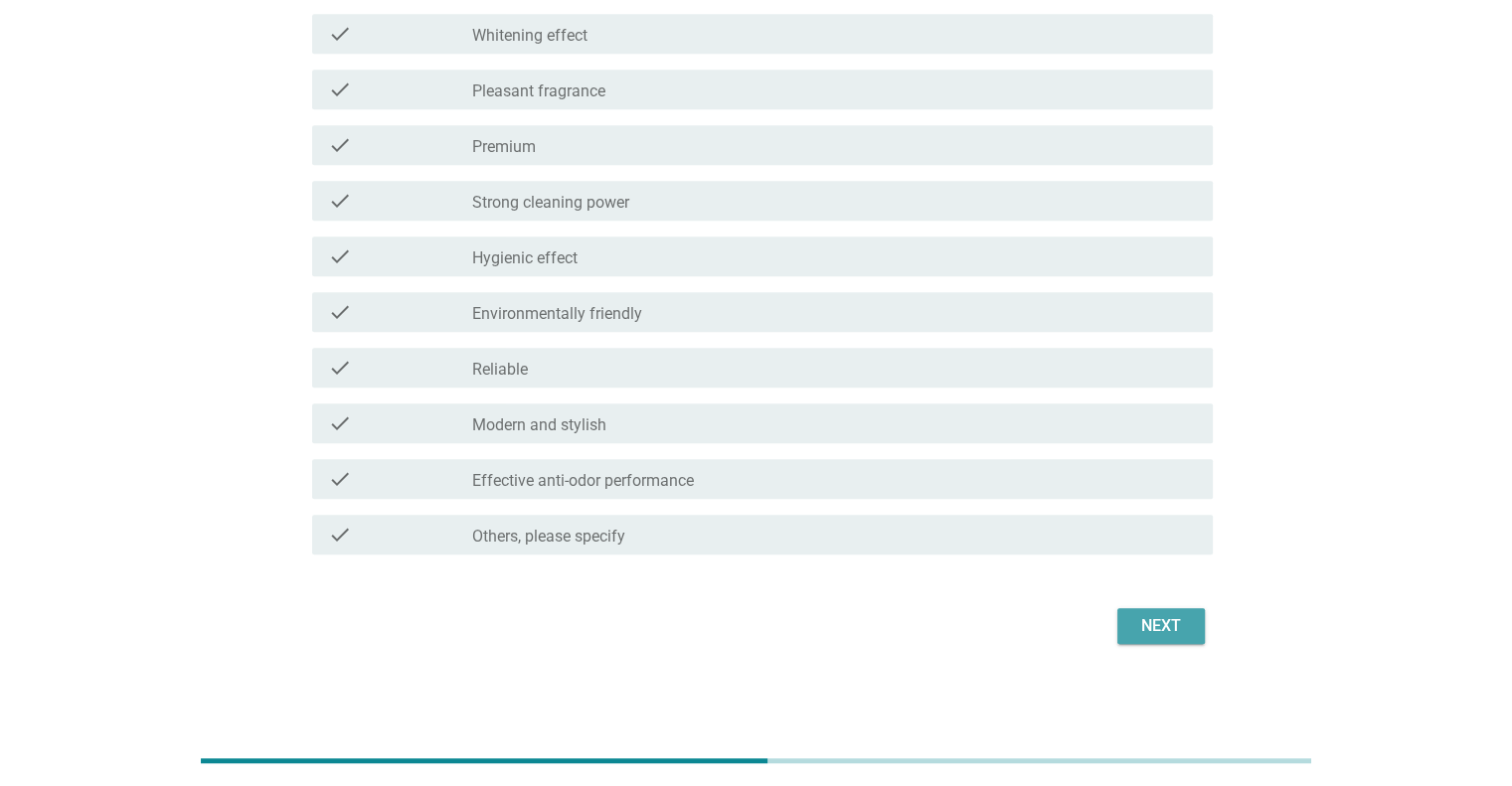 click on "Next" at bounding box center (1161, 626) 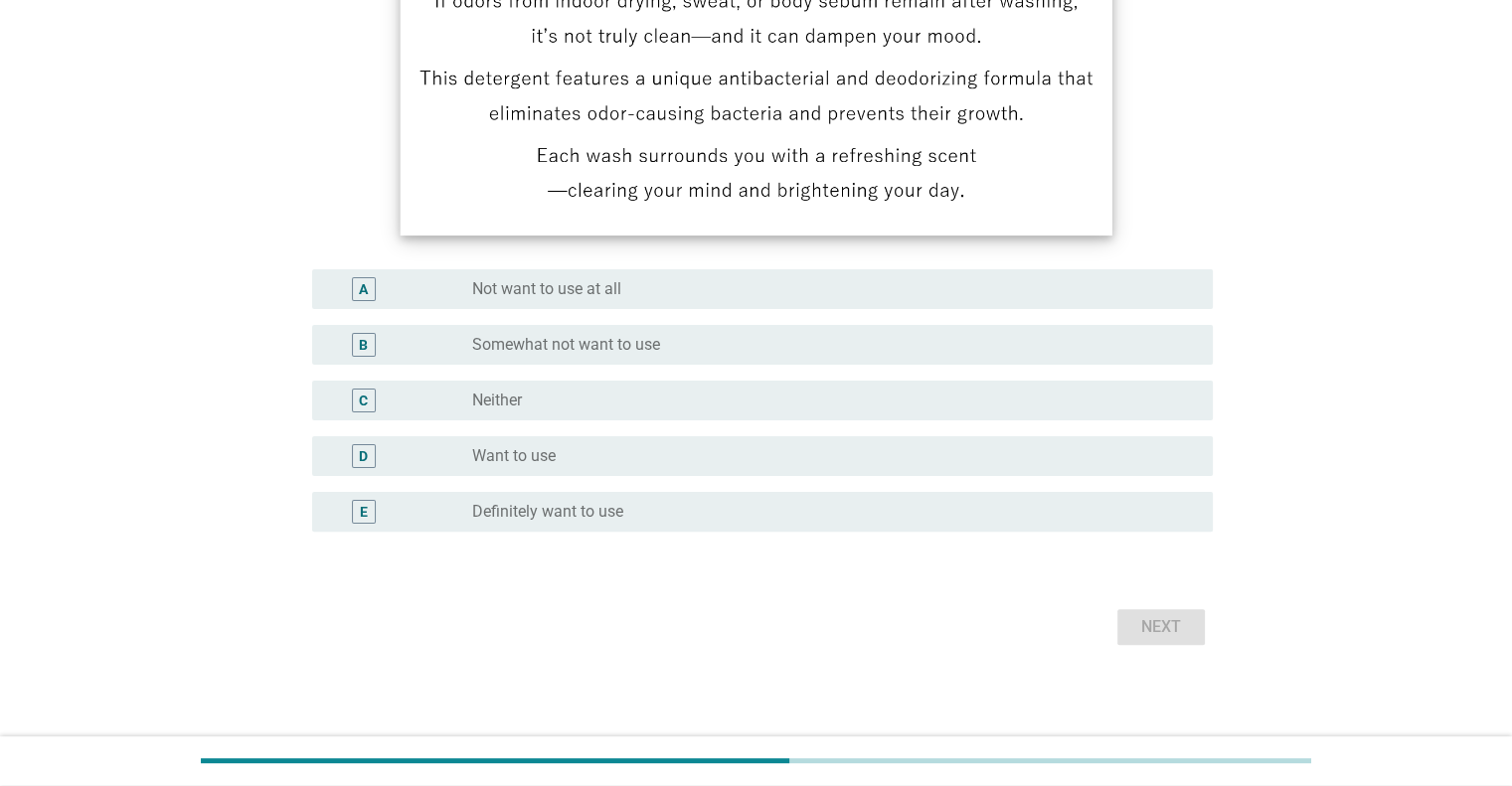 scroll, scrollTop: 419, scrollLeft: 0, axis: vertical 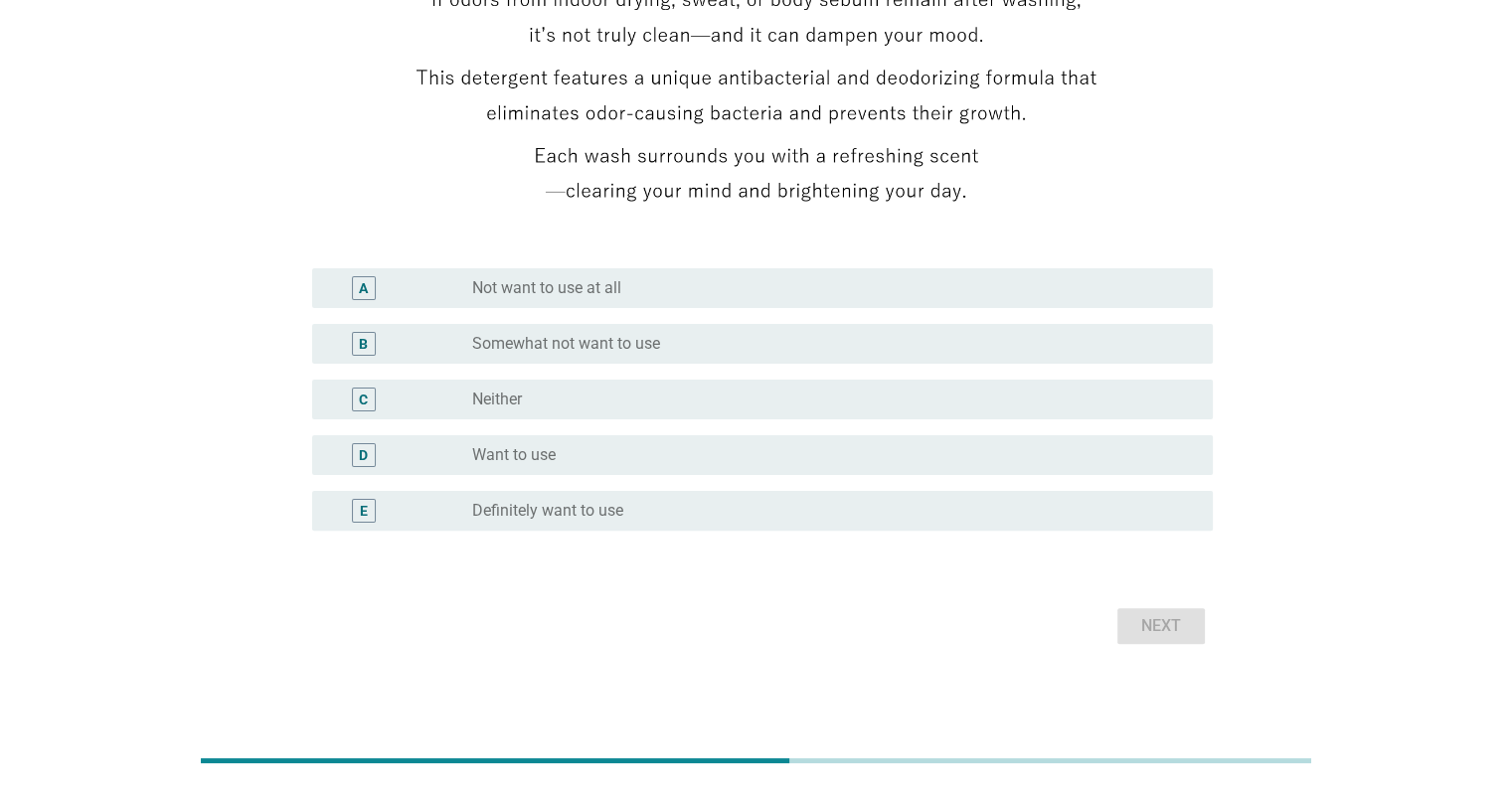 click on "radio_button_unchecked Neither" at bounding box center (826, 399) 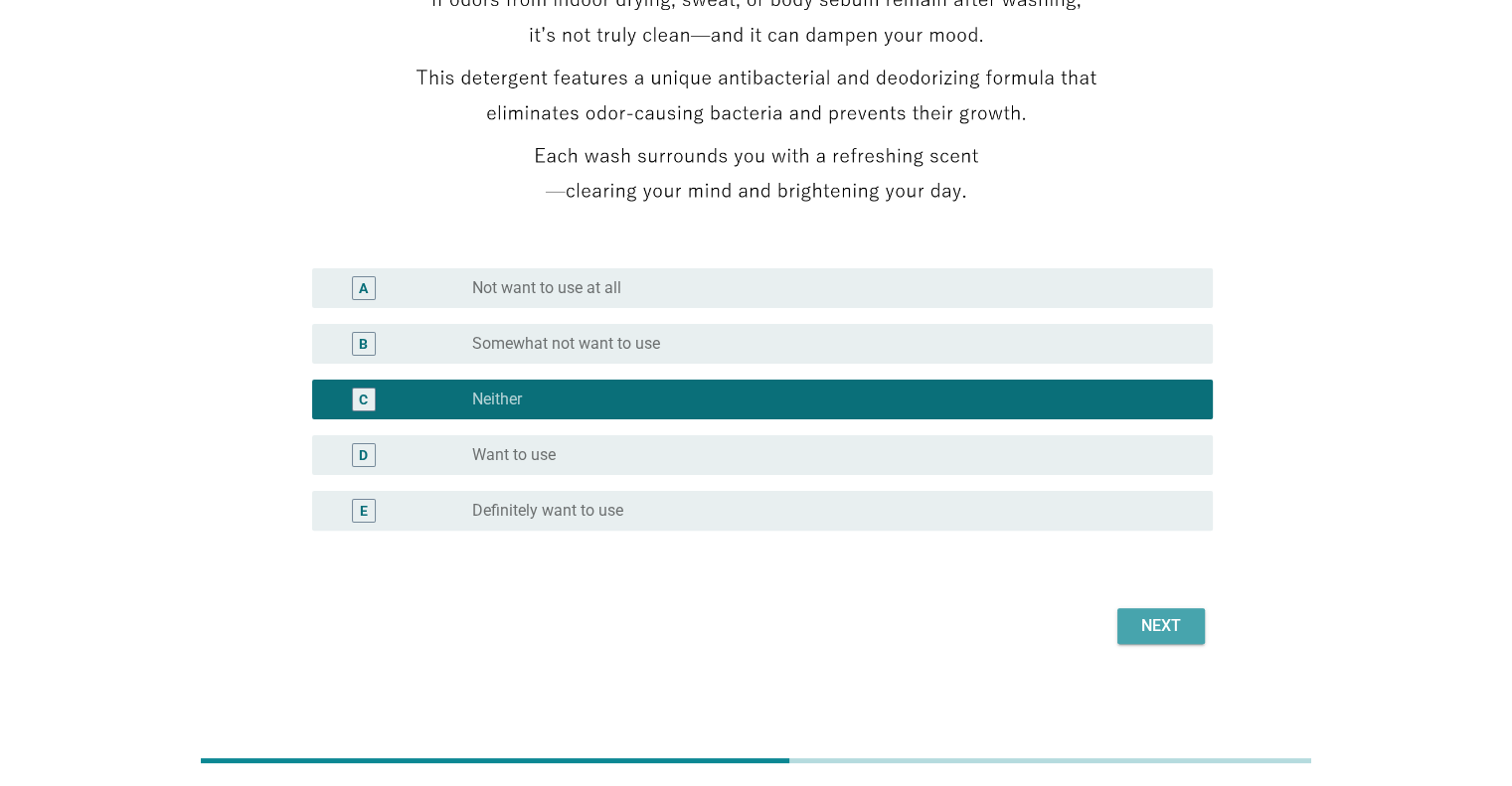 click on "Next" at bounding box center [1161, 626] 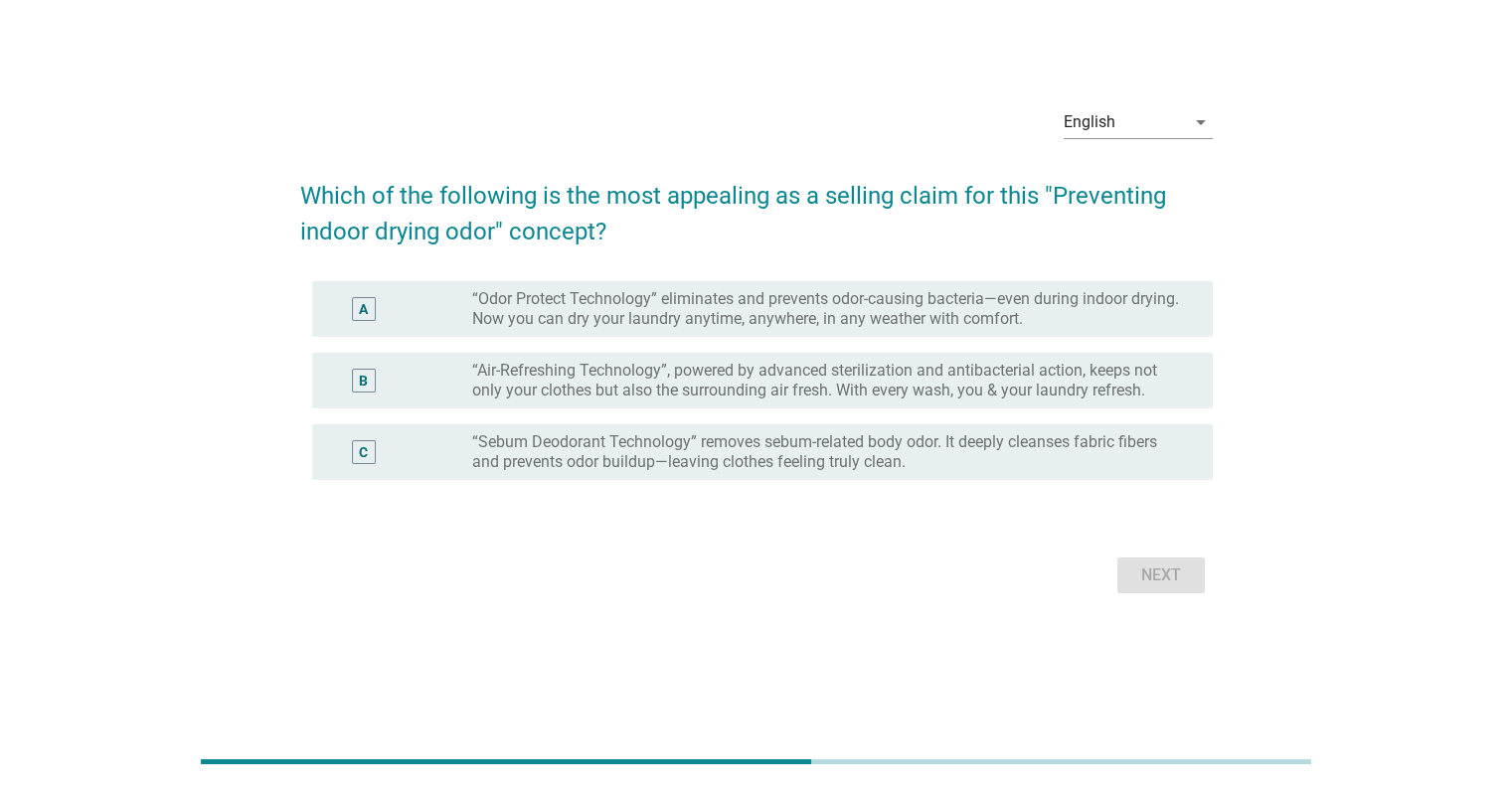scroll, scrollTop: 0, scrollLeft: 0, axis: both 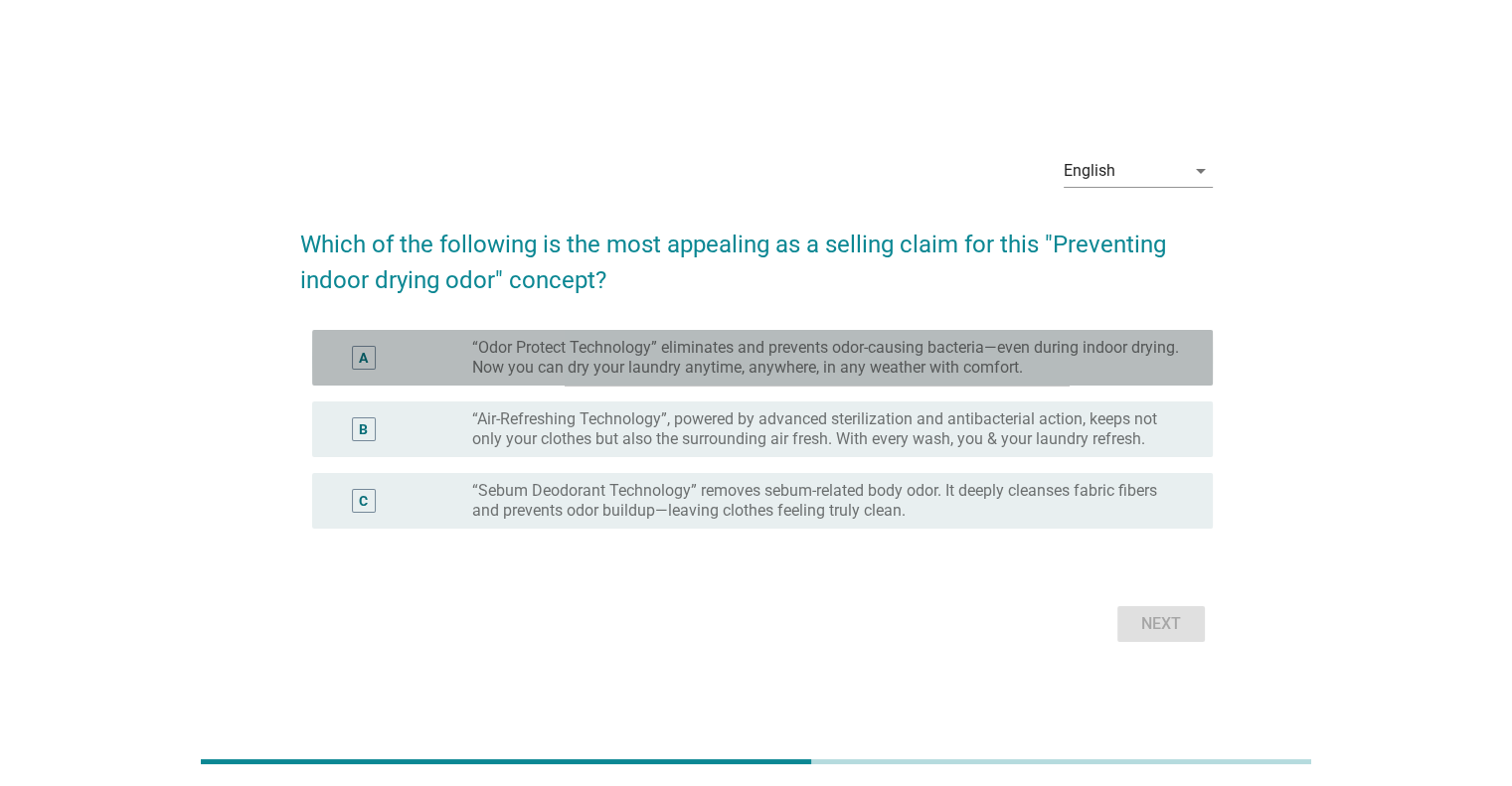click on "“Odor Protect Technology” eliminates and prevents odor-causing bacteria—even during indoor drying. Now you can dry your laundry anytime, anywhere, in any weather with comfort." at bounding box center [826, 358] 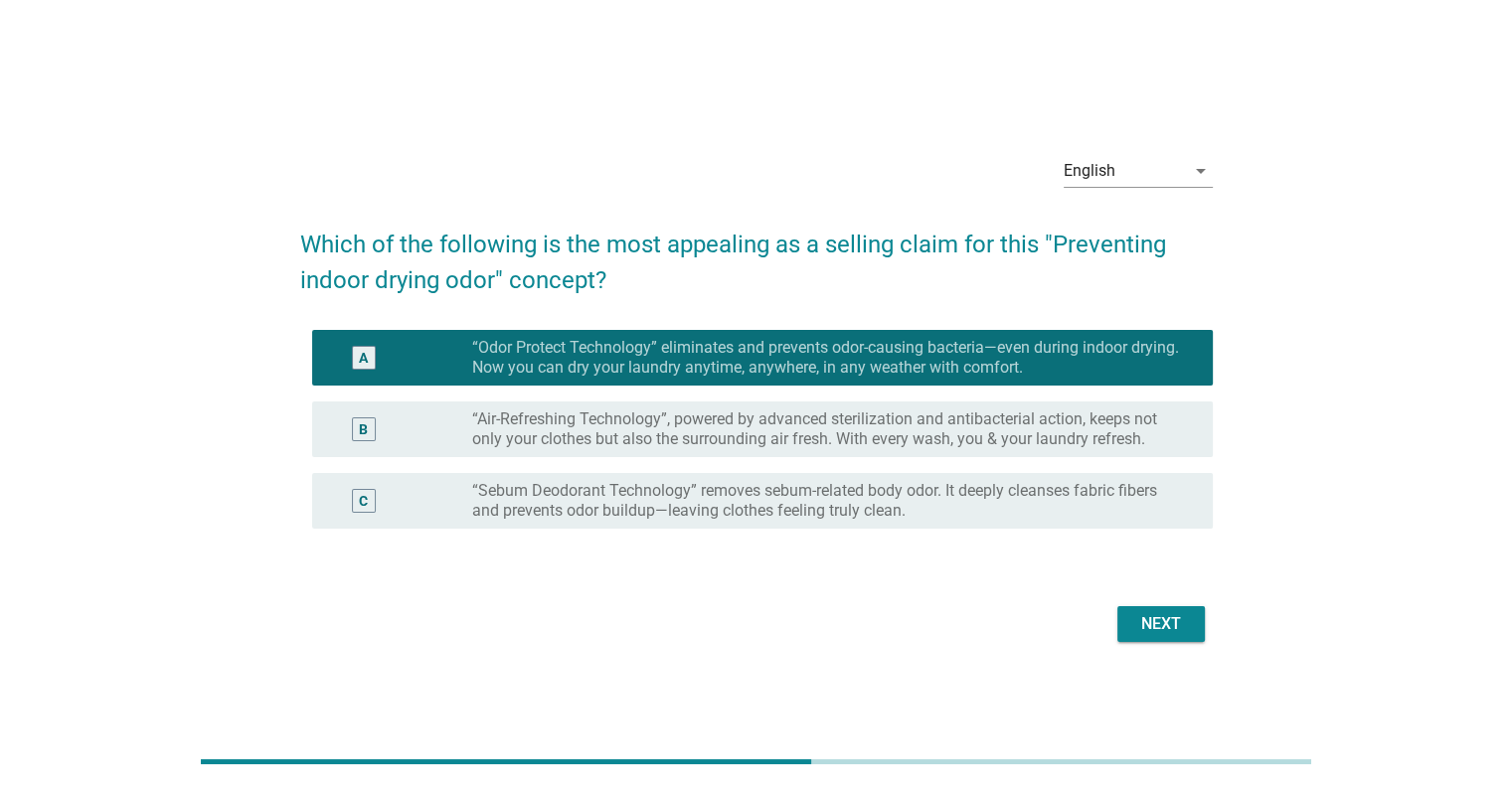 click on "Next" at bounding box center (1161, 624) 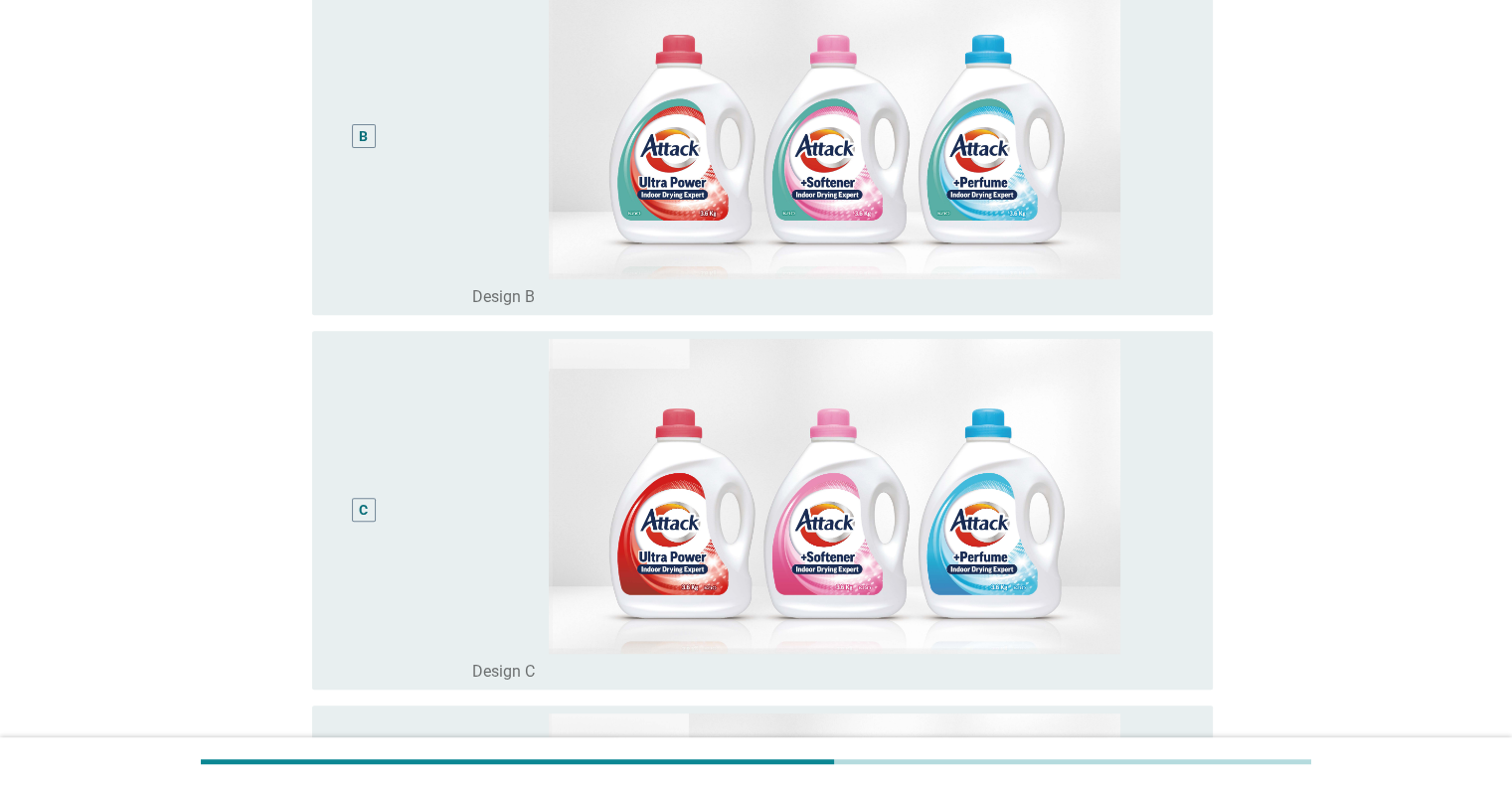 scroll, scrollTop: 1228, scrollLeft: 0, axis: vertical 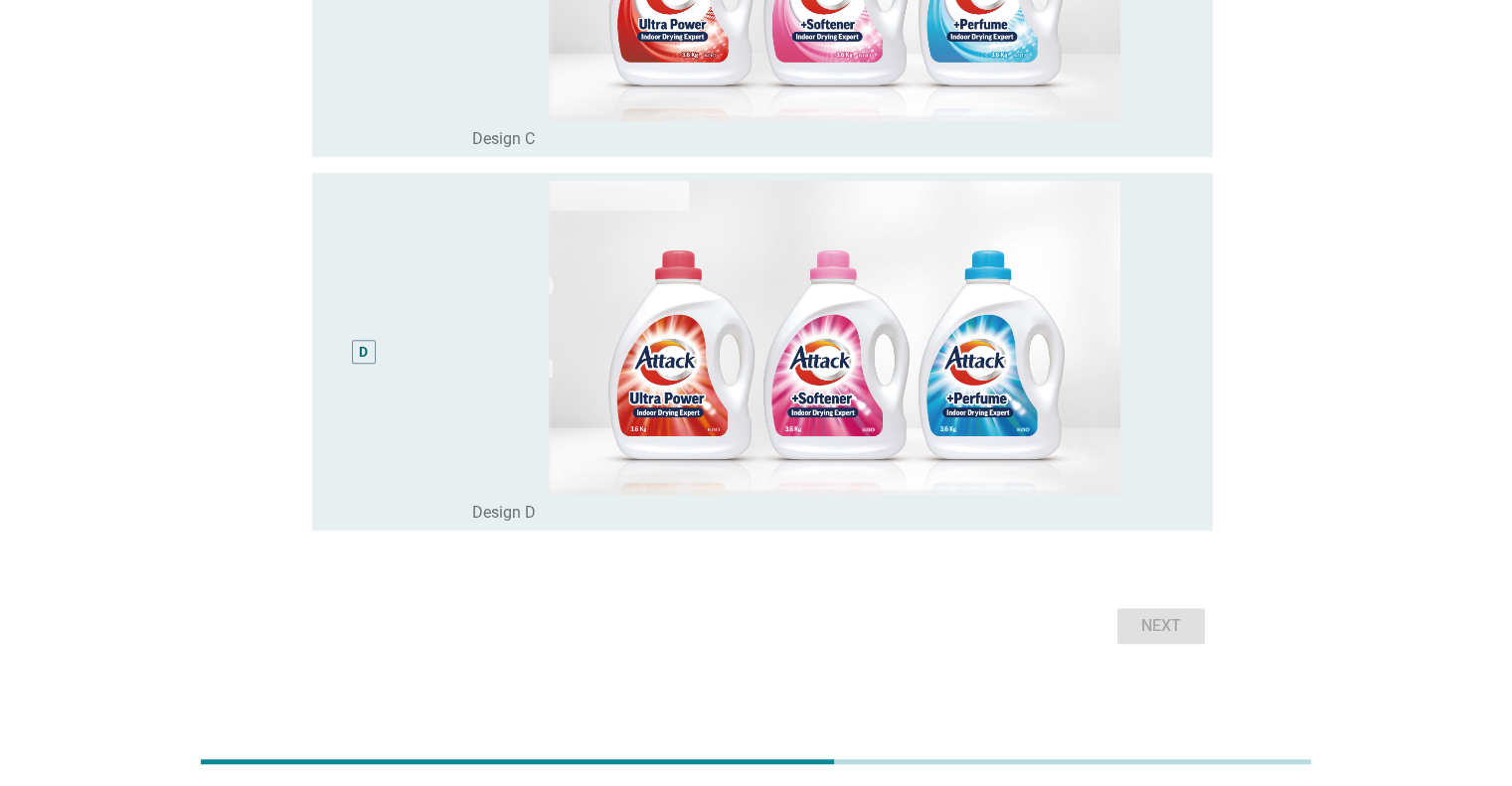click on "Next" at bounding box center (756, 626) 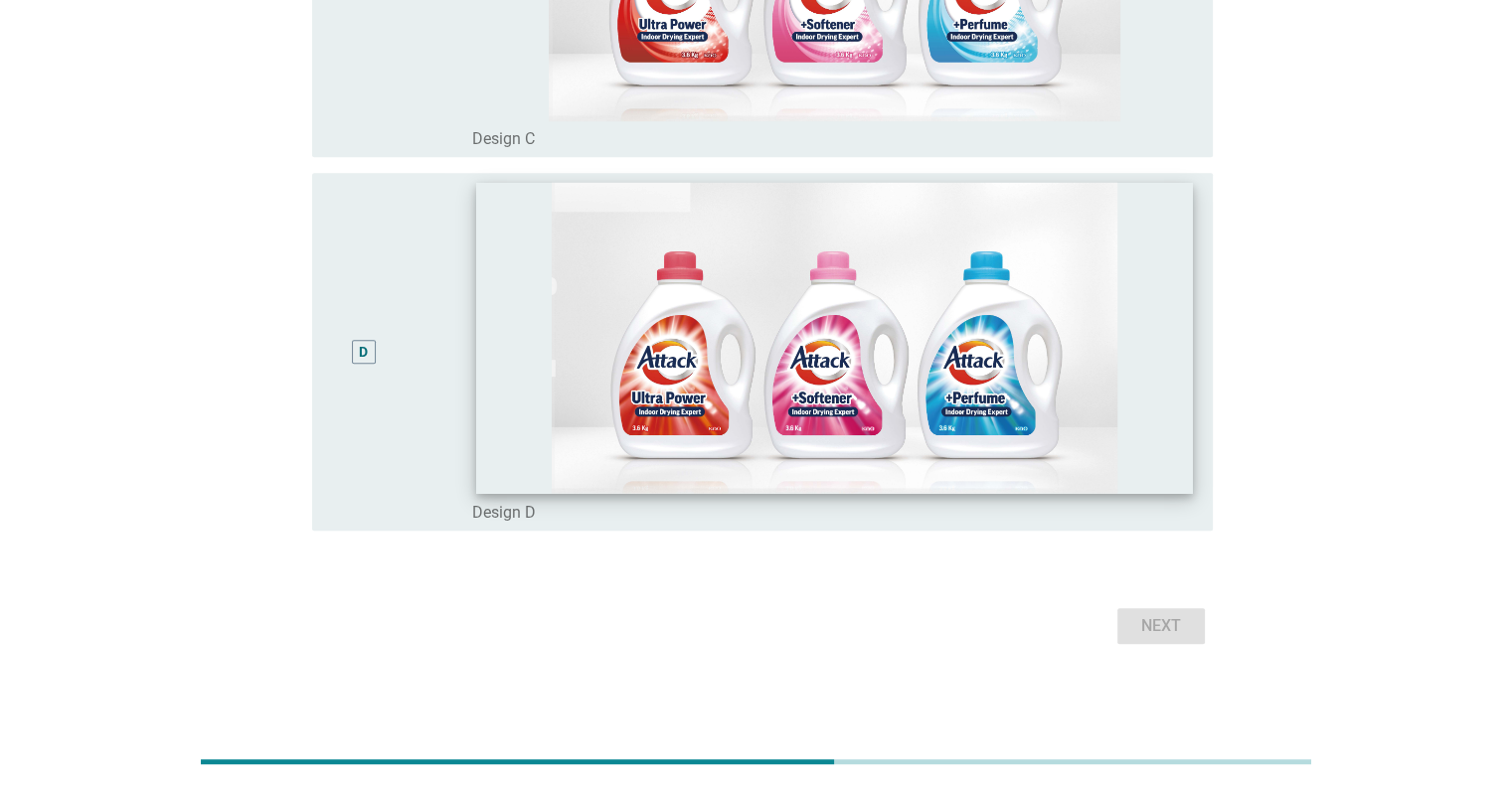 click at bounding box center [834, 337] 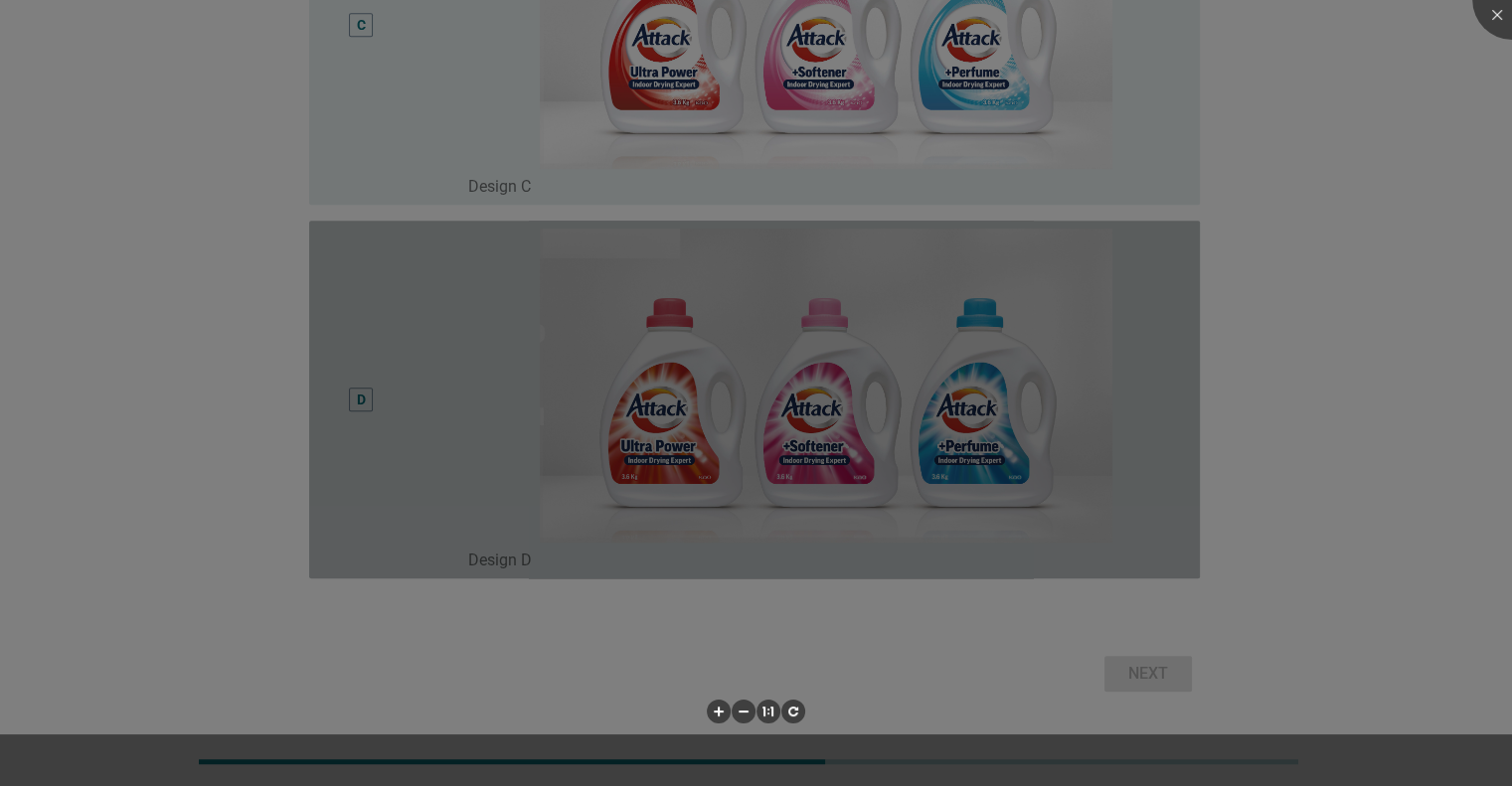 scroll, scrollTop: 1180, scrollLeft: 0, axis: vertical 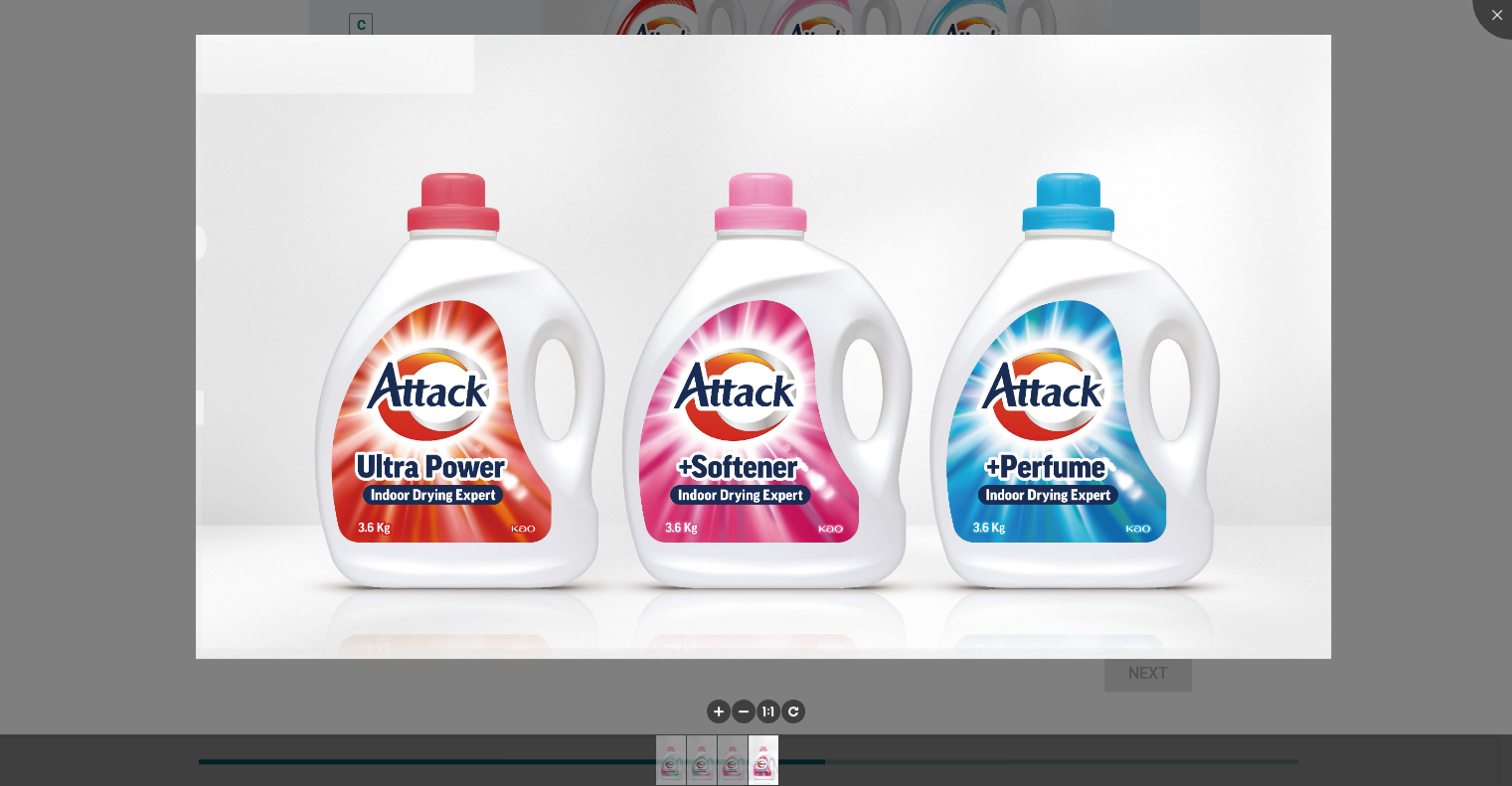 click at bounding box center [763, 347] 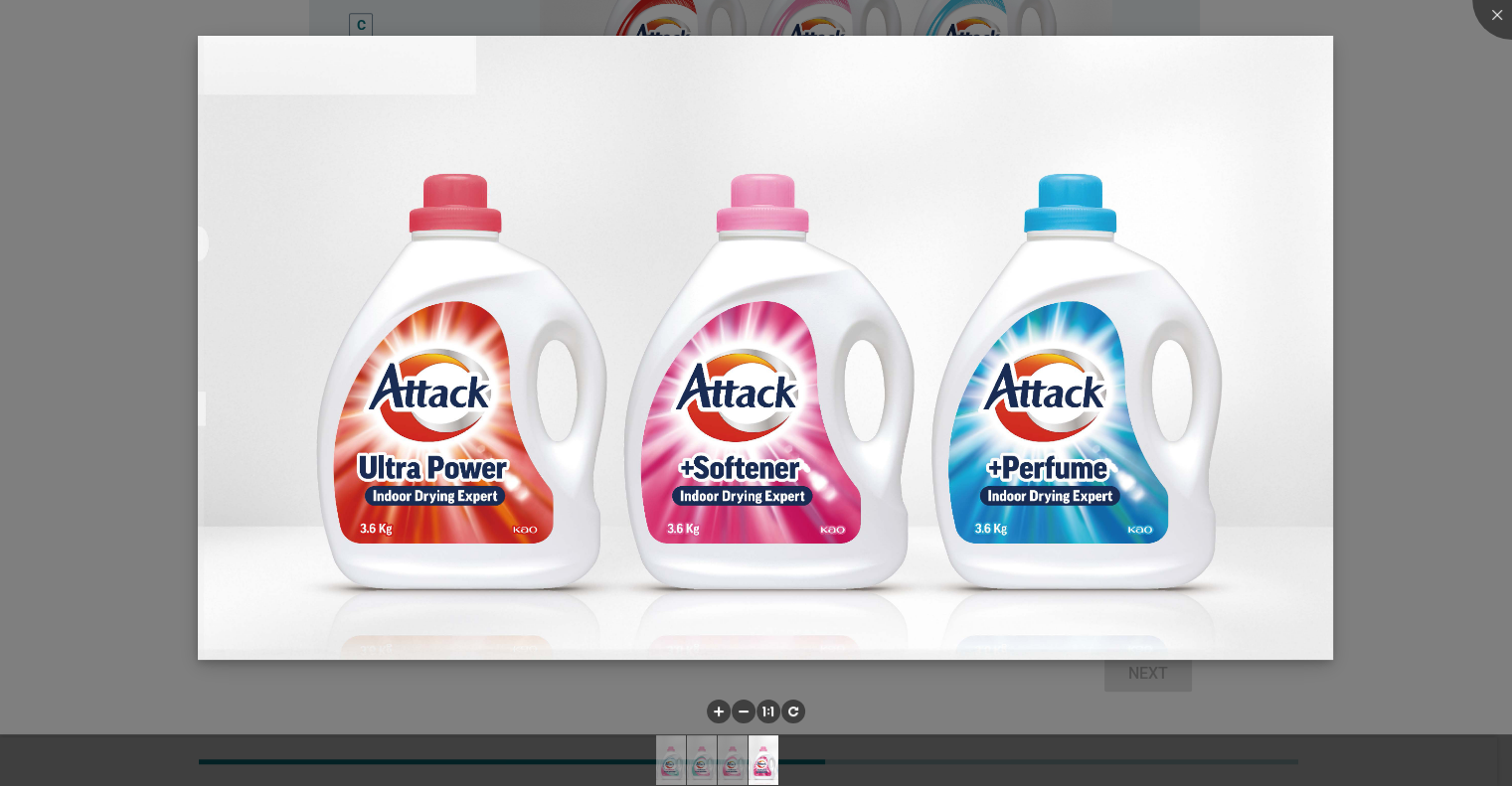 click at bounding box center (765, 348) 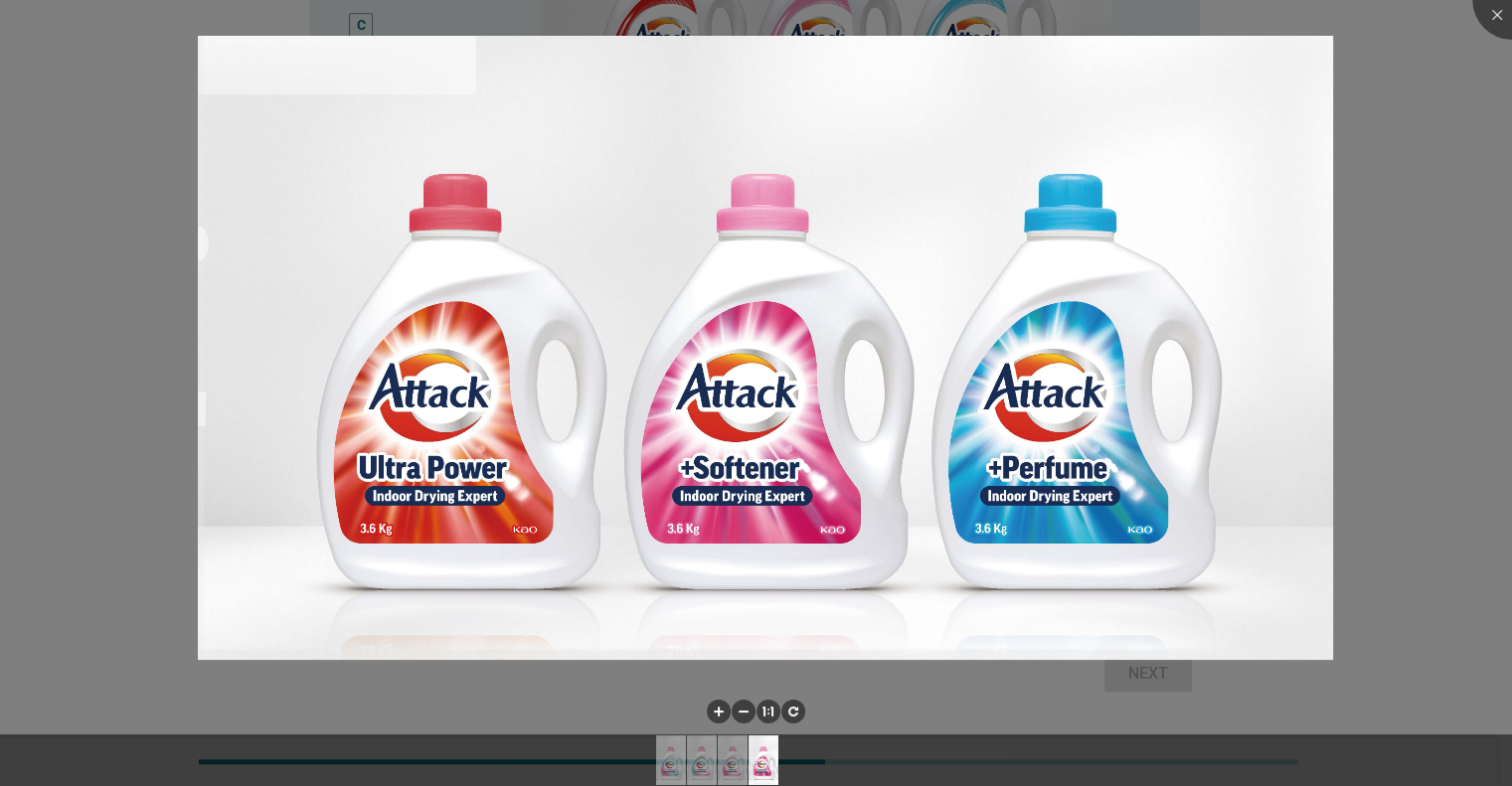 click at bounding box center [756, 393] 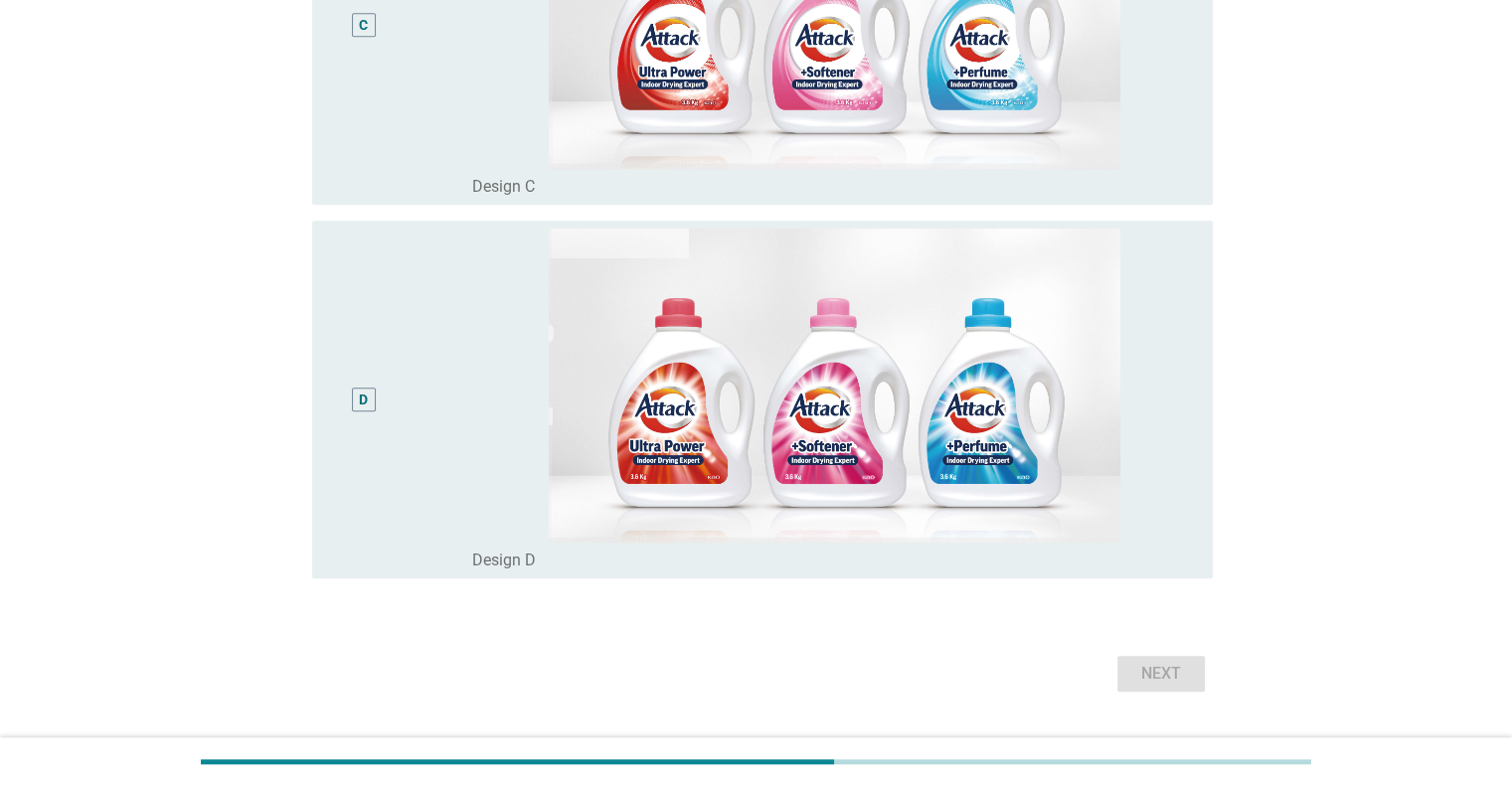 click on "D" at bounding box center (364, 399) 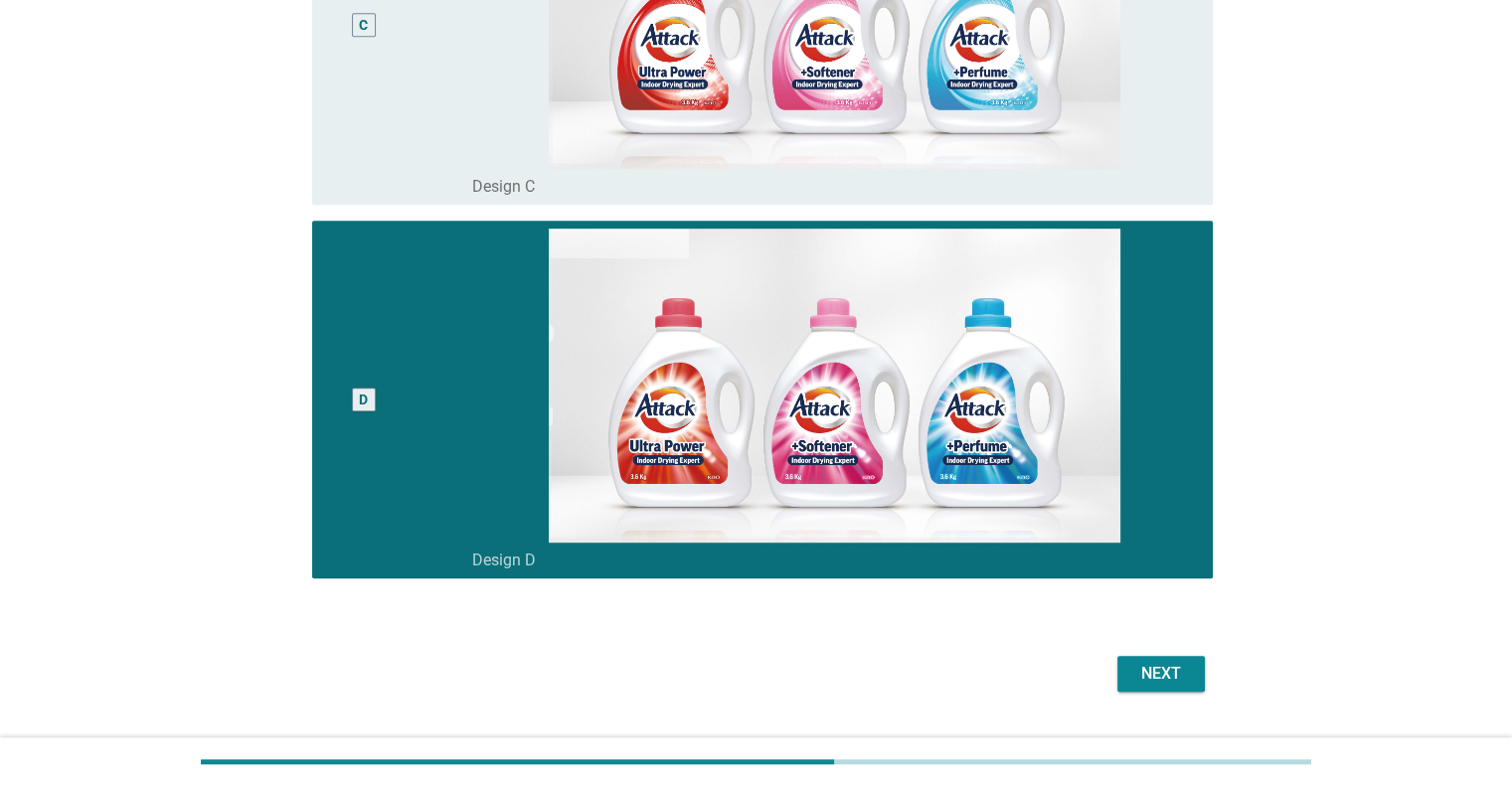 click on "Next" at bounding box center (1161, 674) 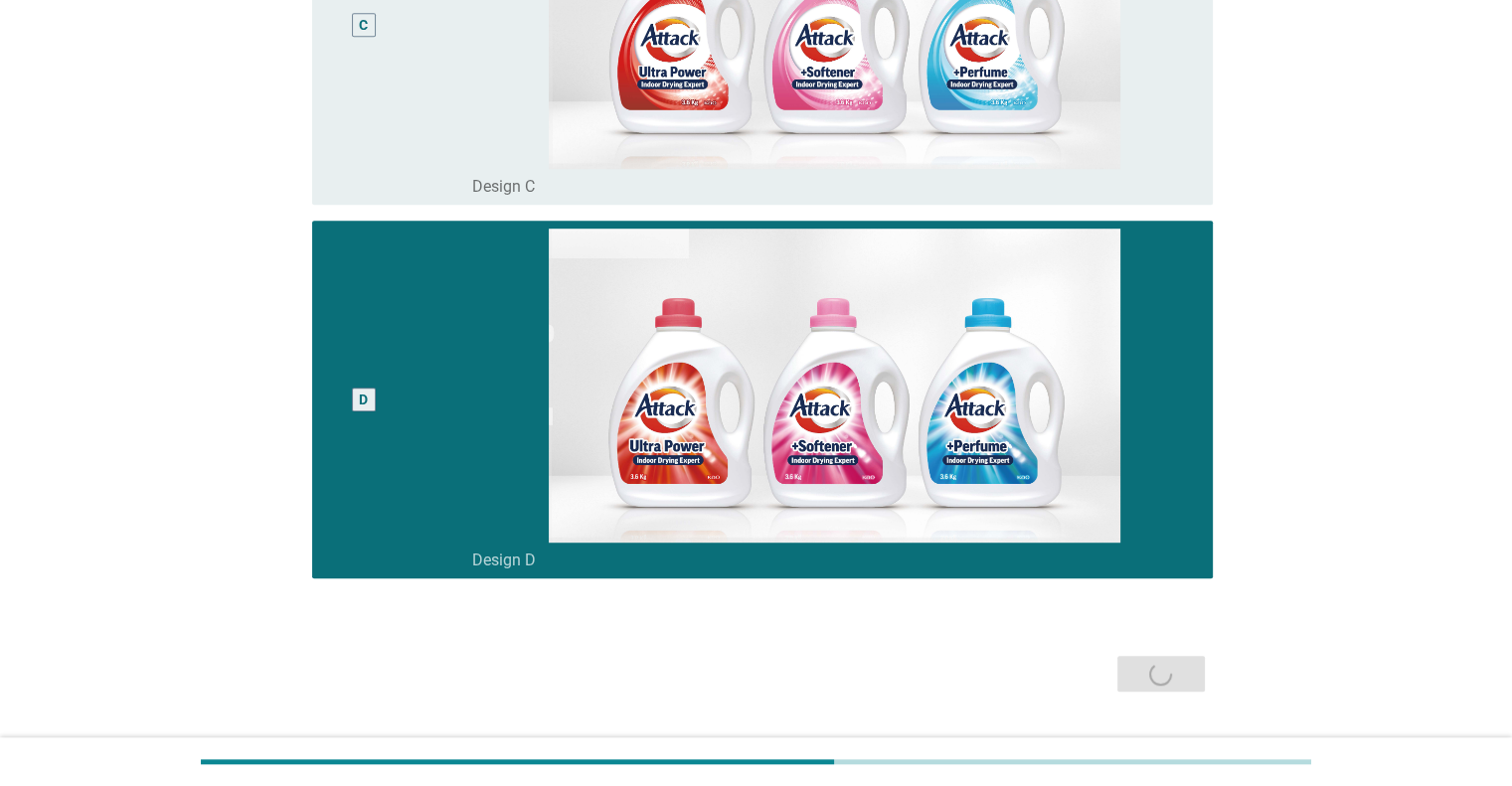 scroll, scrollTop: 0, scrollLeft: 0, axis: both 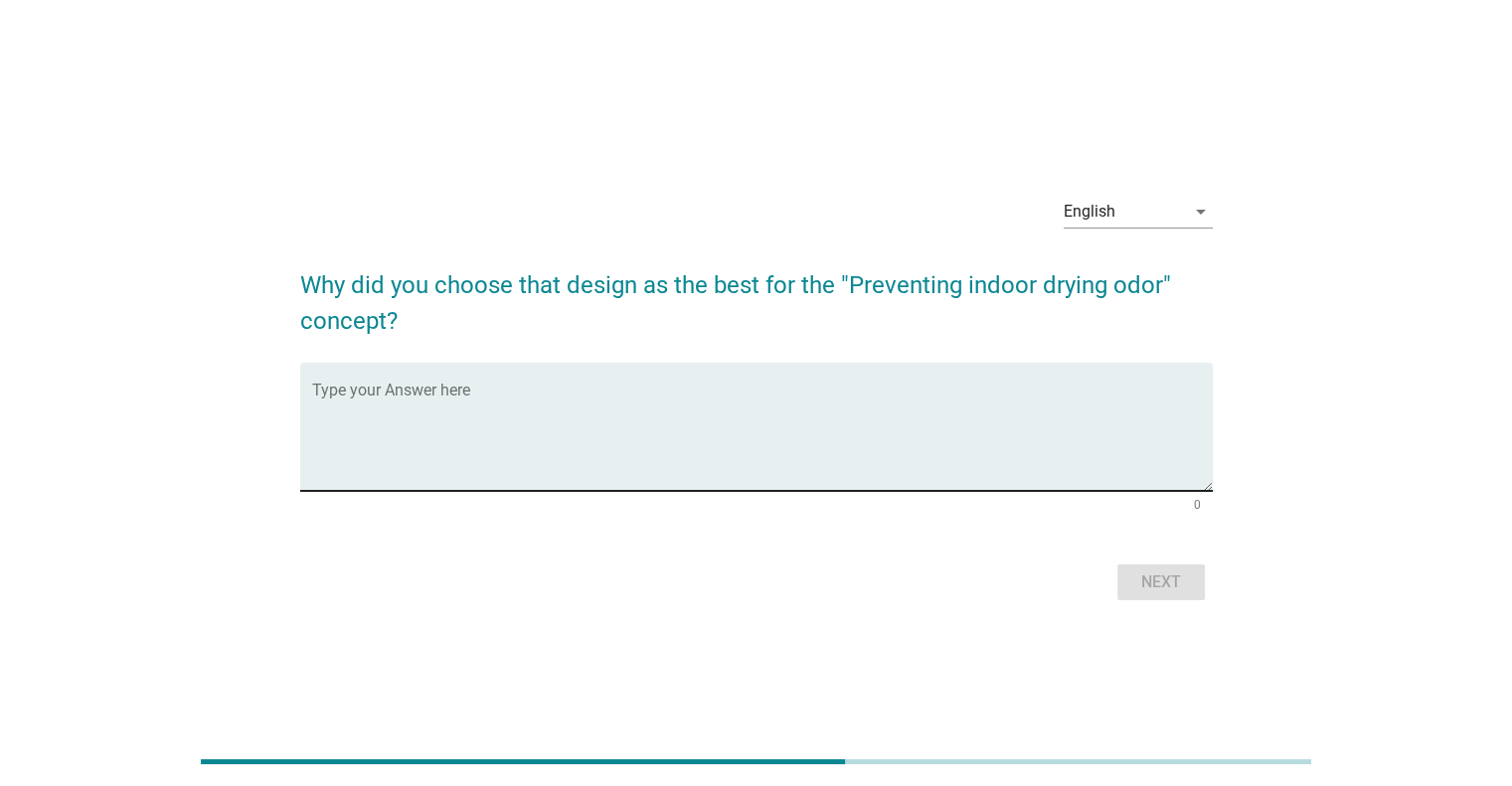 click at bounding box center [762, 438] 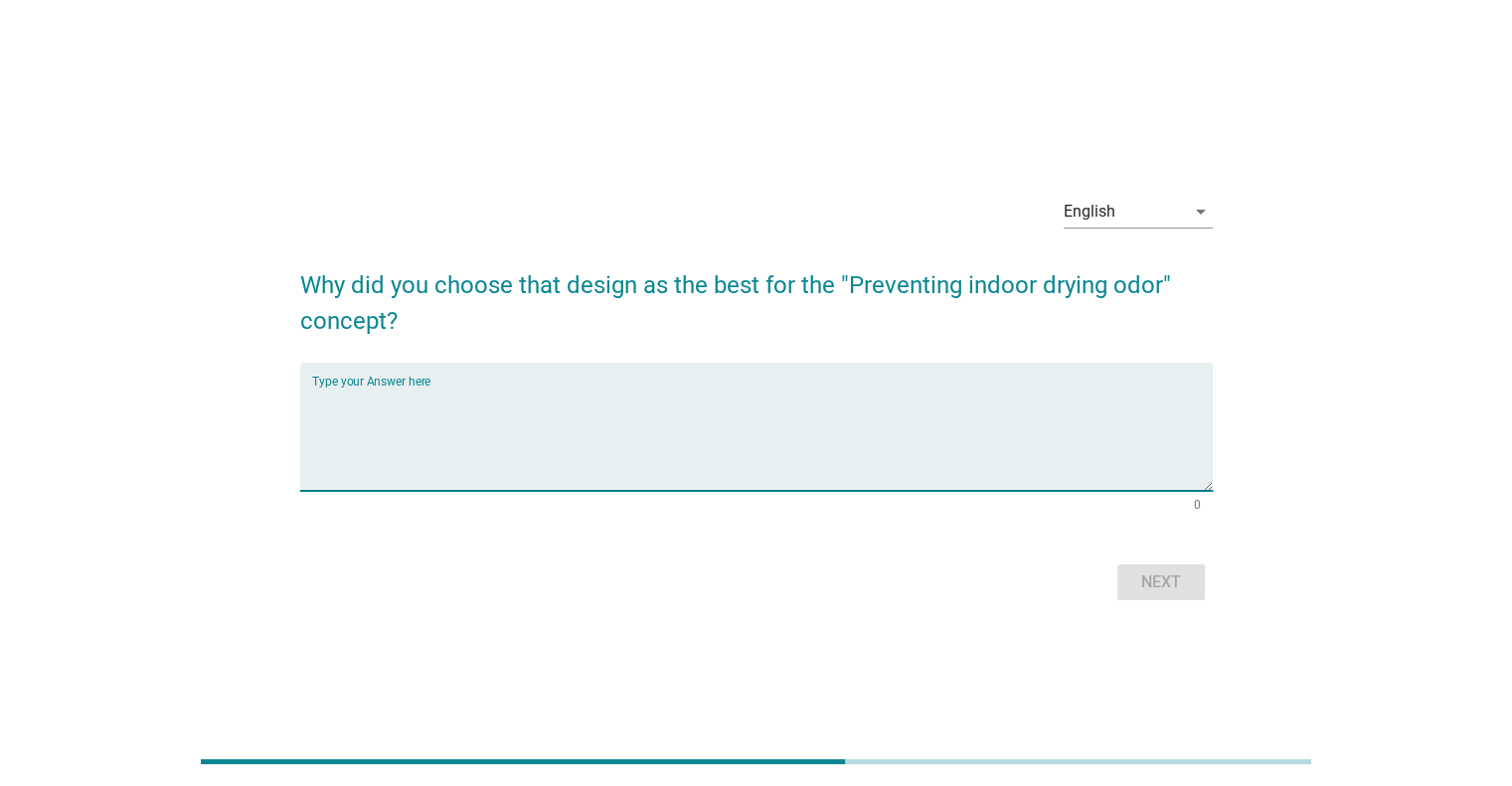 type on "A" 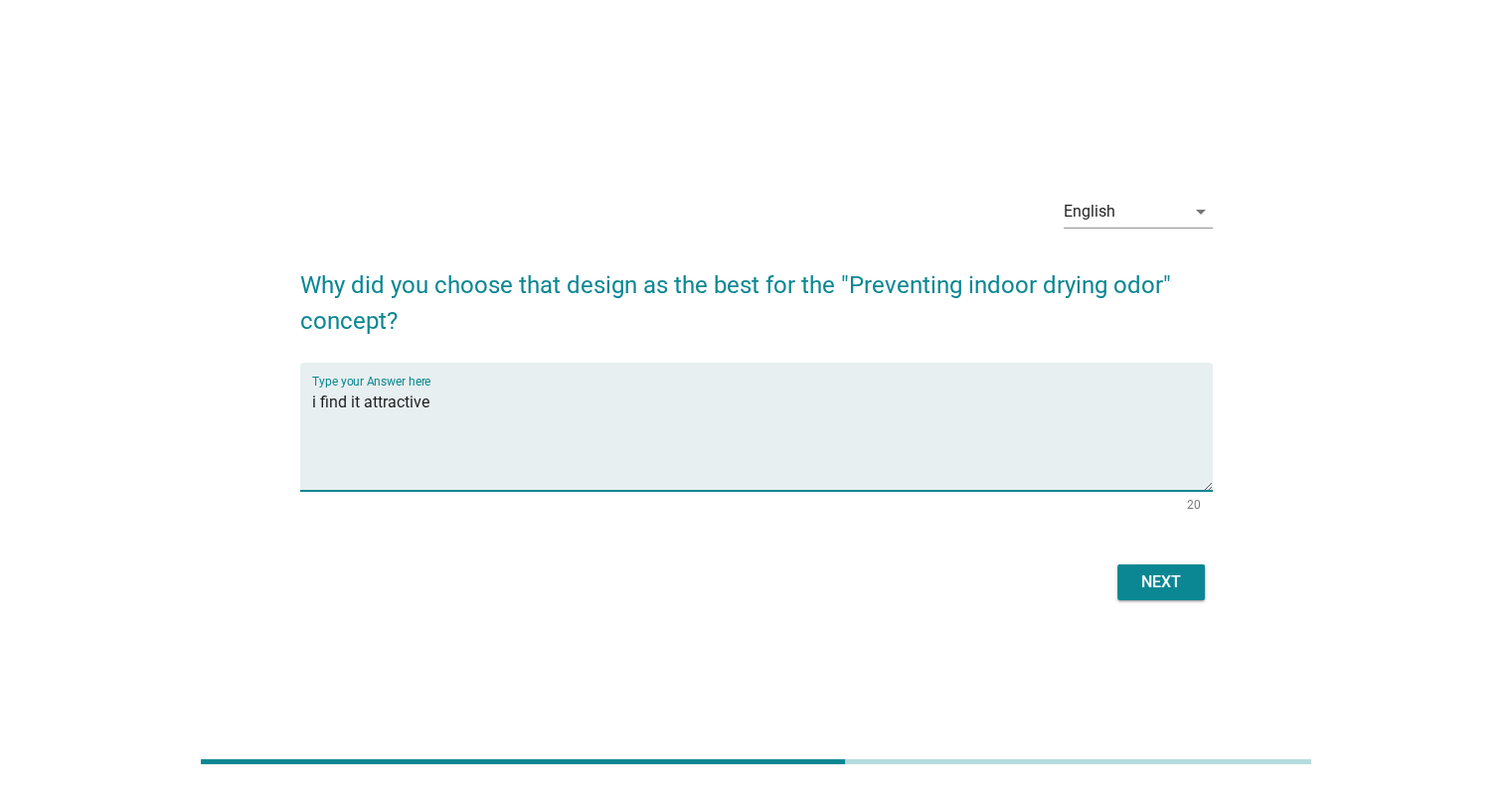 type on "i find it attractive" 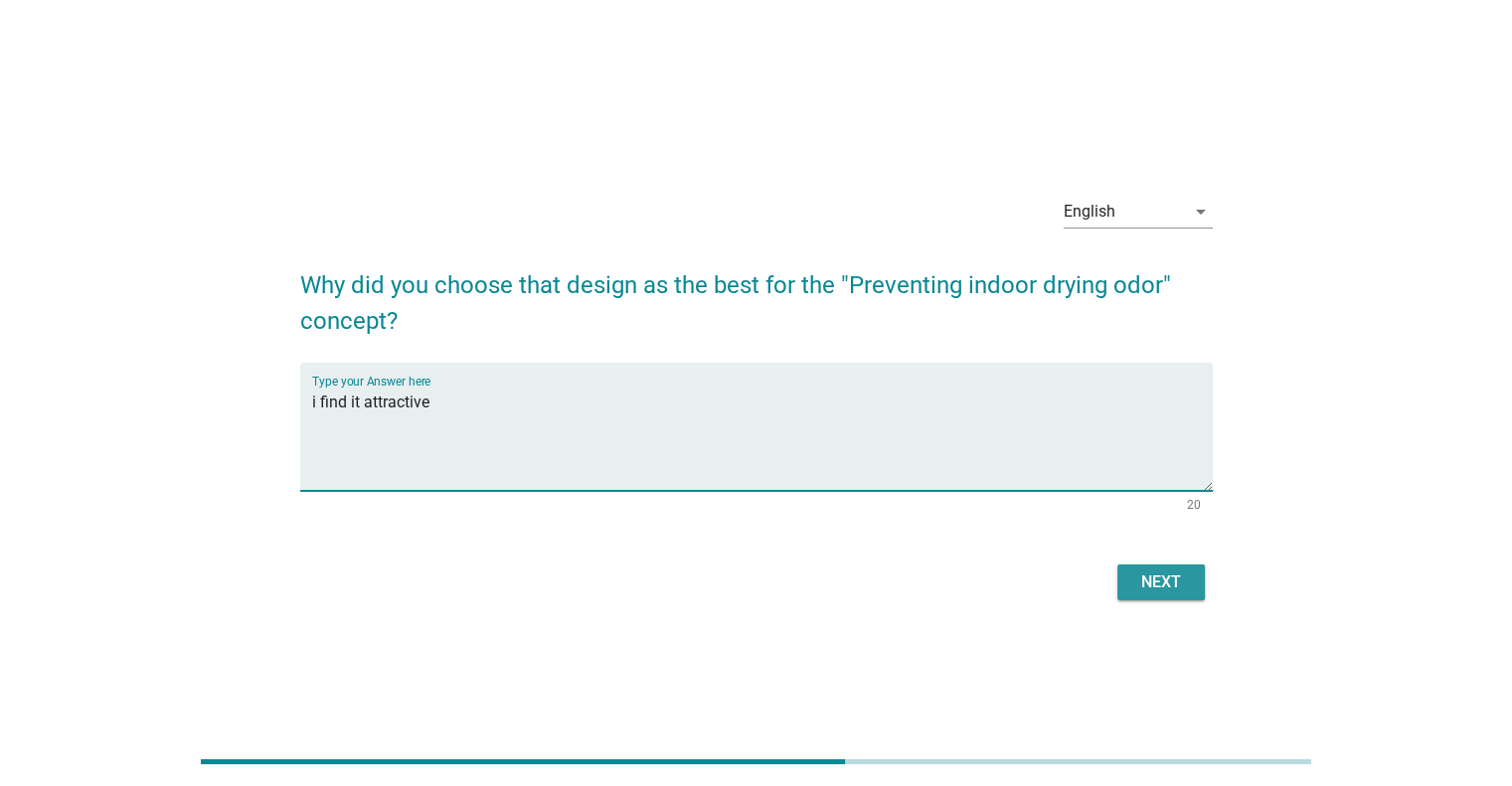 click on "Next" at bounding box center (1161, 582) 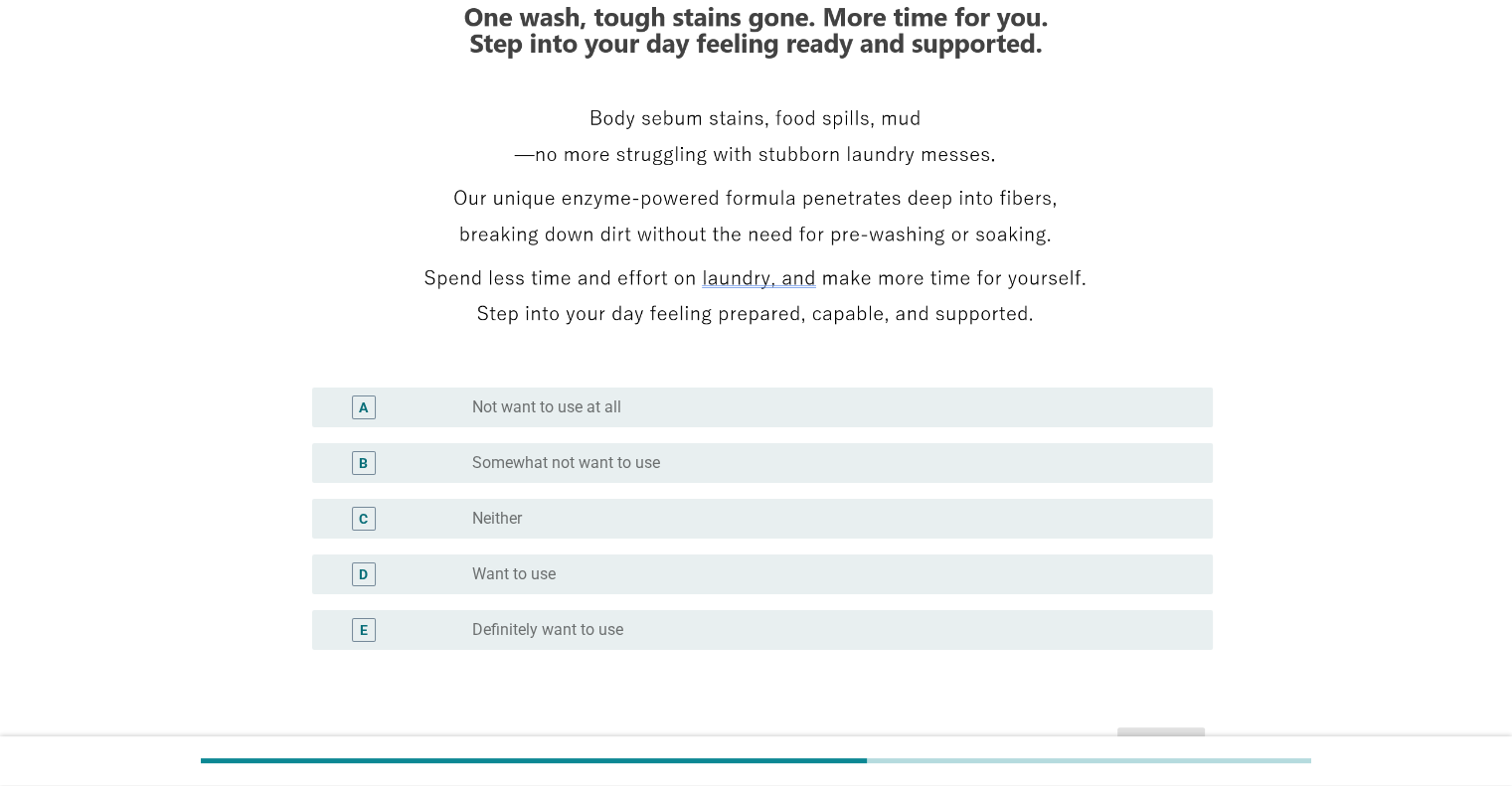 scroll, scrollTop: 298, scrollLeft: 0, axis: vertical 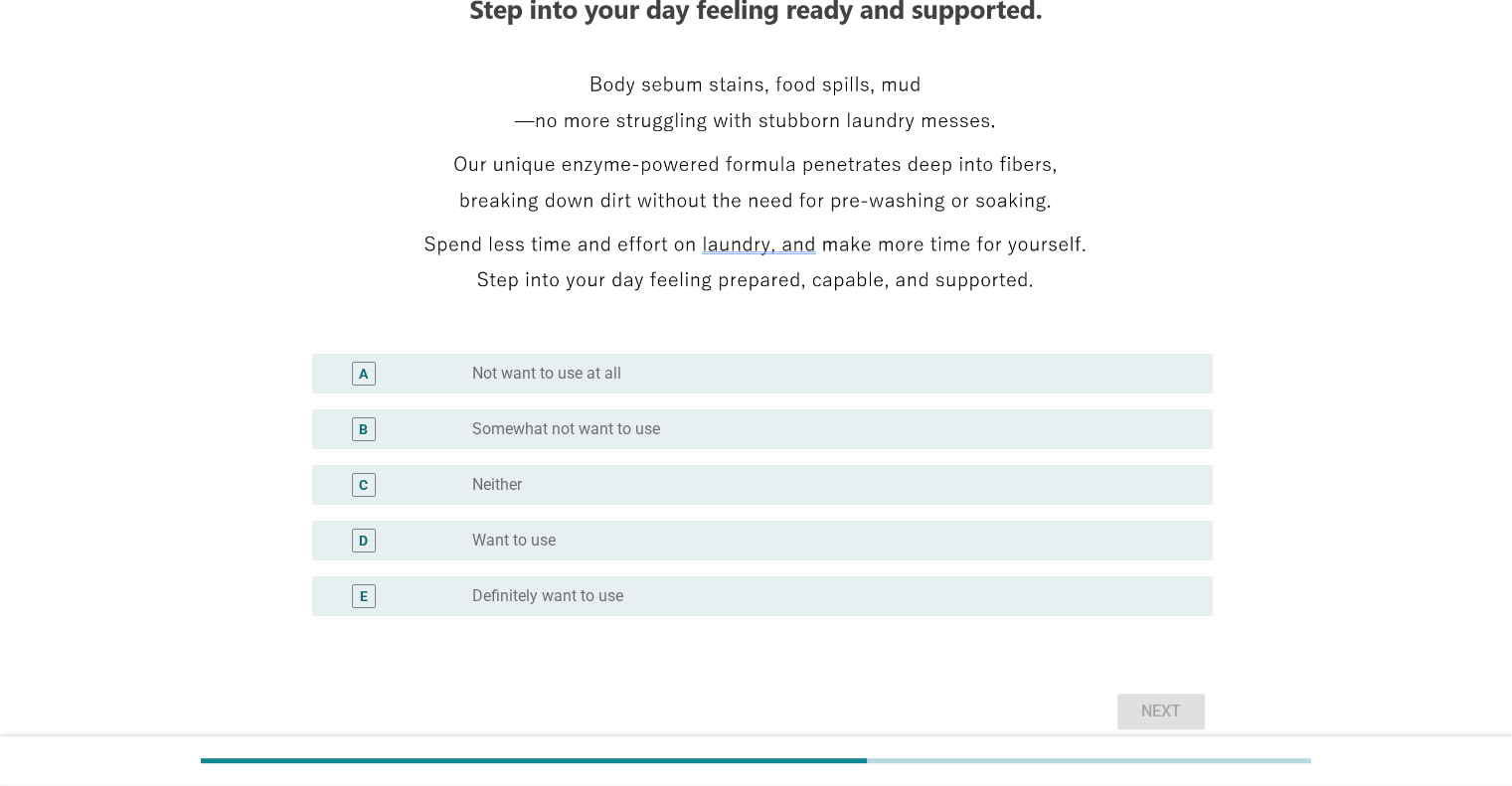click on "radio_button_unchecked Want to use" at bounding box center (834, 541) 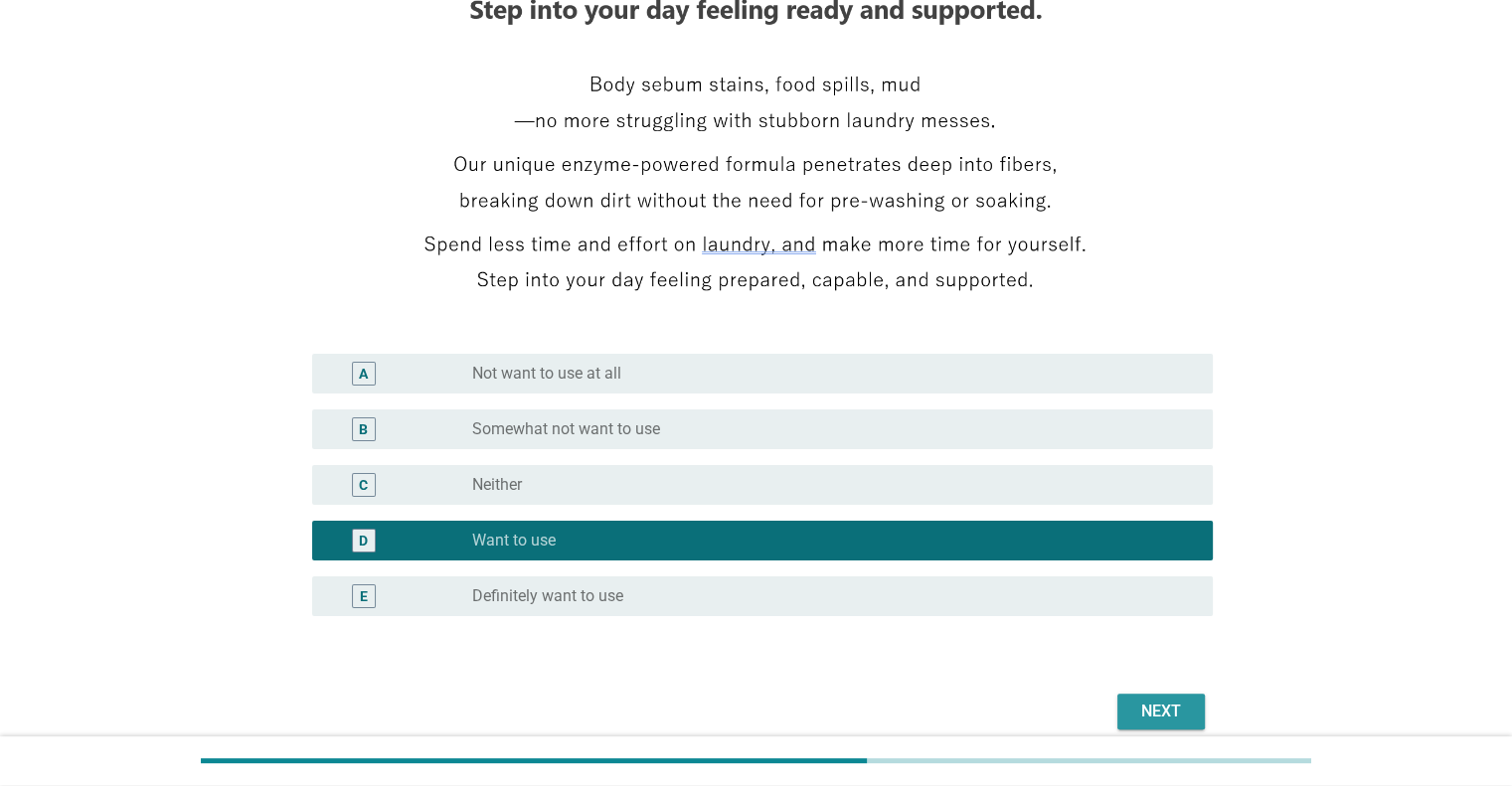 click on "Next" at bounding box center (1161, 711) 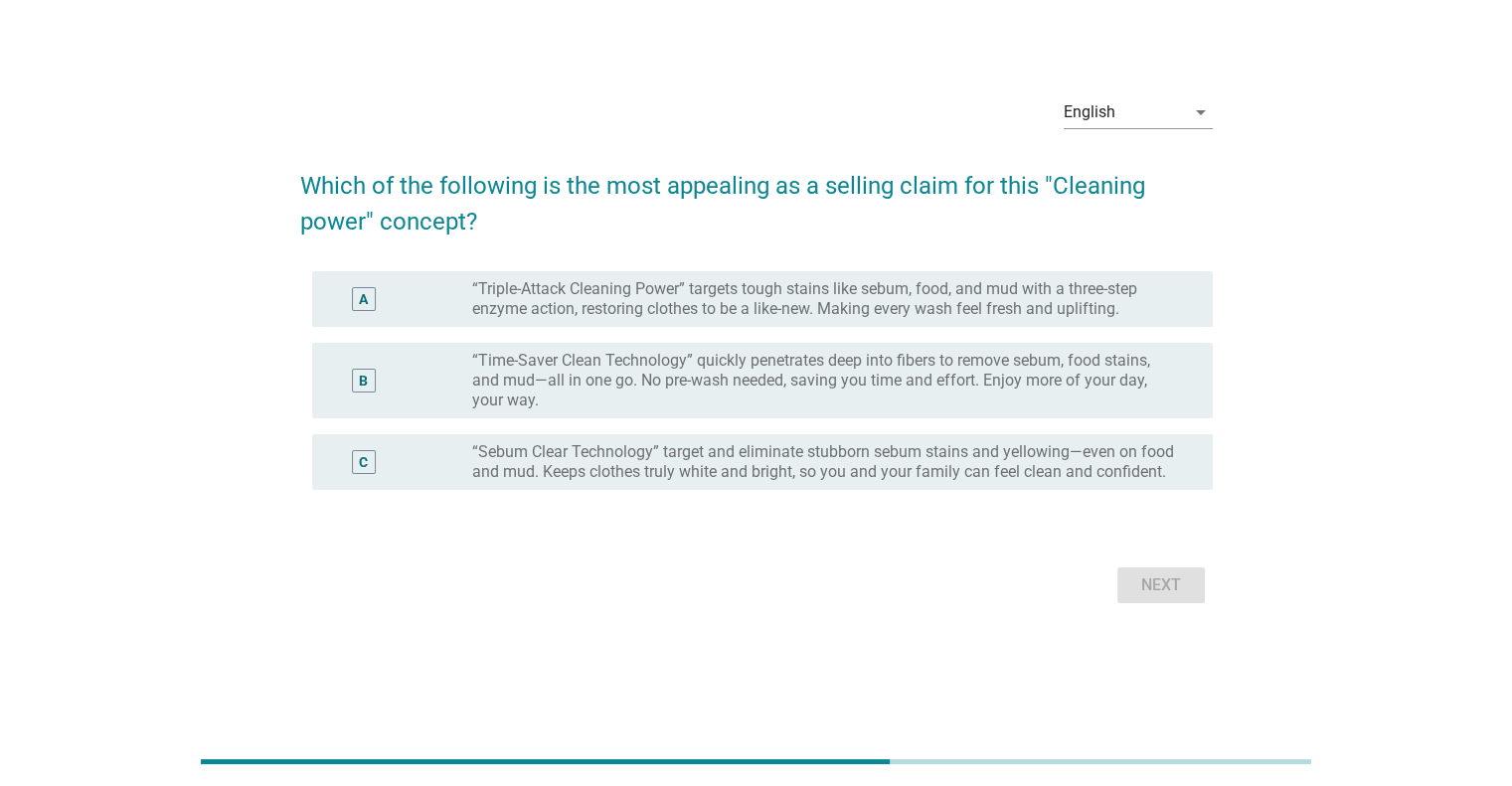 scroll, scrollTop: 0, scrollLeft: 0, axis: both 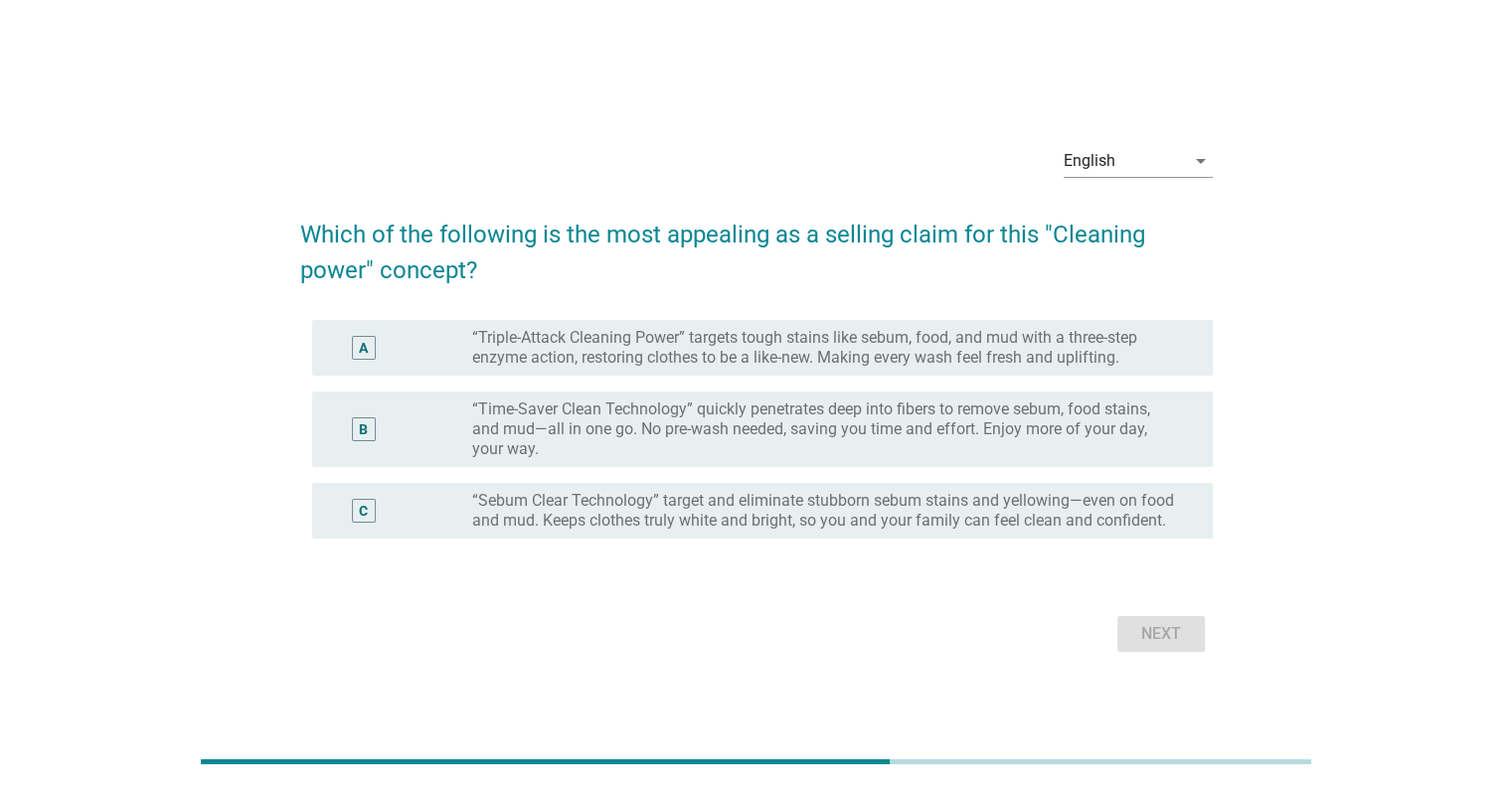click on "“Triple-Attack Cleaning Power” targets tough stains like sebum, food, and mud with a three-step enzyme action, restoring clothes to be a like-new. Making every wash feel fresh and uplifting." at bounding box center (826, 348) 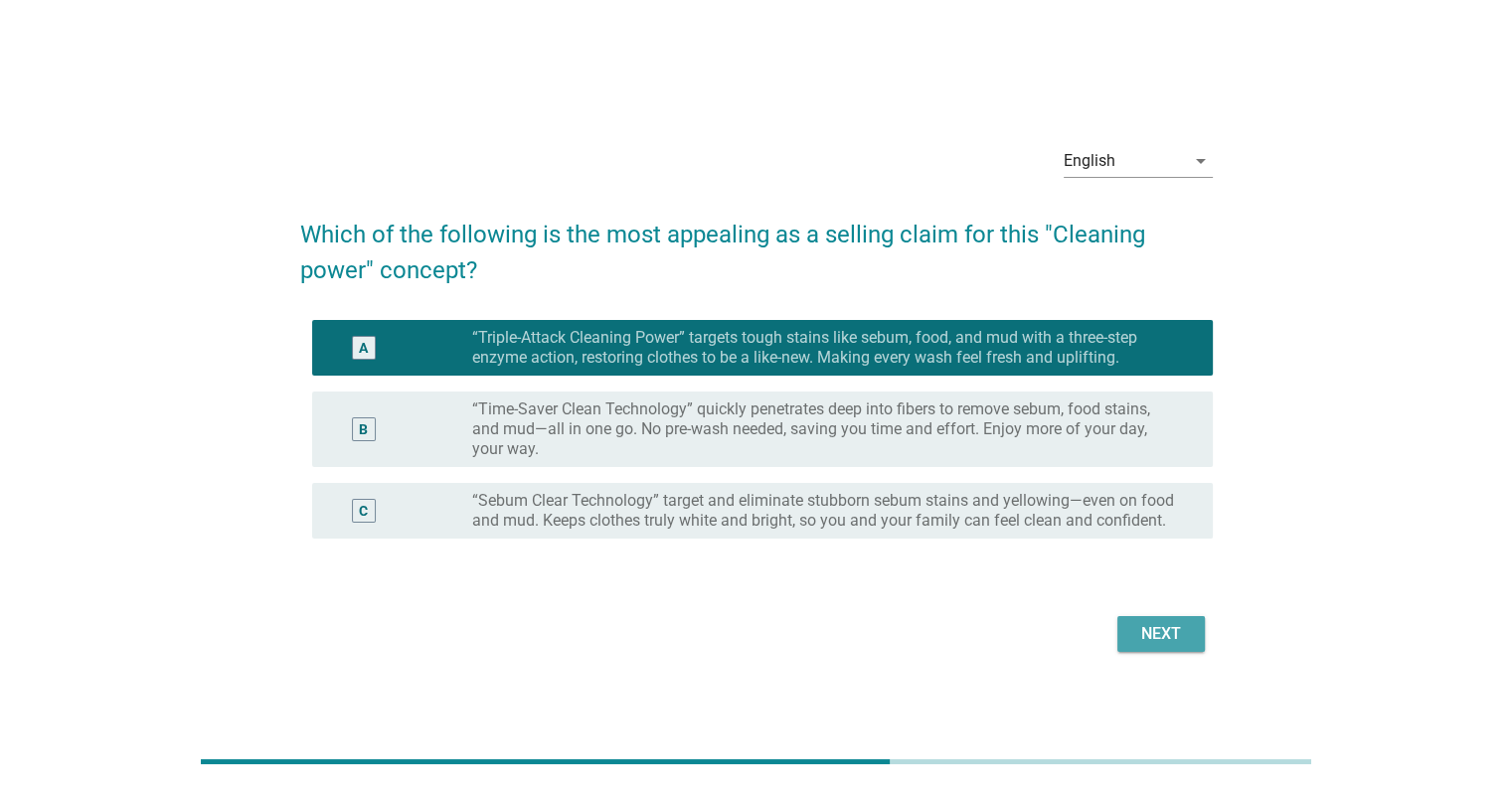 click on "Next" at bounding box center (1161, 634) 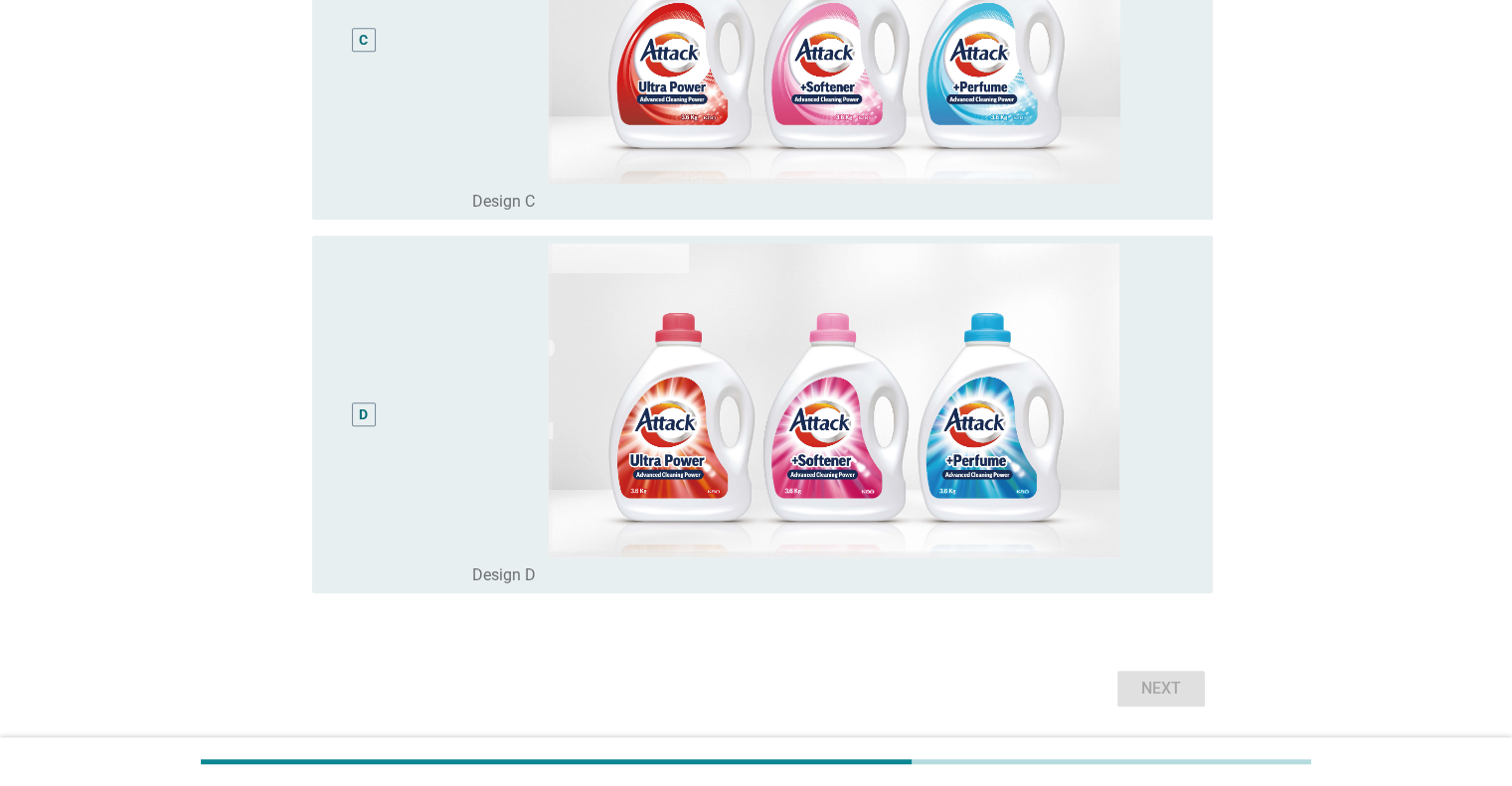 scroll, scrollTop: 1192, scrollLeft: 0, axis: vertical 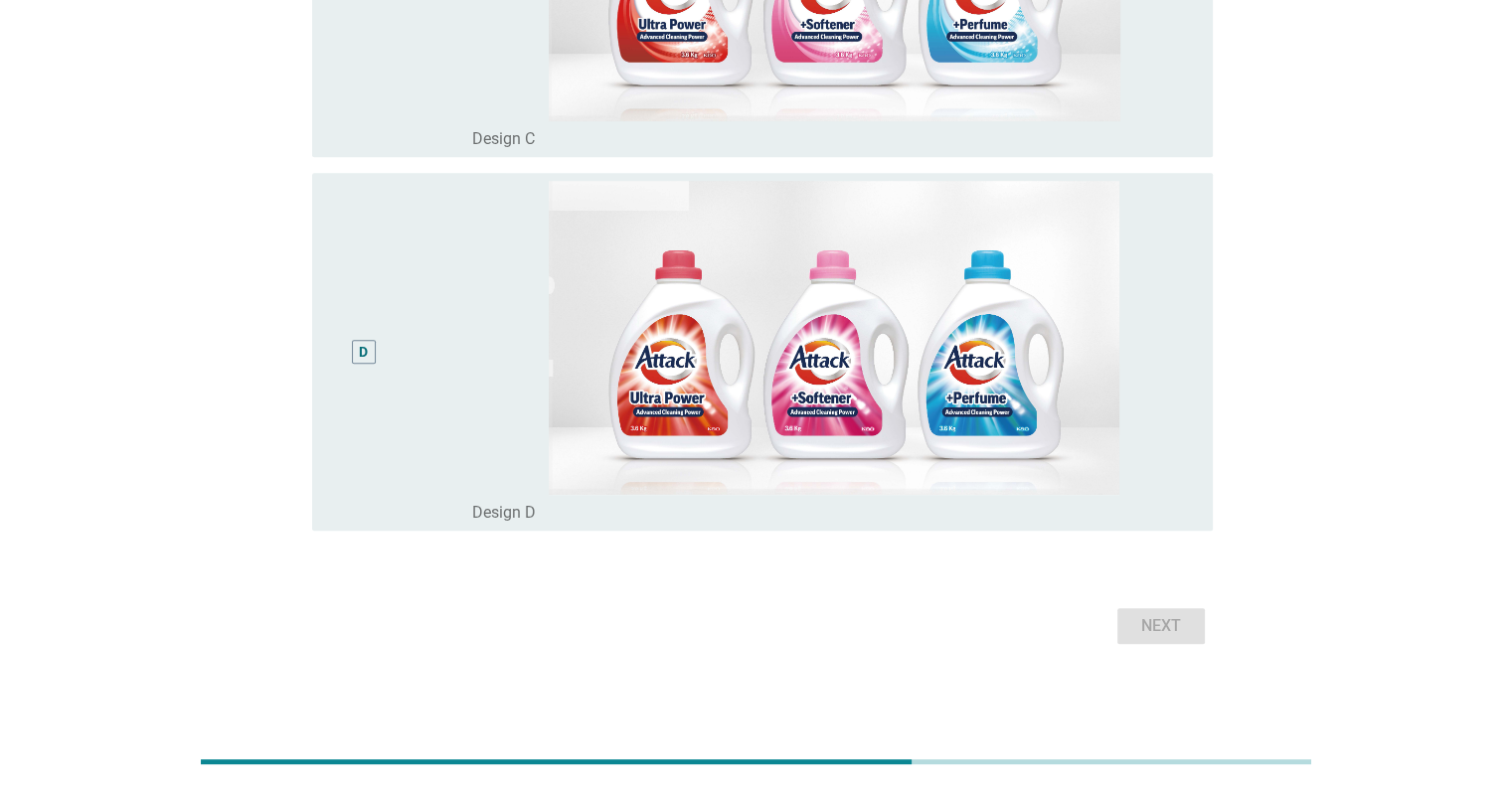 click on "D" at bounding box center [363, 351] 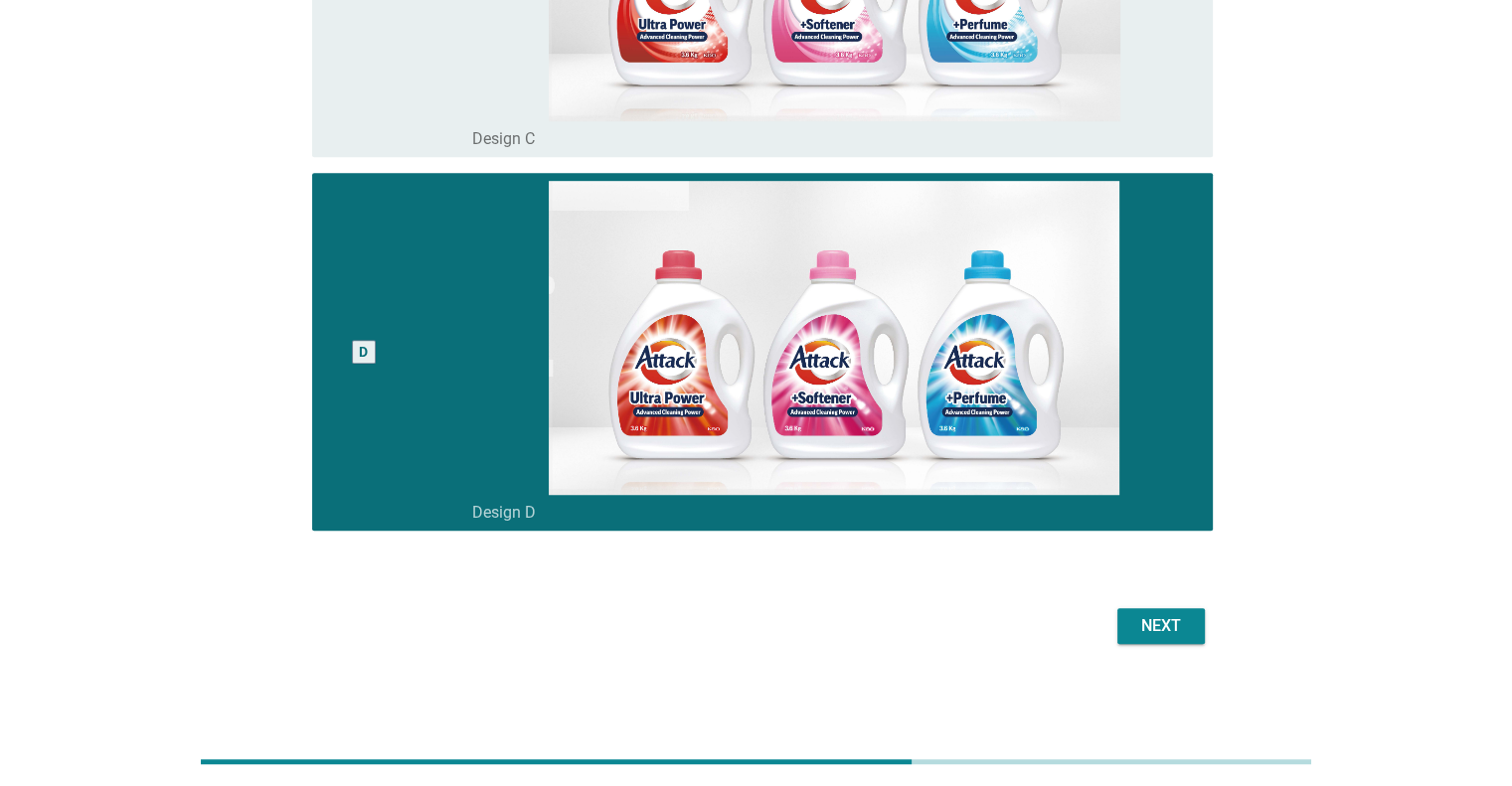 click on "Next" at bounding box center [1161, 626] 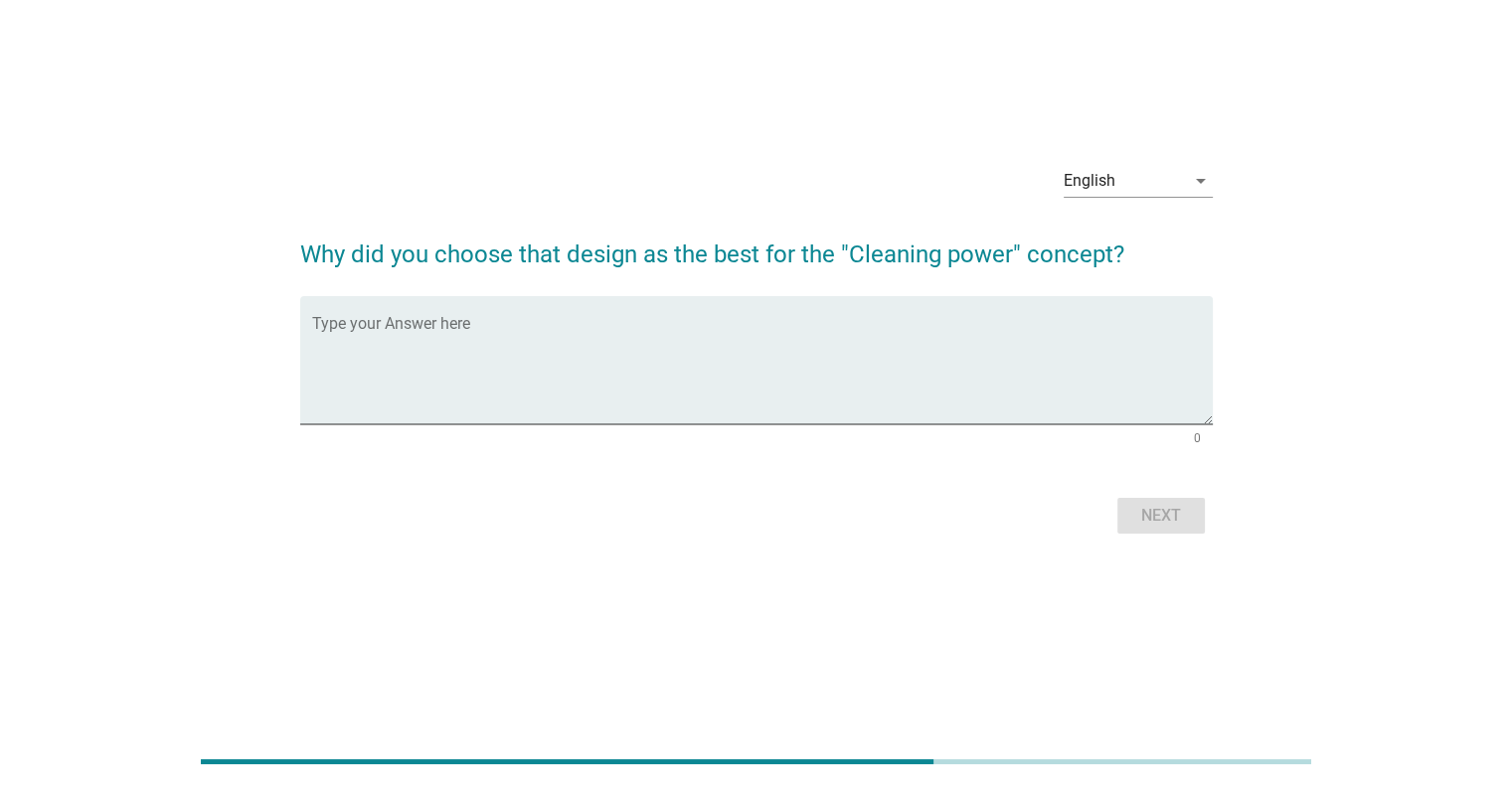 scroll, scrollTop: 0, scrollLeft: 0, axis: both 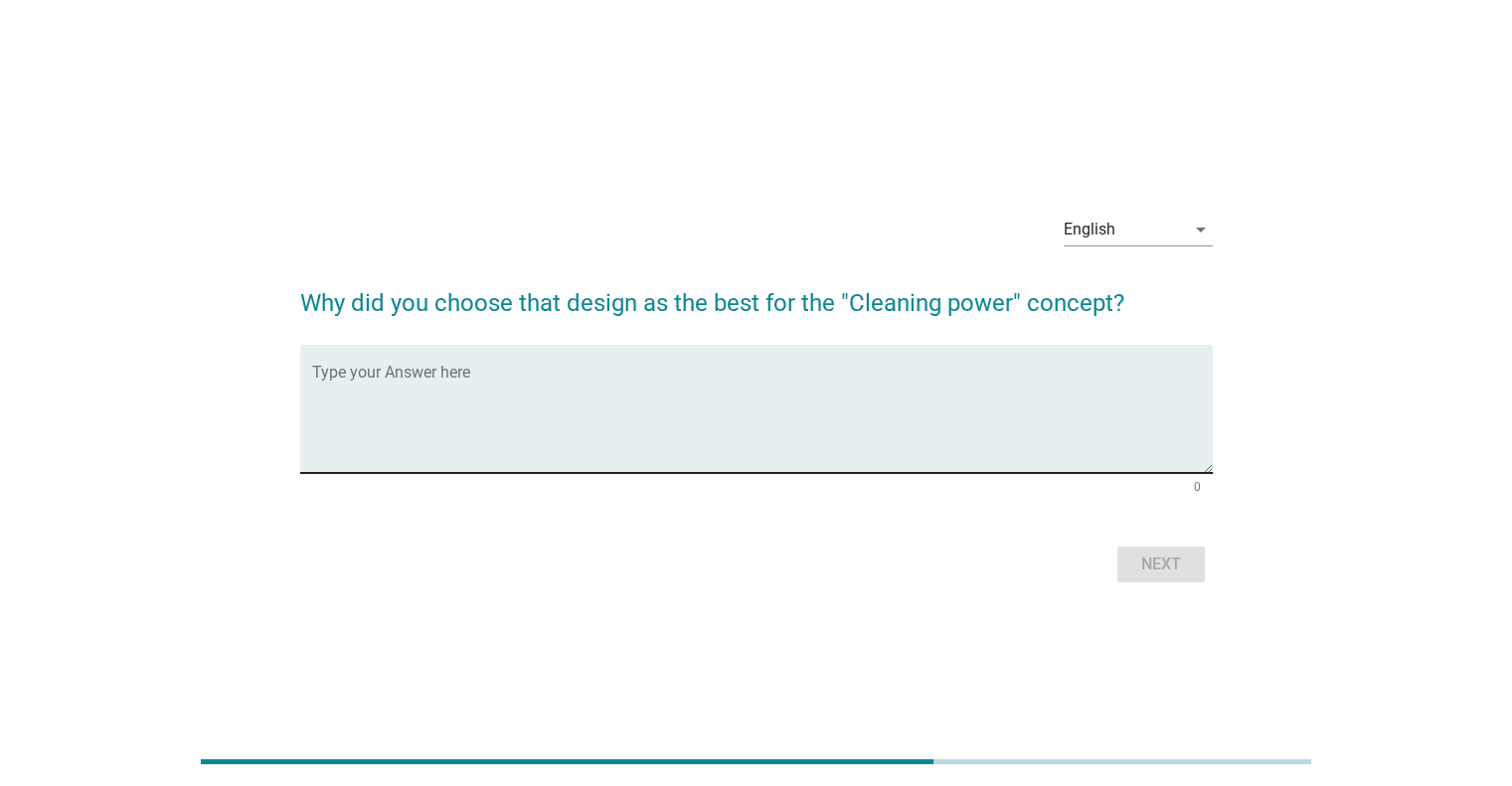 click at bounding box center [762, 420] 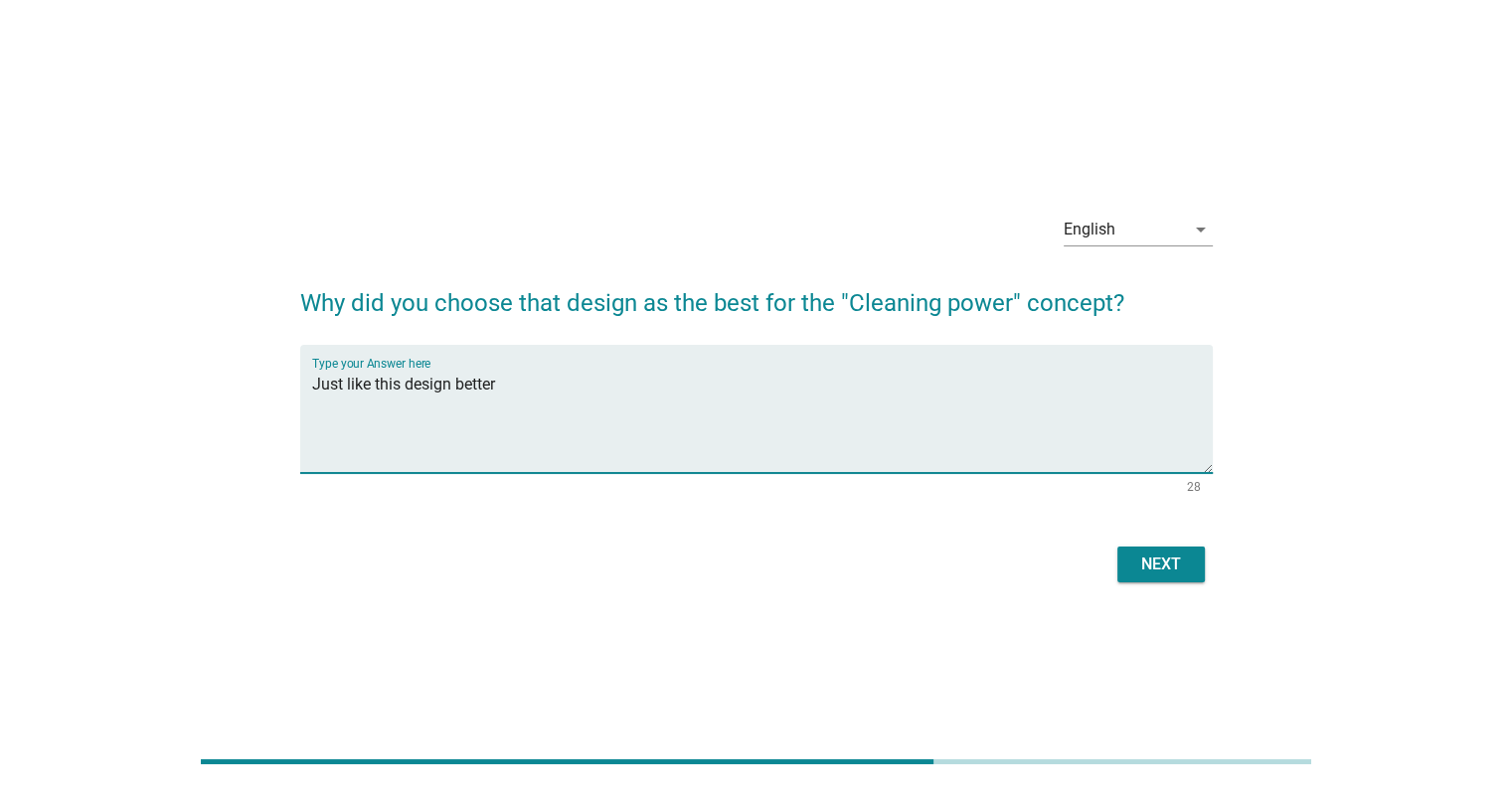 type on "Just like this design better" 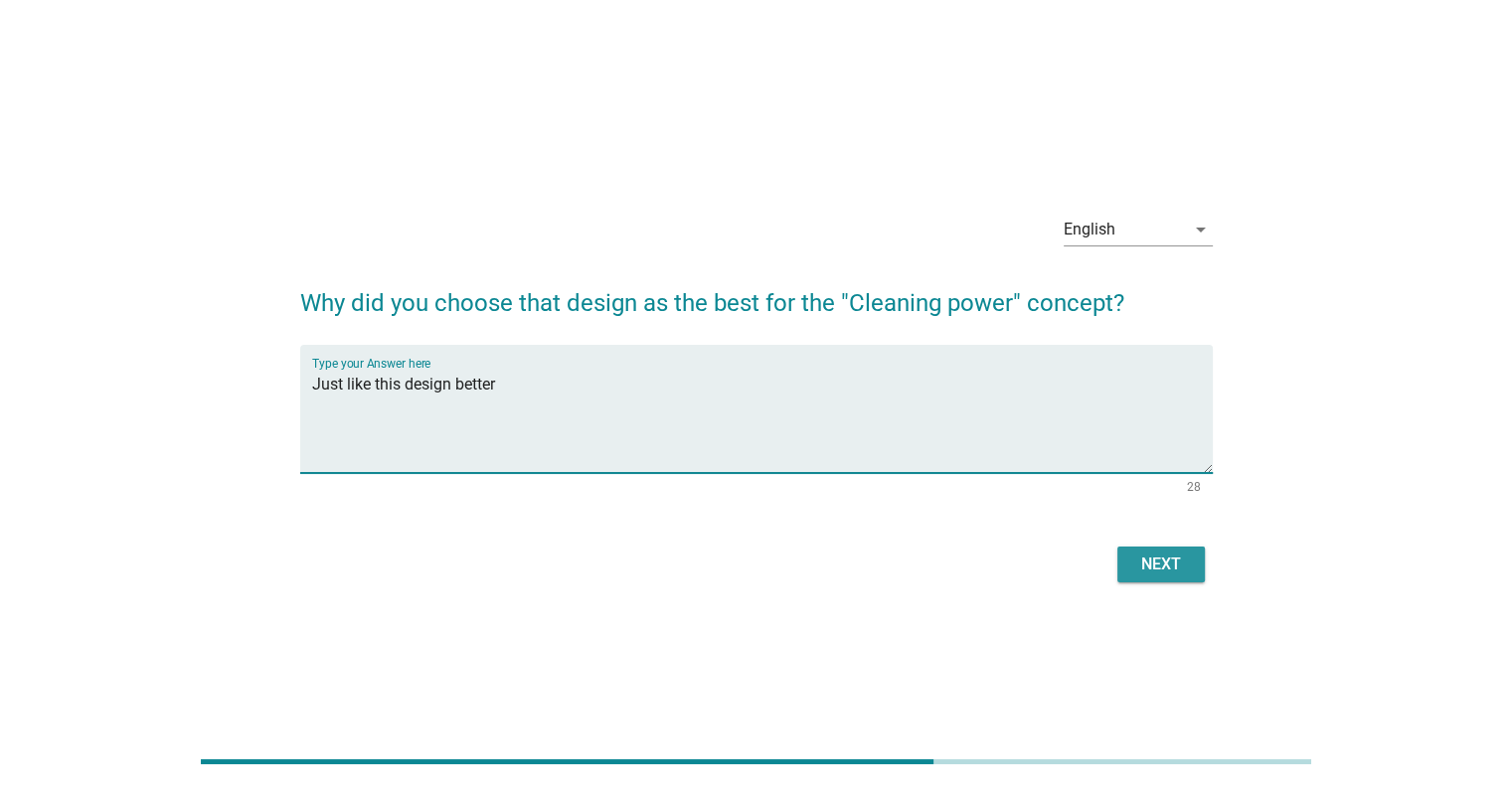 click on "Next" at bounding box center (1161, 564) 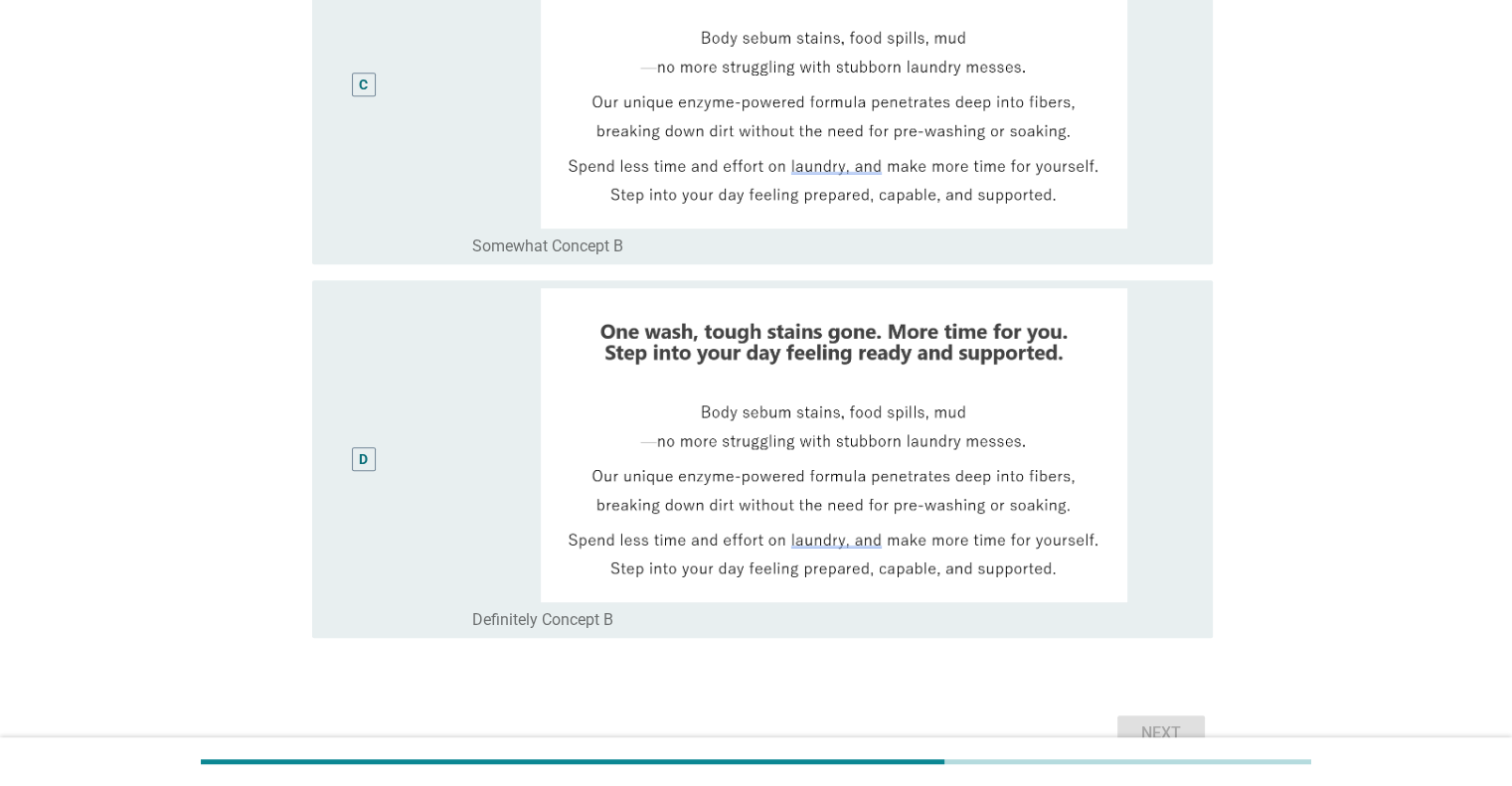 scroll, scrollTop: 1093, scrollLeft: 0, axis: vertical 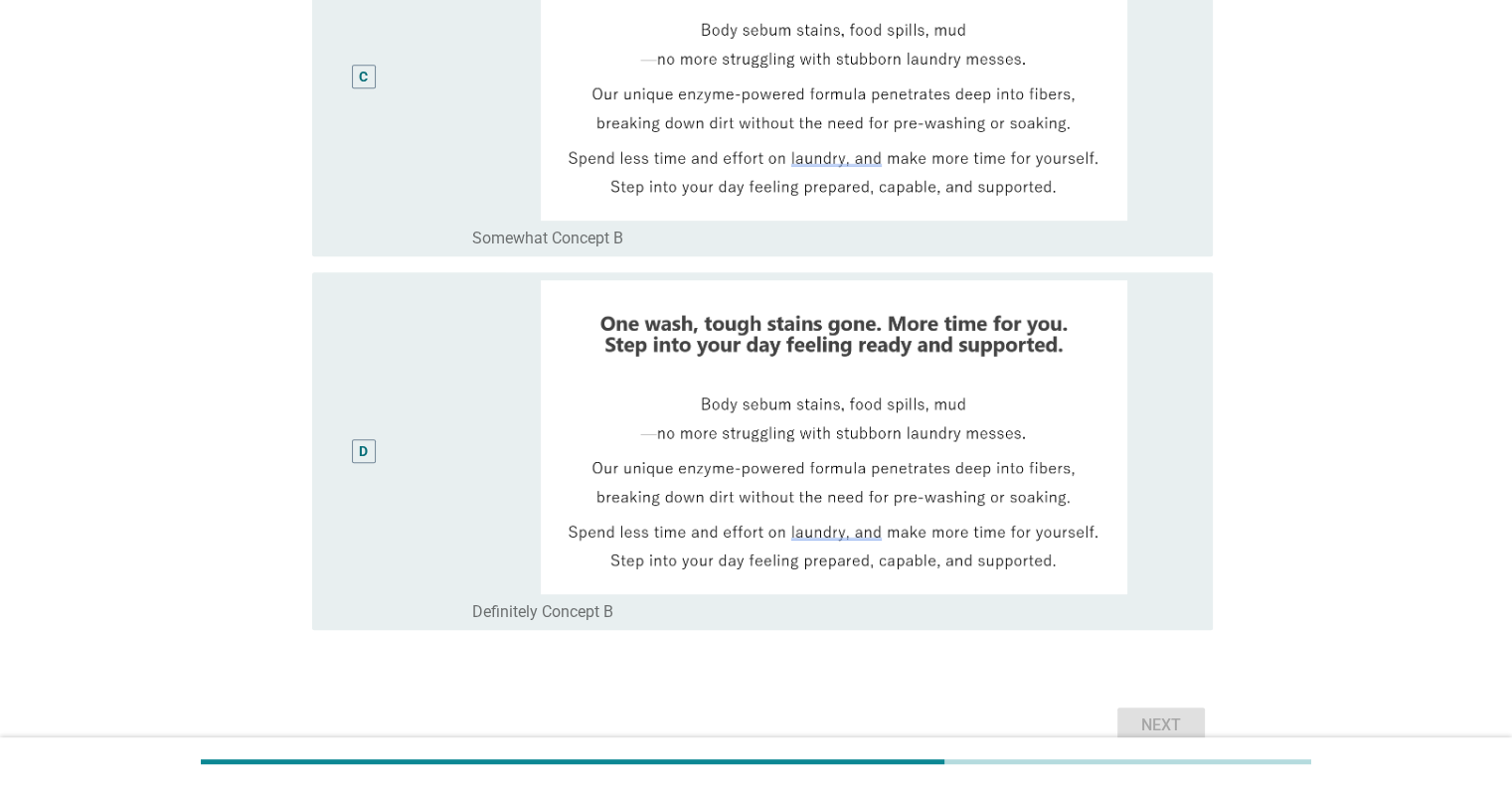 click on "D" at bounding box center [364, 451] 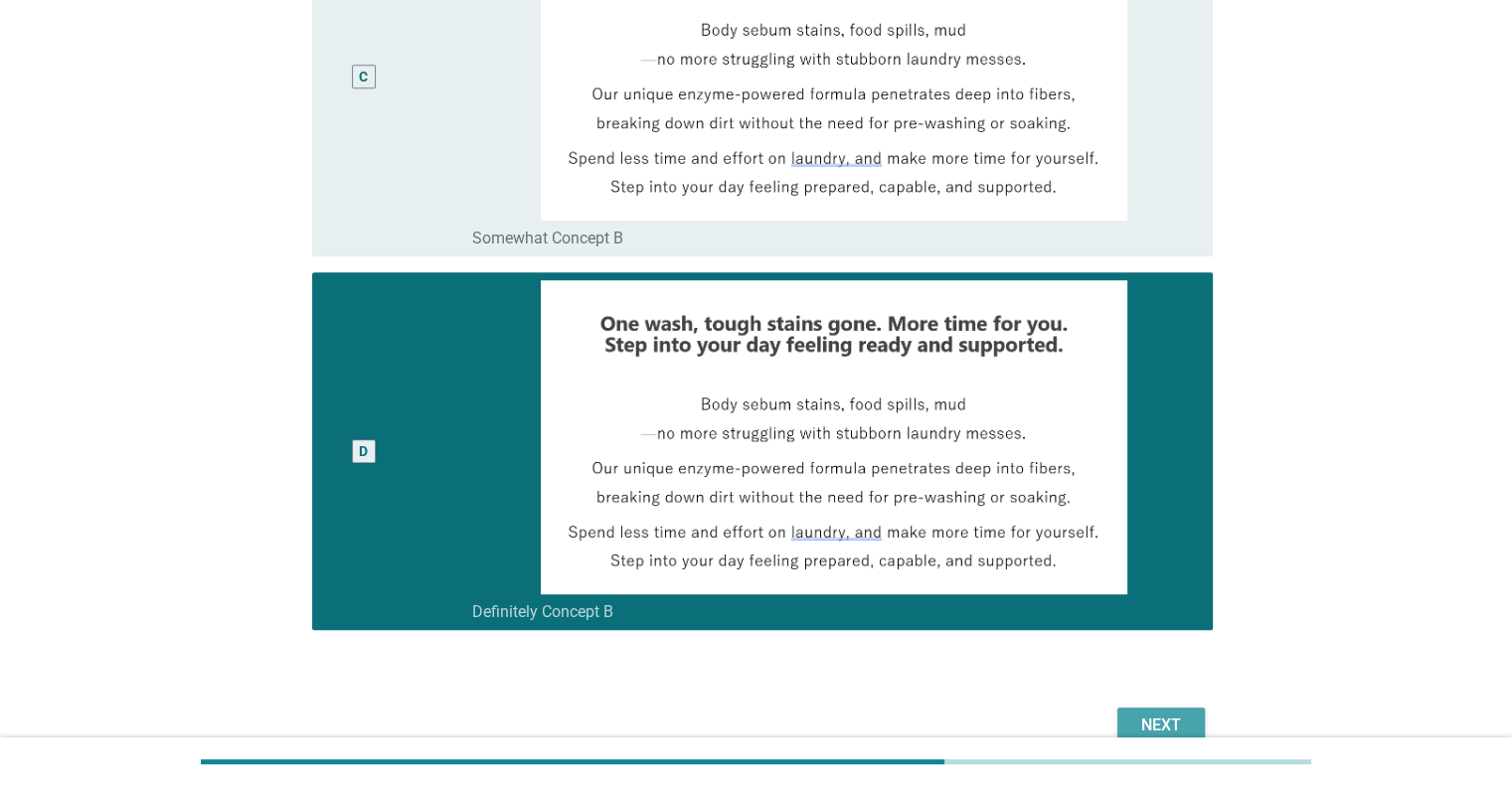 click on "Next" at bounding box center [1161, 725] 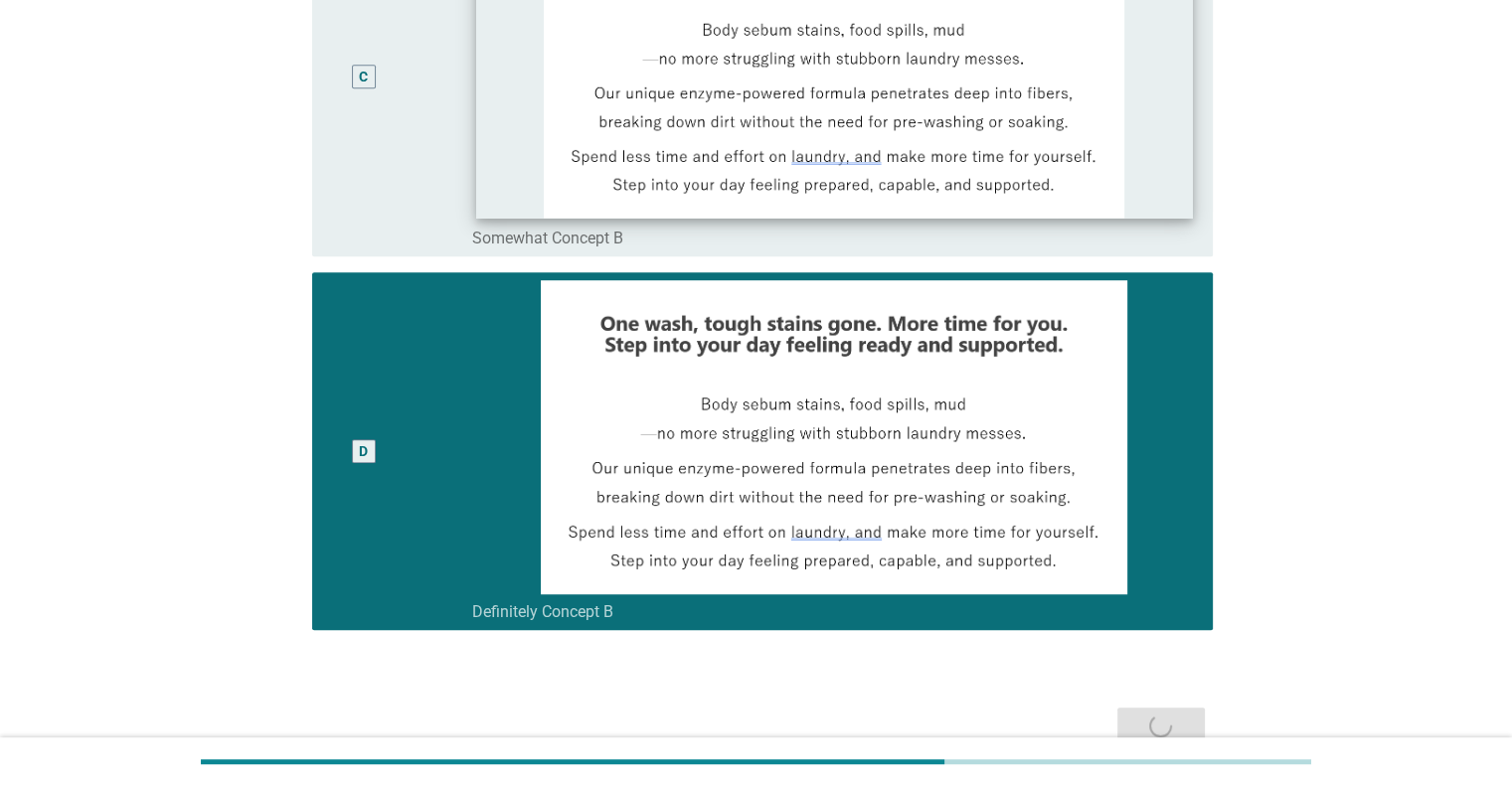 scroll, scrollTop: 0, scrollLeft: 0, axis: both 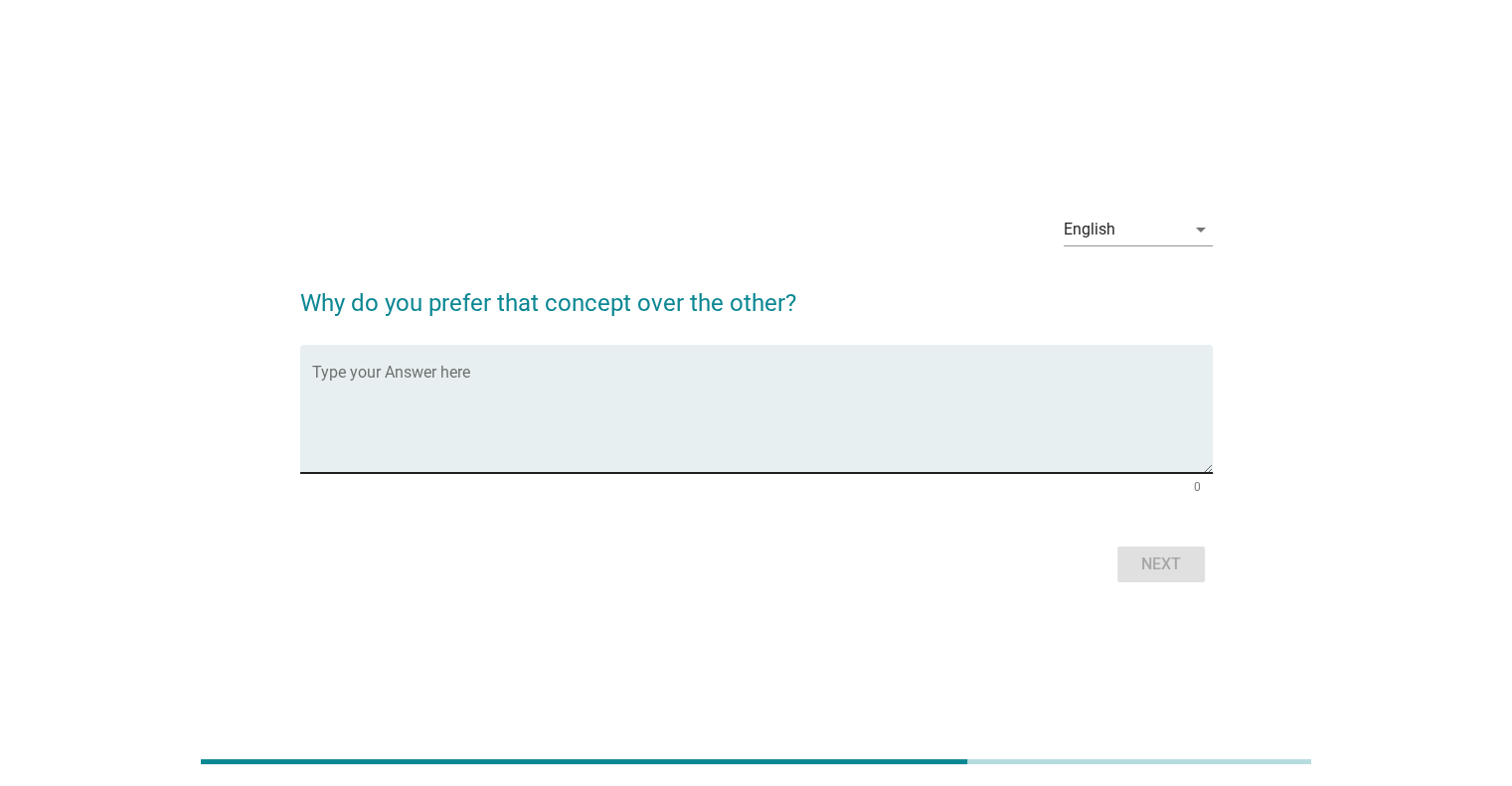 click on "Type your Answer here" at bounding box center (762, 408) 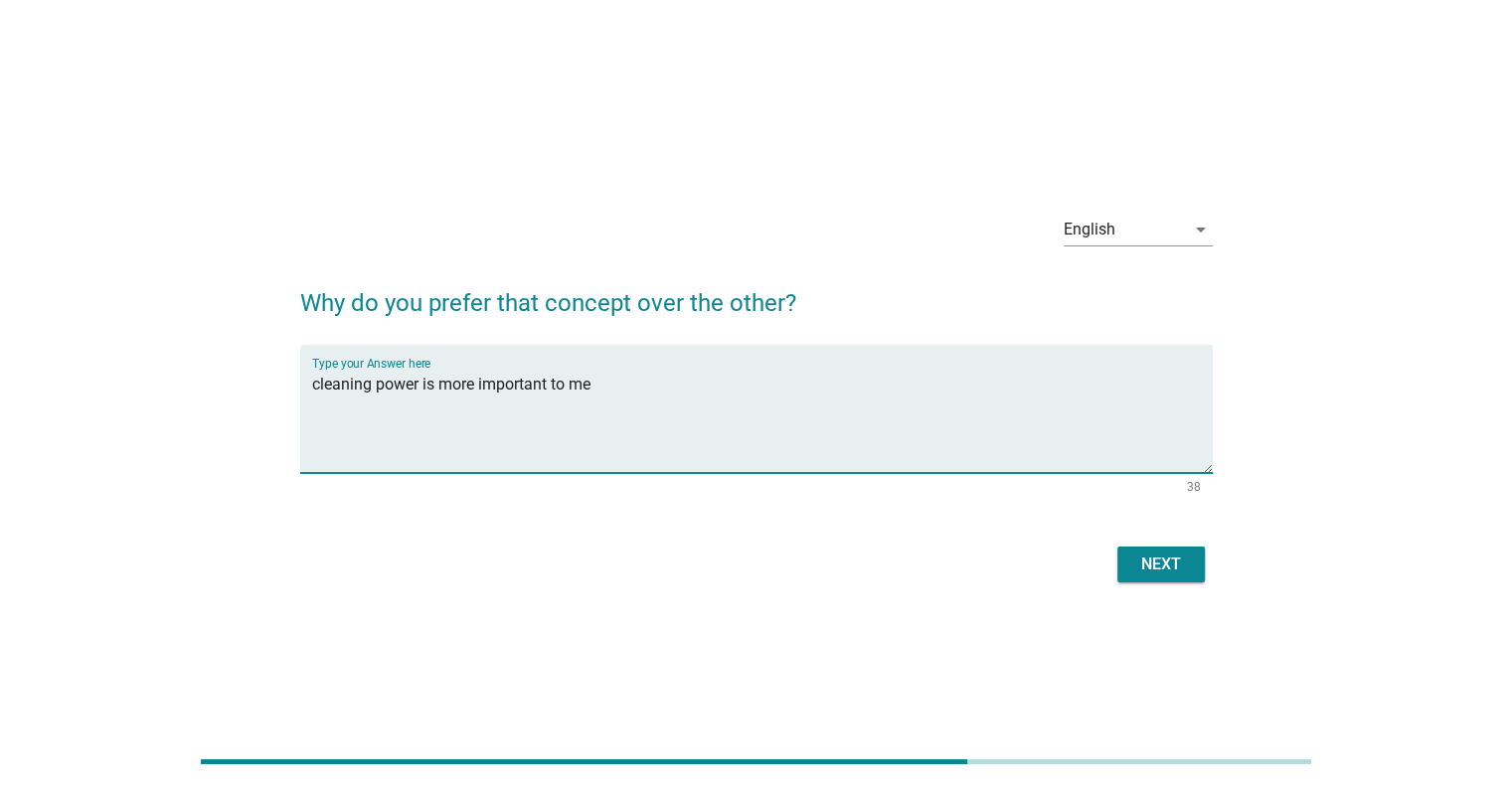 type on "cleaning power is more important to me" 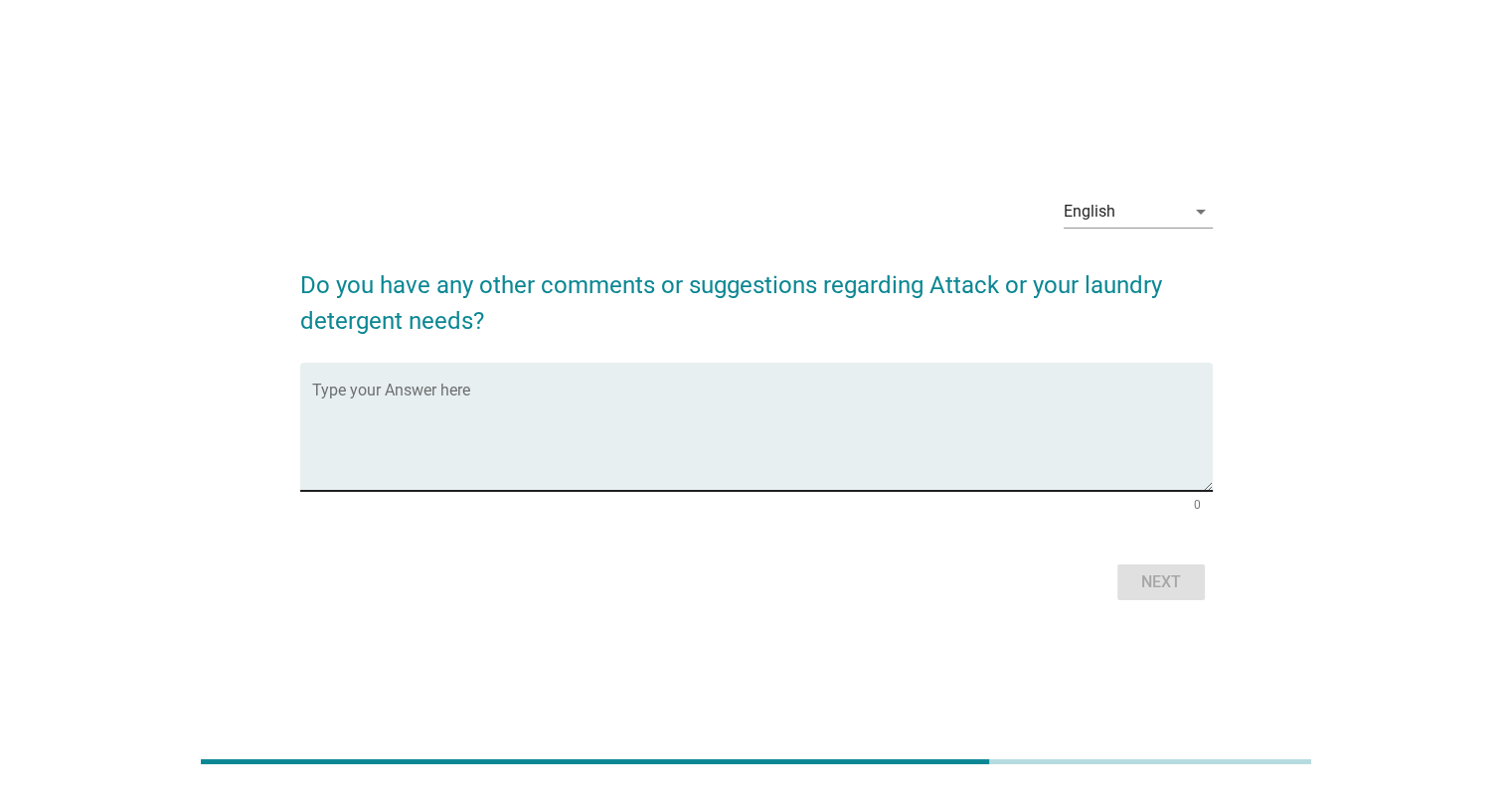 click at bounding box center (762, 438) 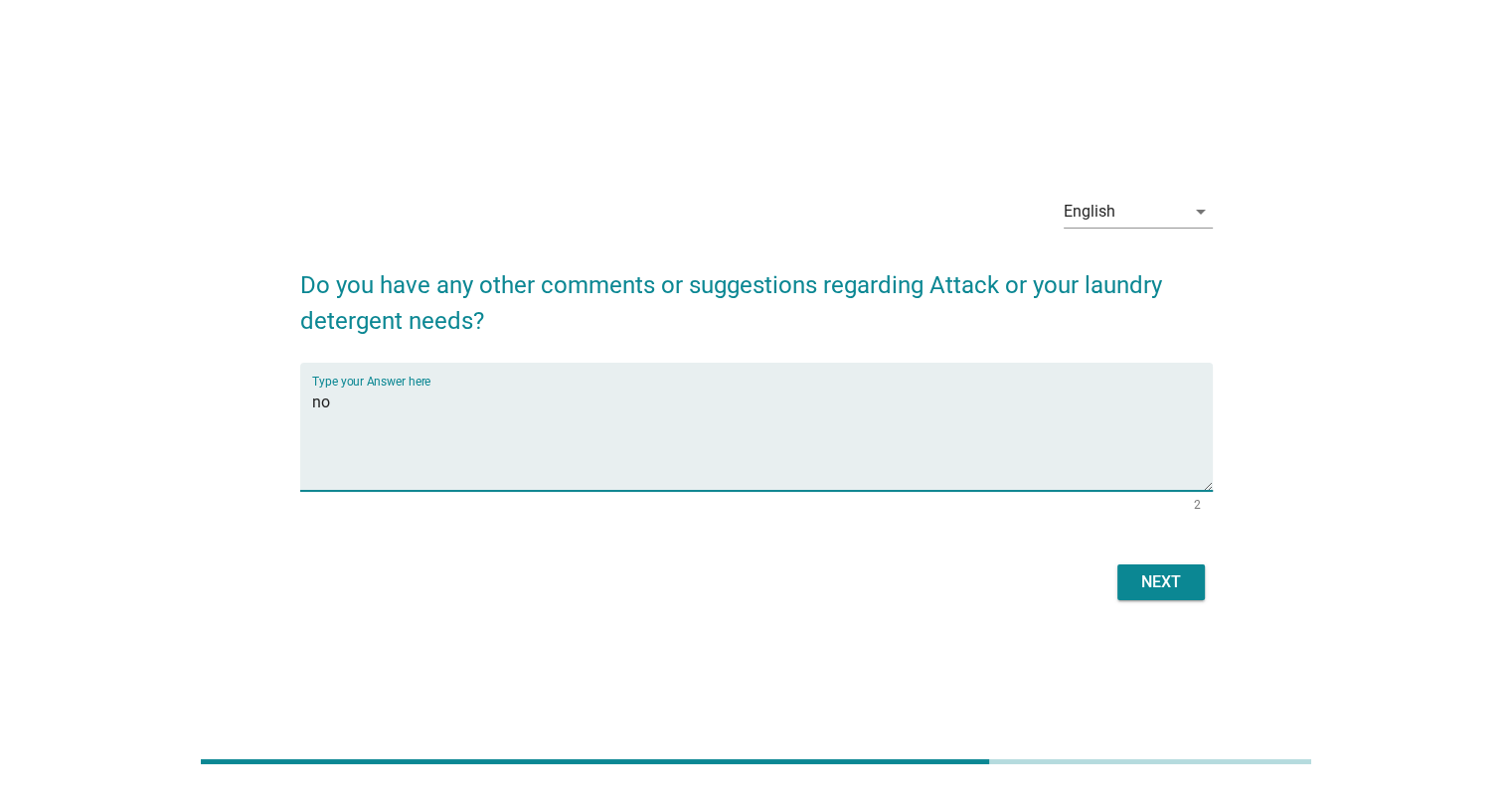 type on "no" 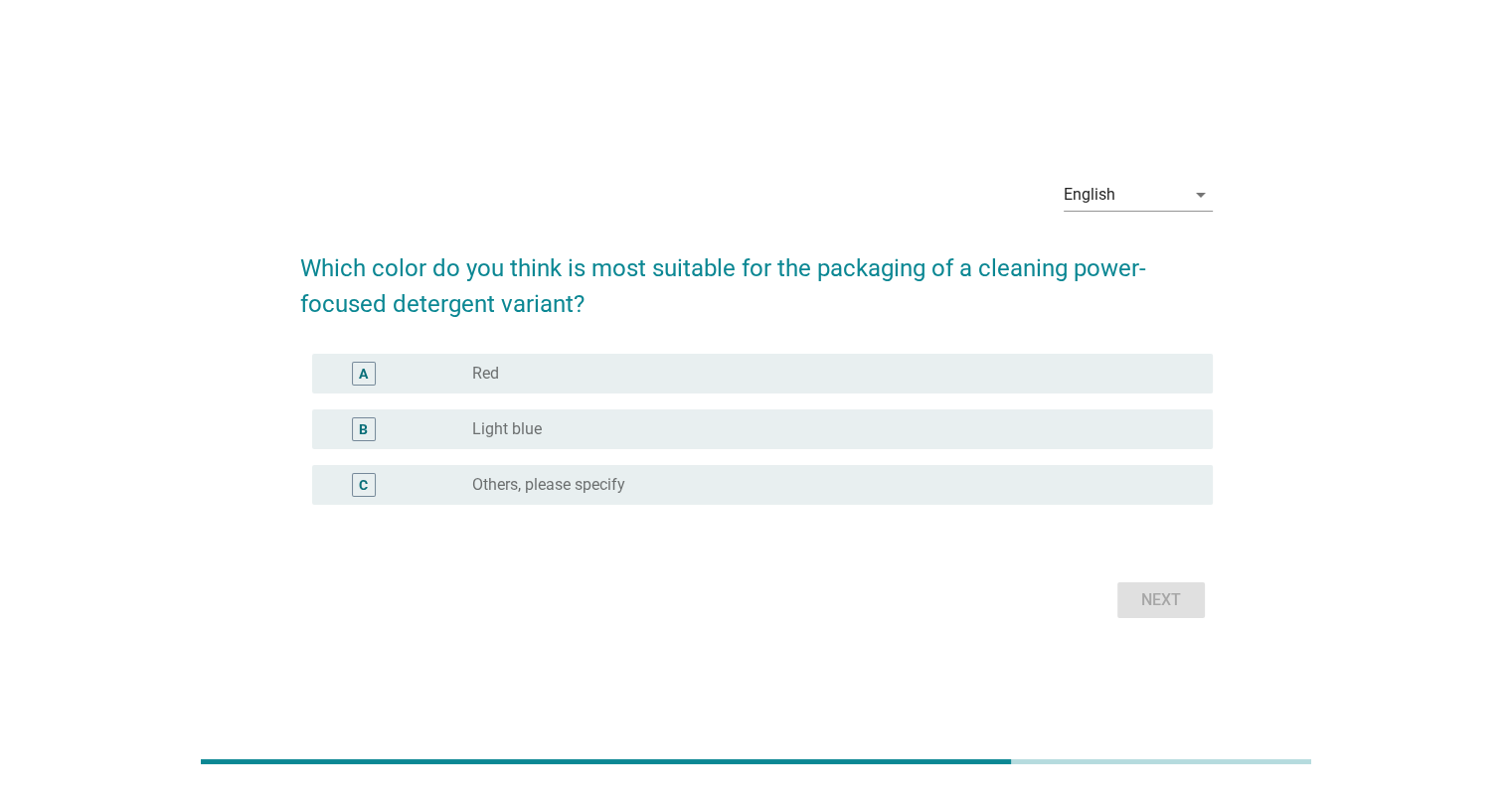 click on "radio_button_unchecked Light blue" at bounding box center (826, 429) 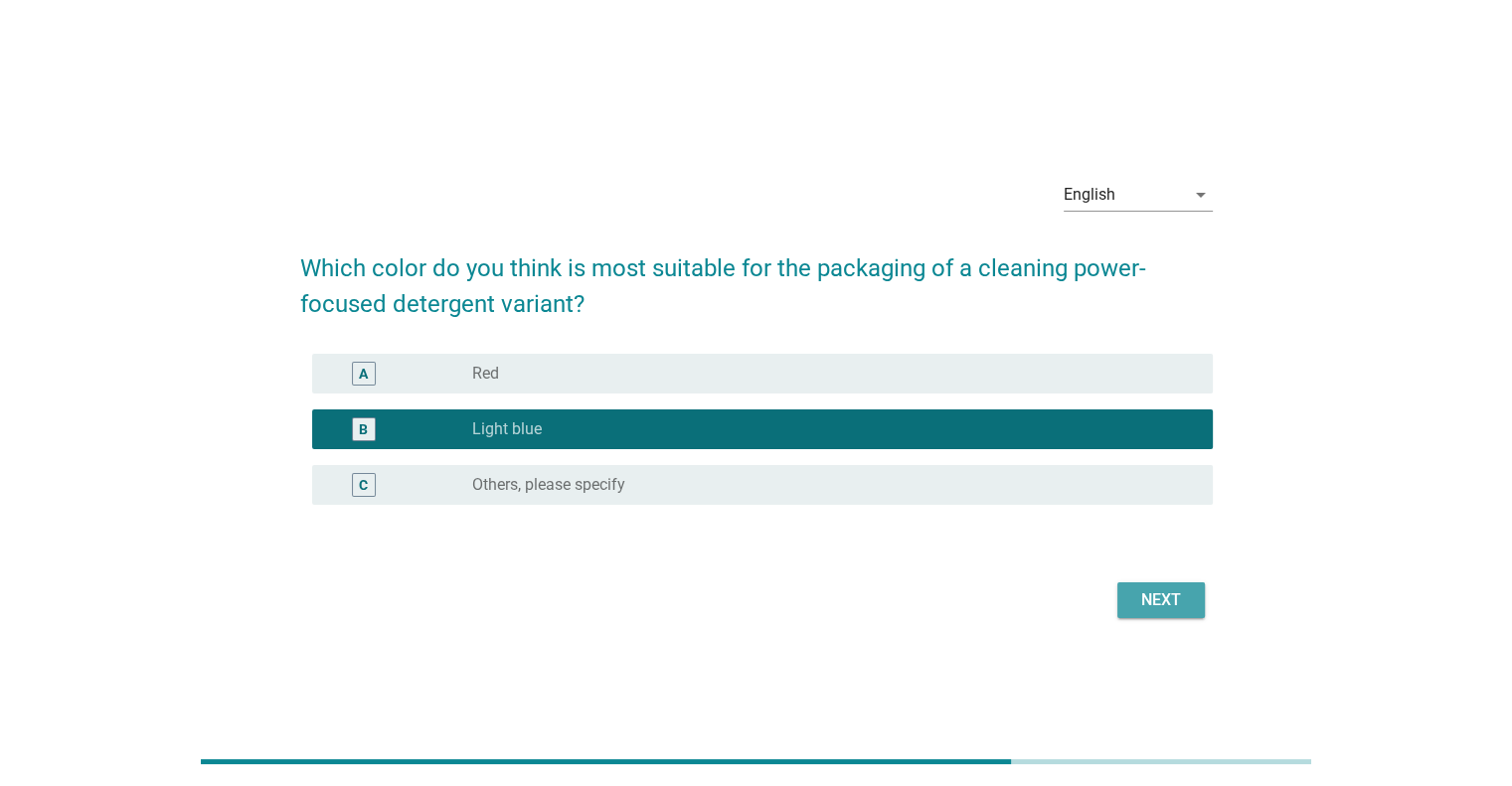 click on "Next" at bounding box center [1161, 600] 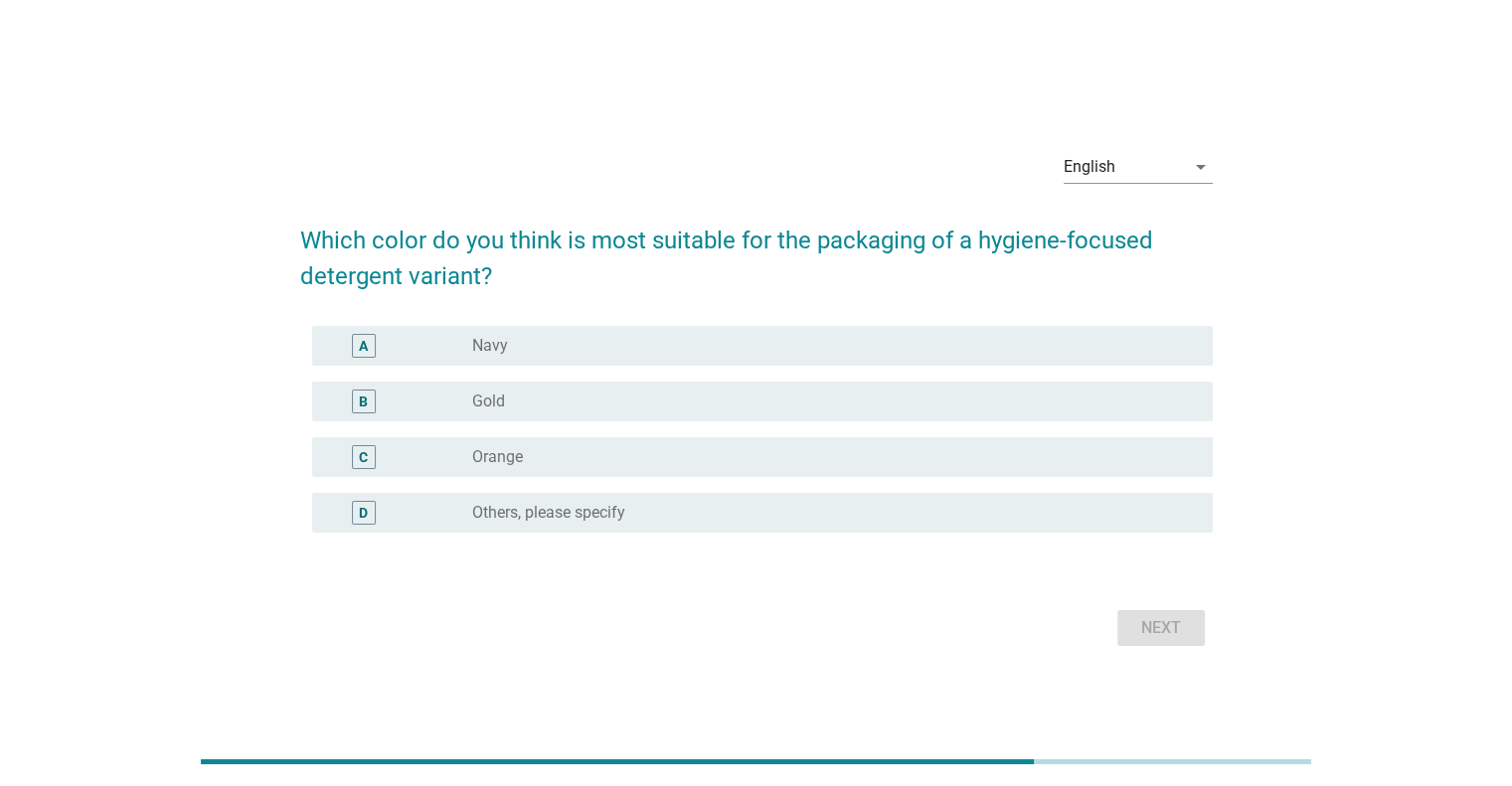 click on "radio_button_unchecked Navy" at bounding box center [826, 346] 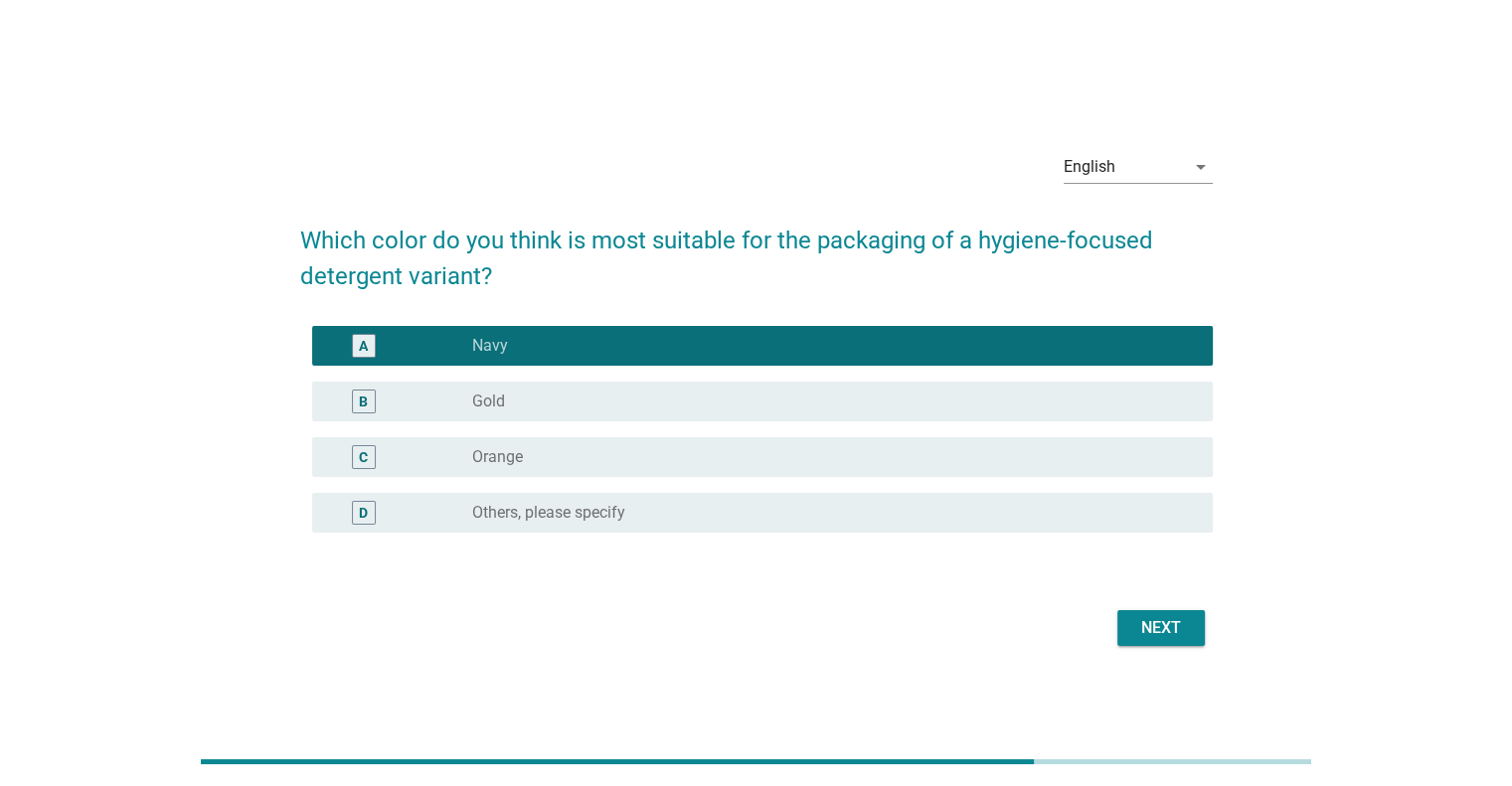 click on "Next" at bounding box center (1161, 628) 